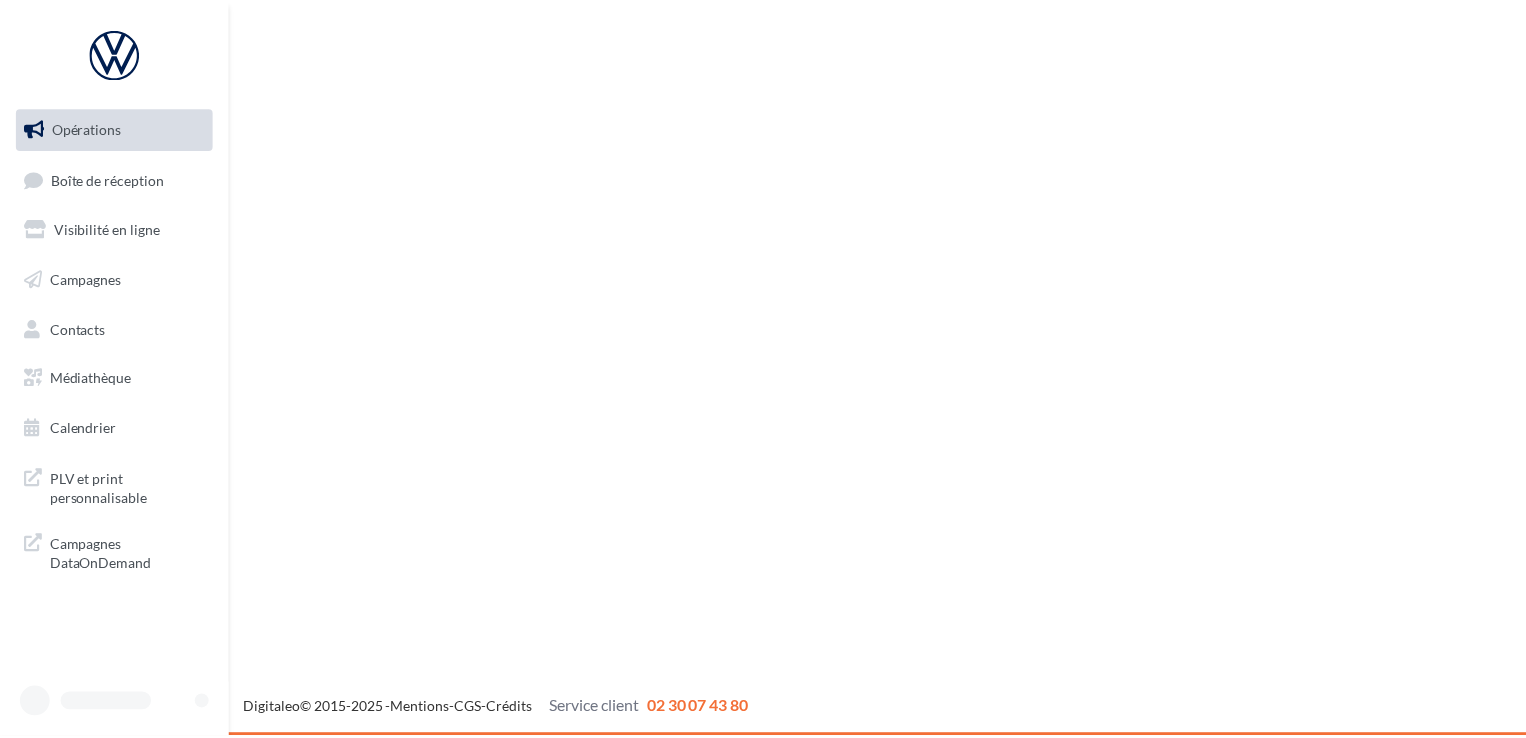 scroll, scrollTop: 0, scrollLeft: 0, axis: both 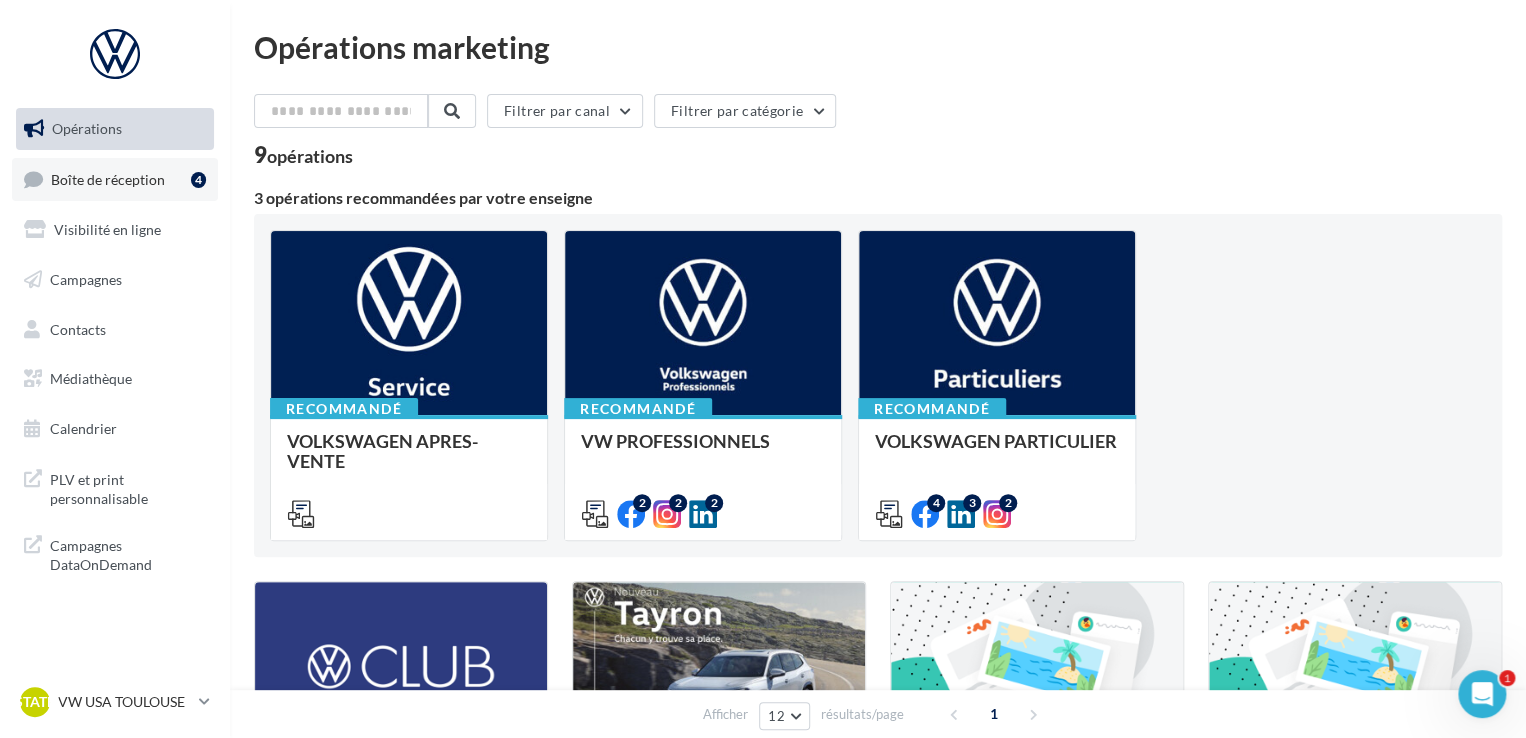 click on "Boîte de réception" at bounding box center (108, 178) 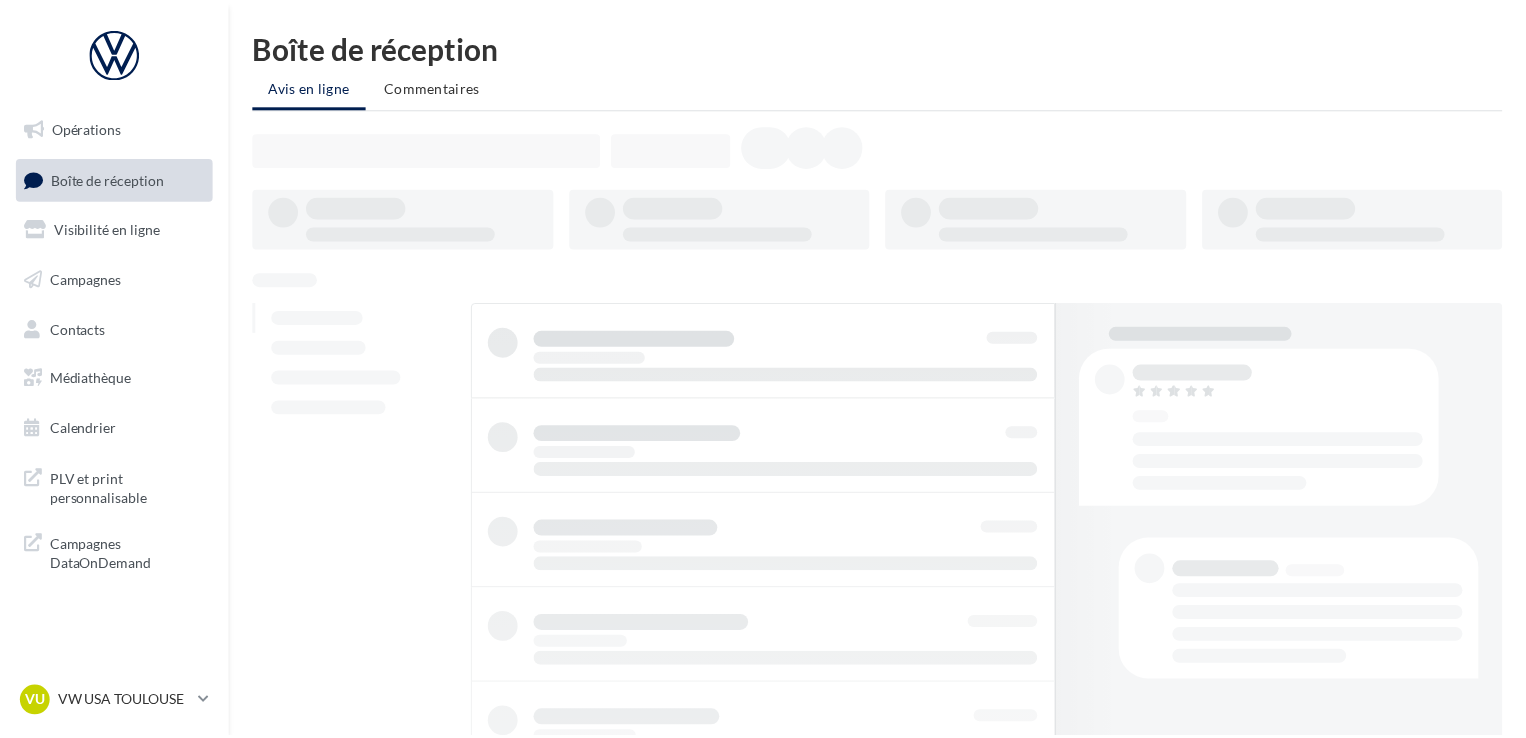 scroll, scrollTop: 0, scrollLeft: 0, axis: both 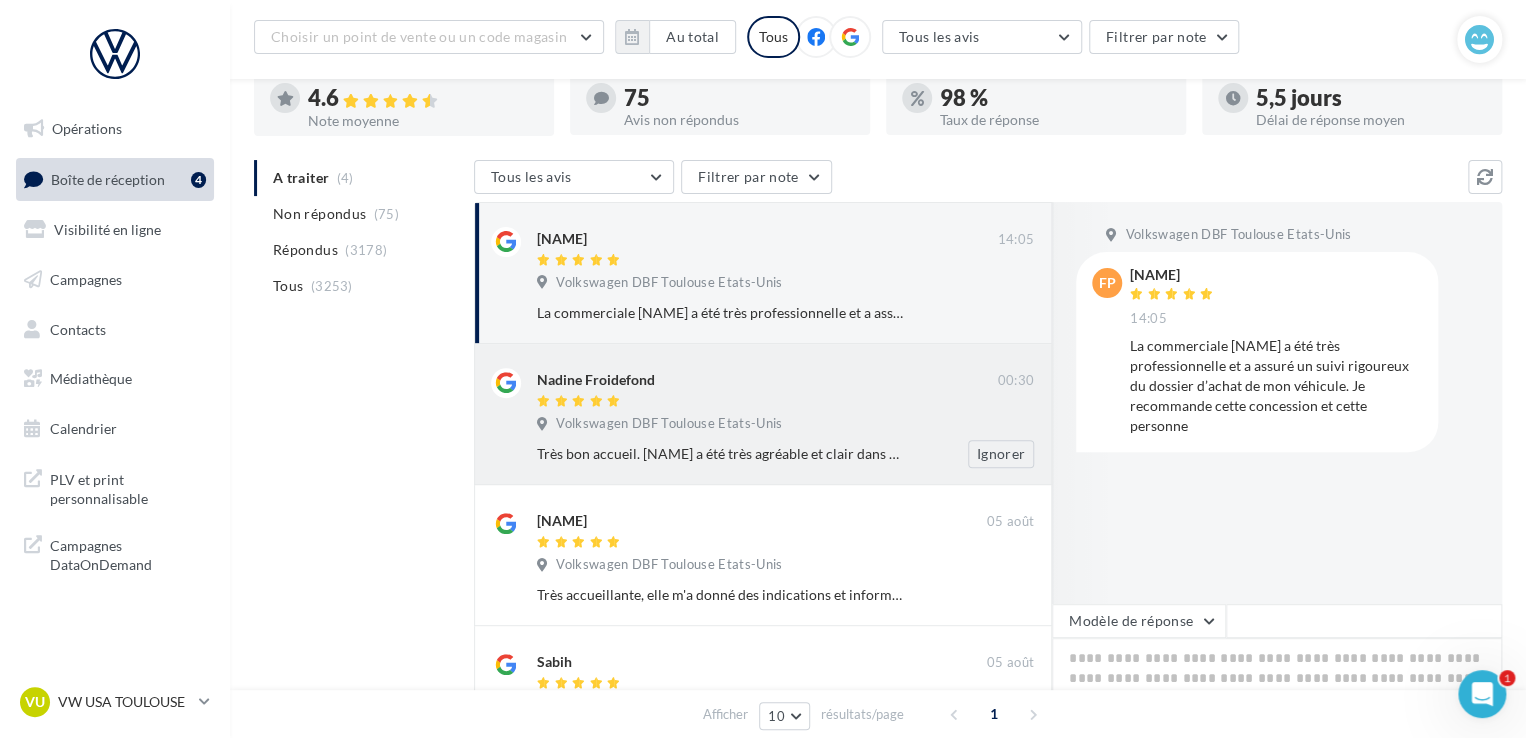 click on "Nadine Froidefond" at bounding box center [767, 389] 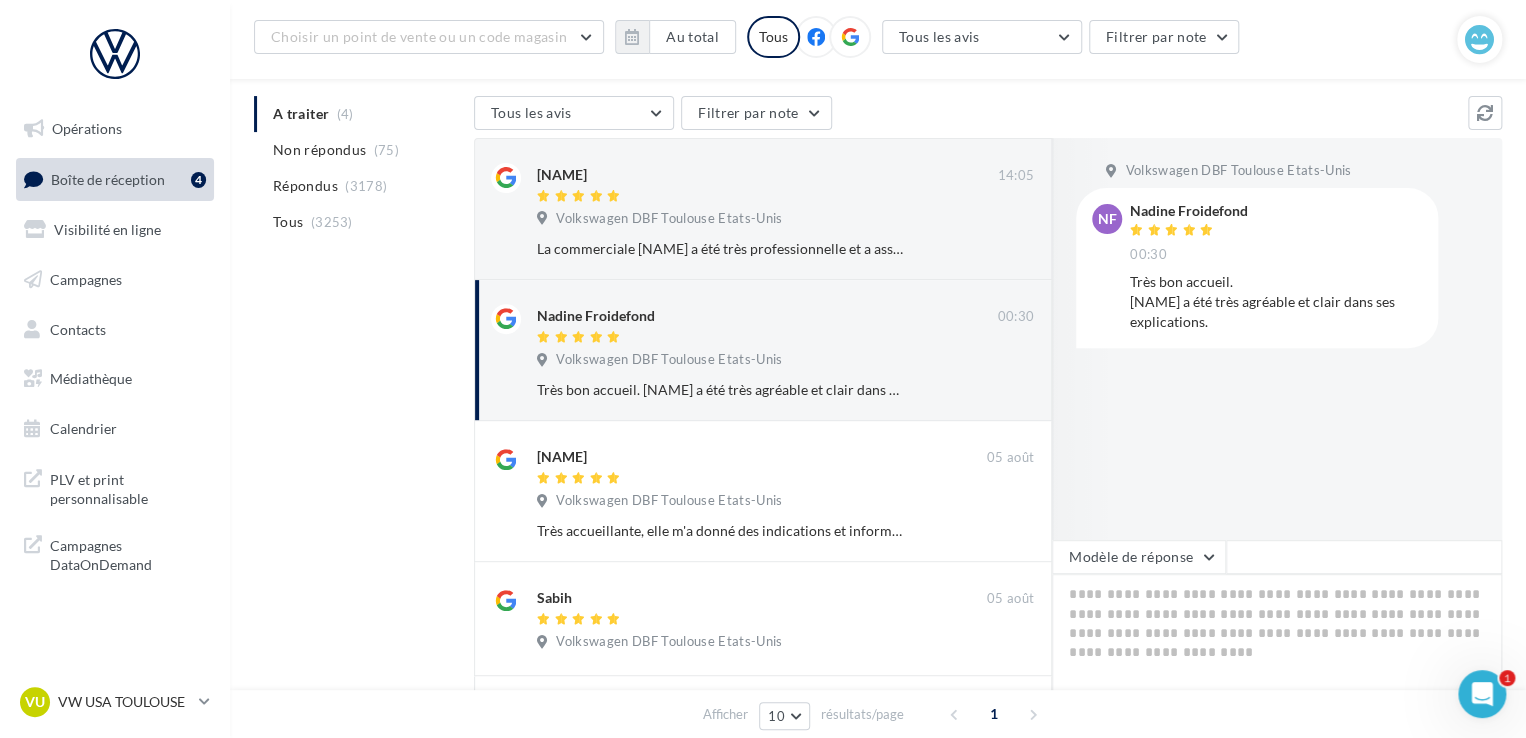 scroll, scrollTop: 196, scrollLeft: 0, axis: vertical 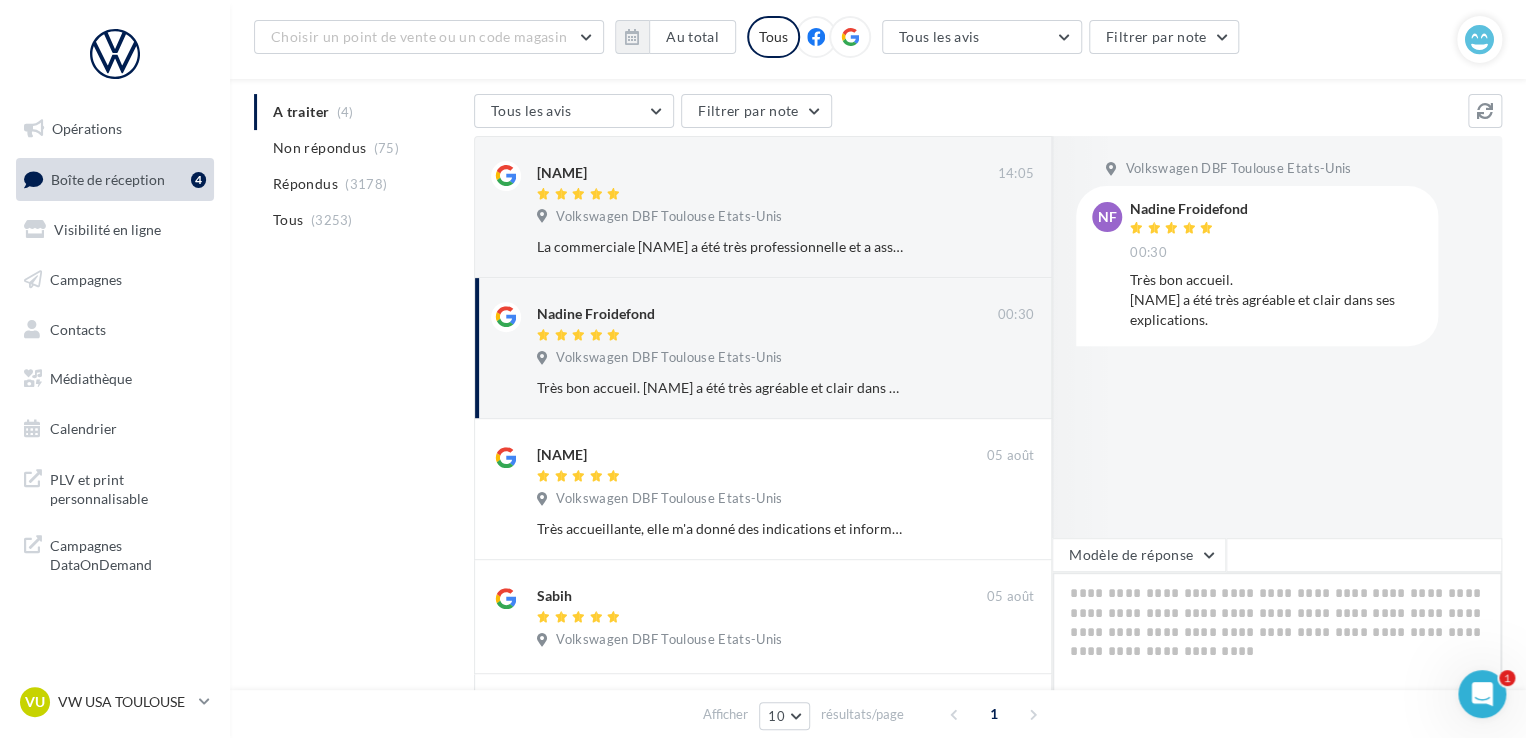 click at bounding box center (1277, 634) 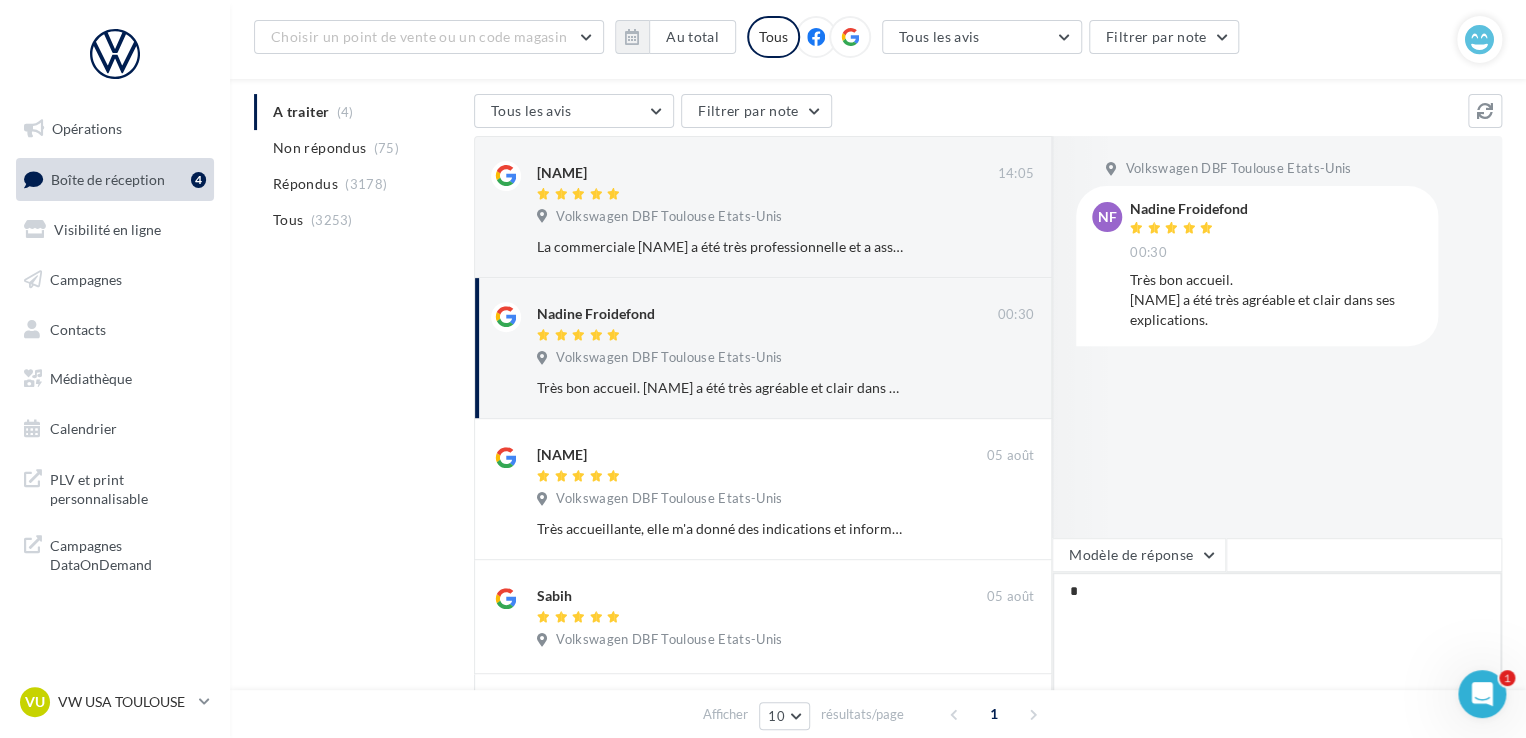 type on "**" 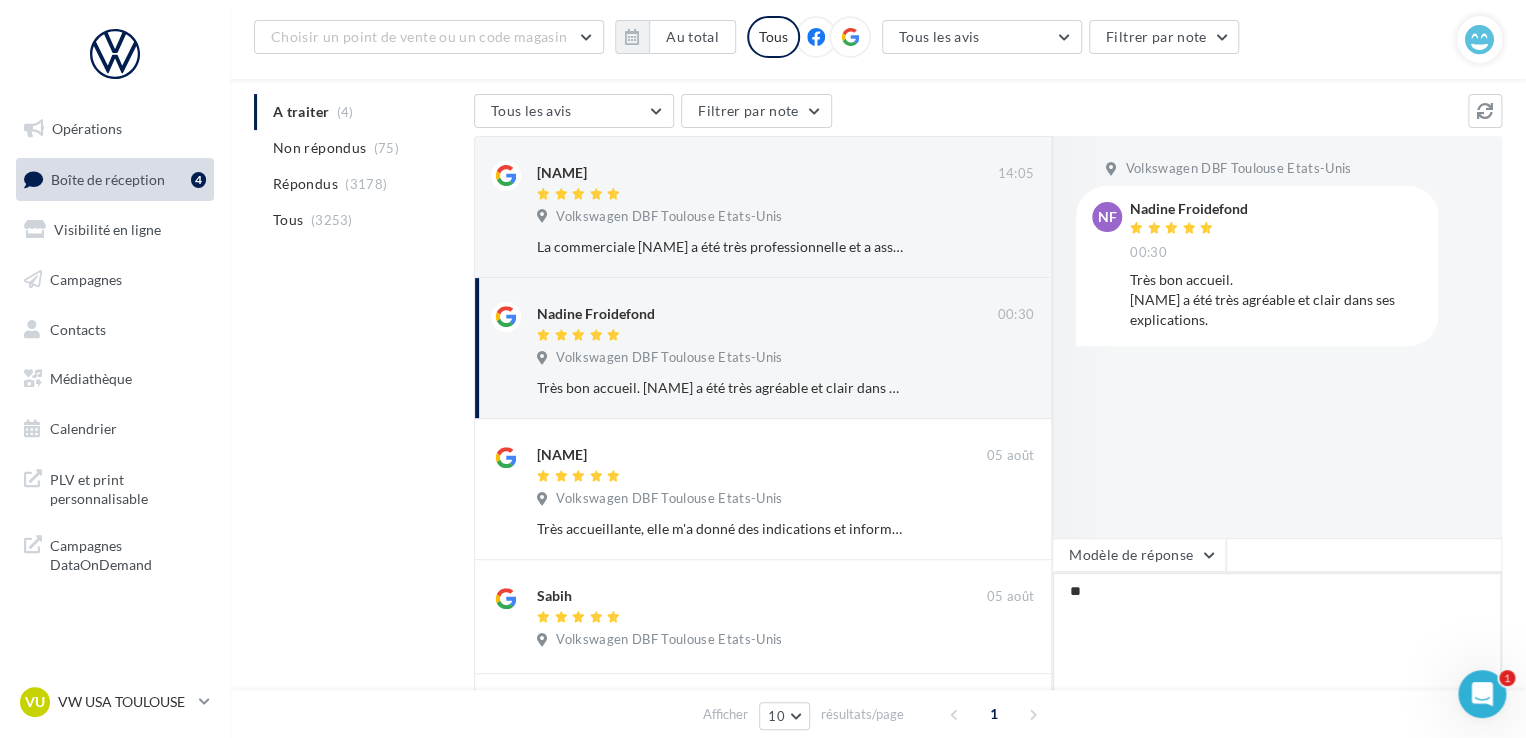type on "***" 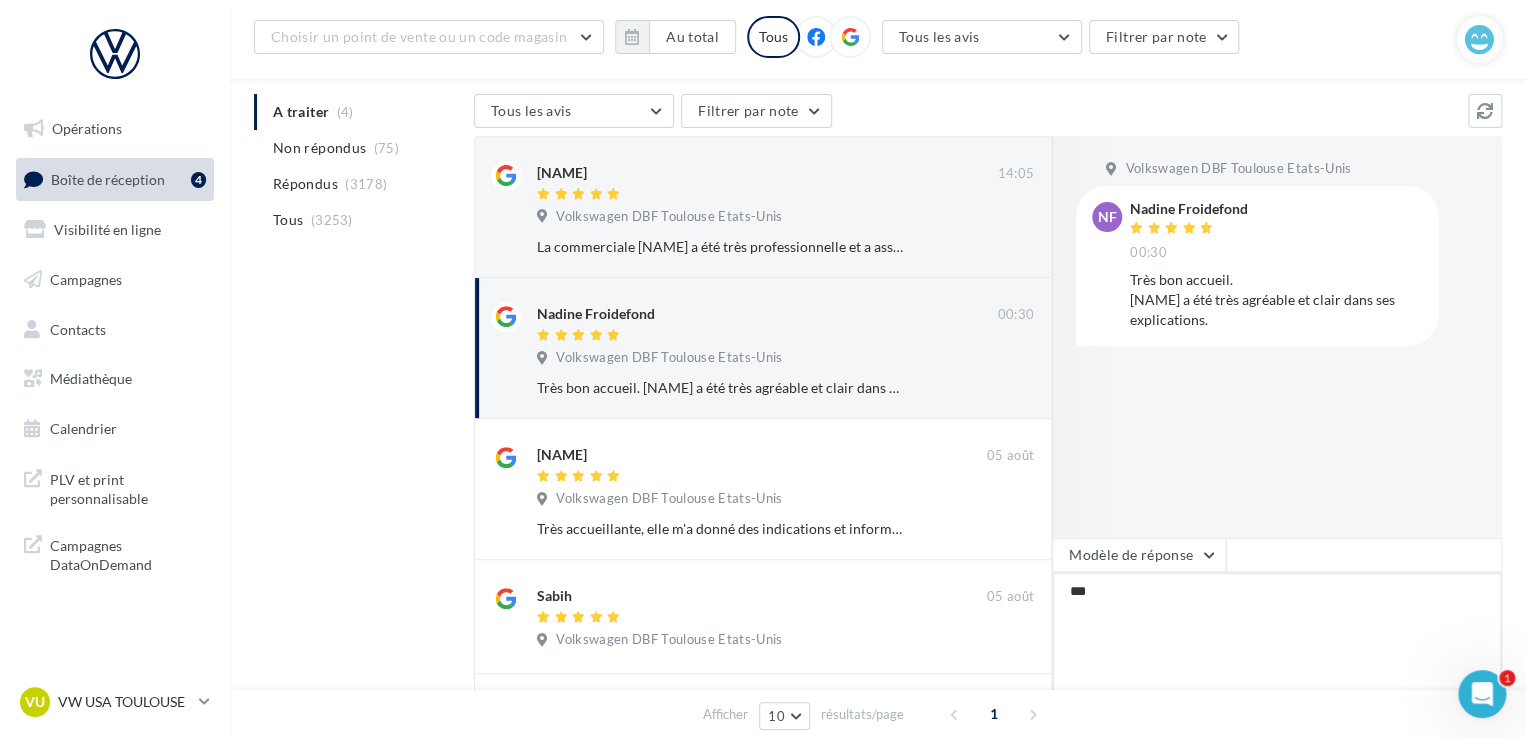 type on "****" 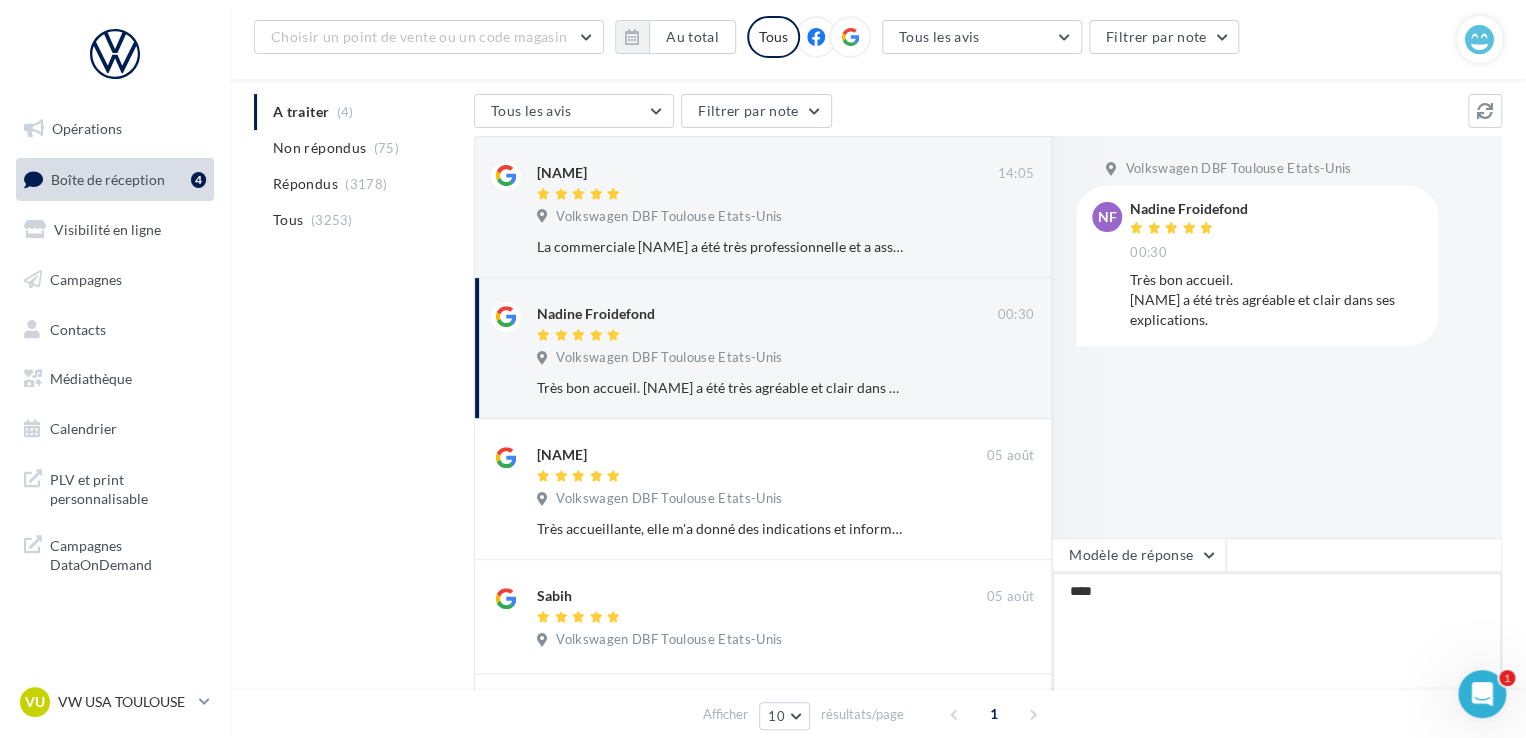 type on "*****" 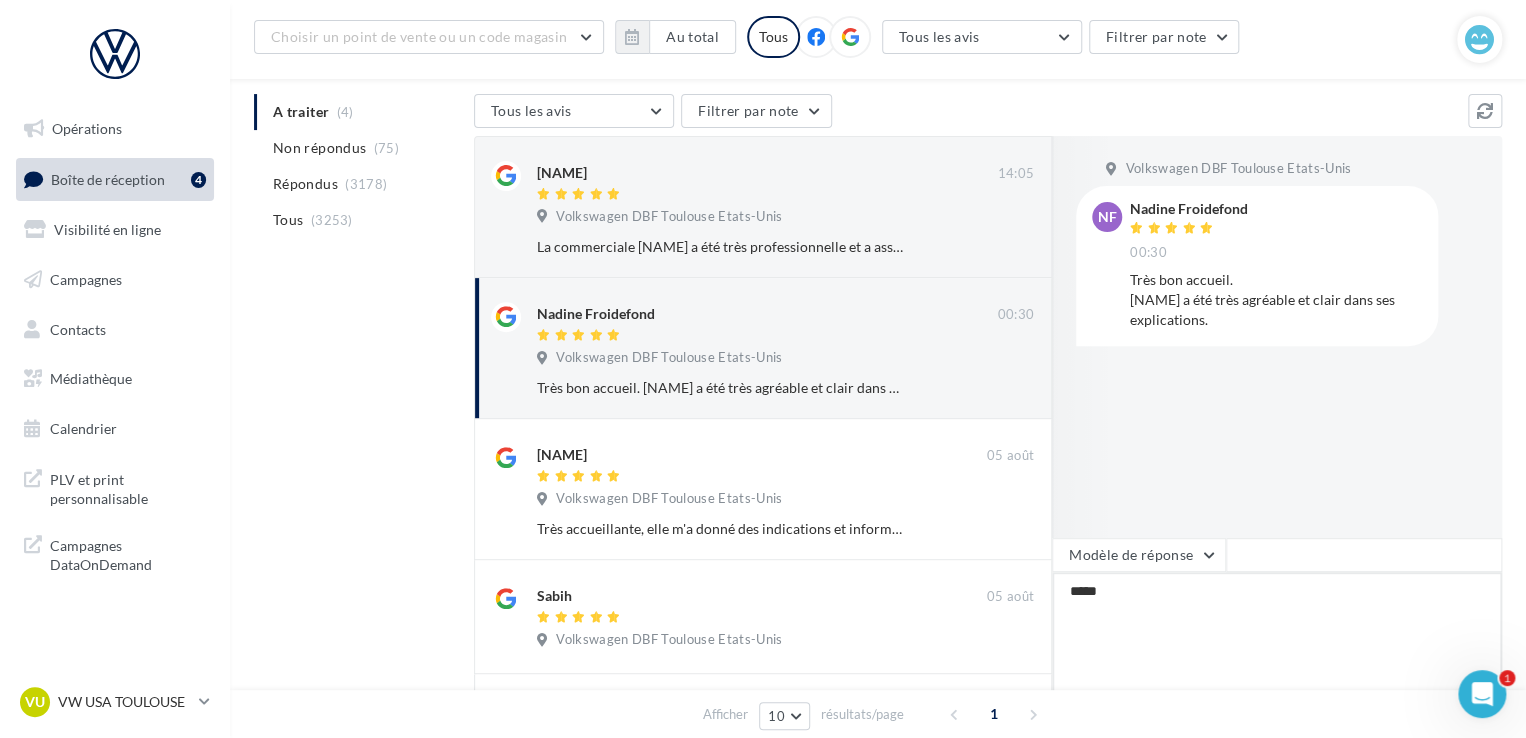 type on "******" 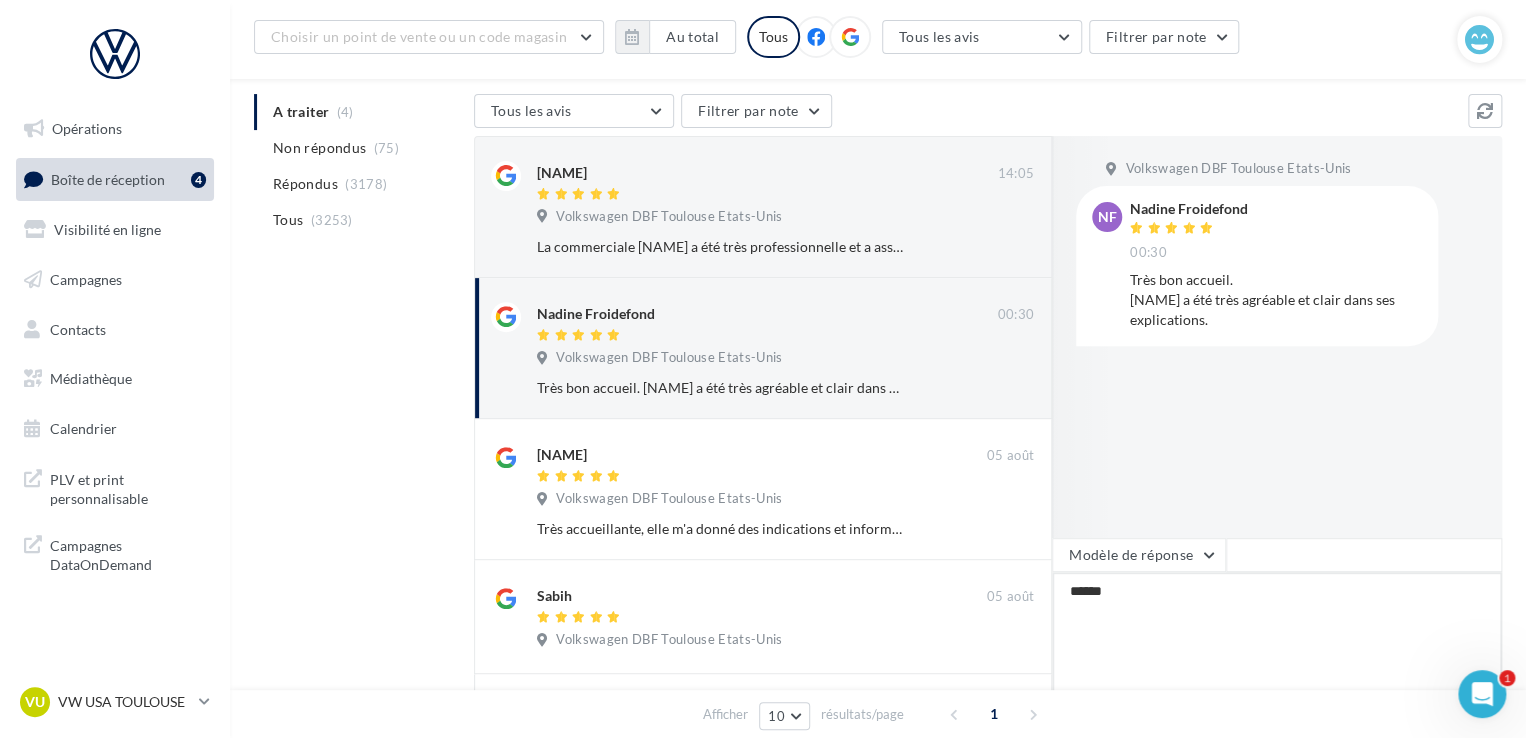 type on "*******" 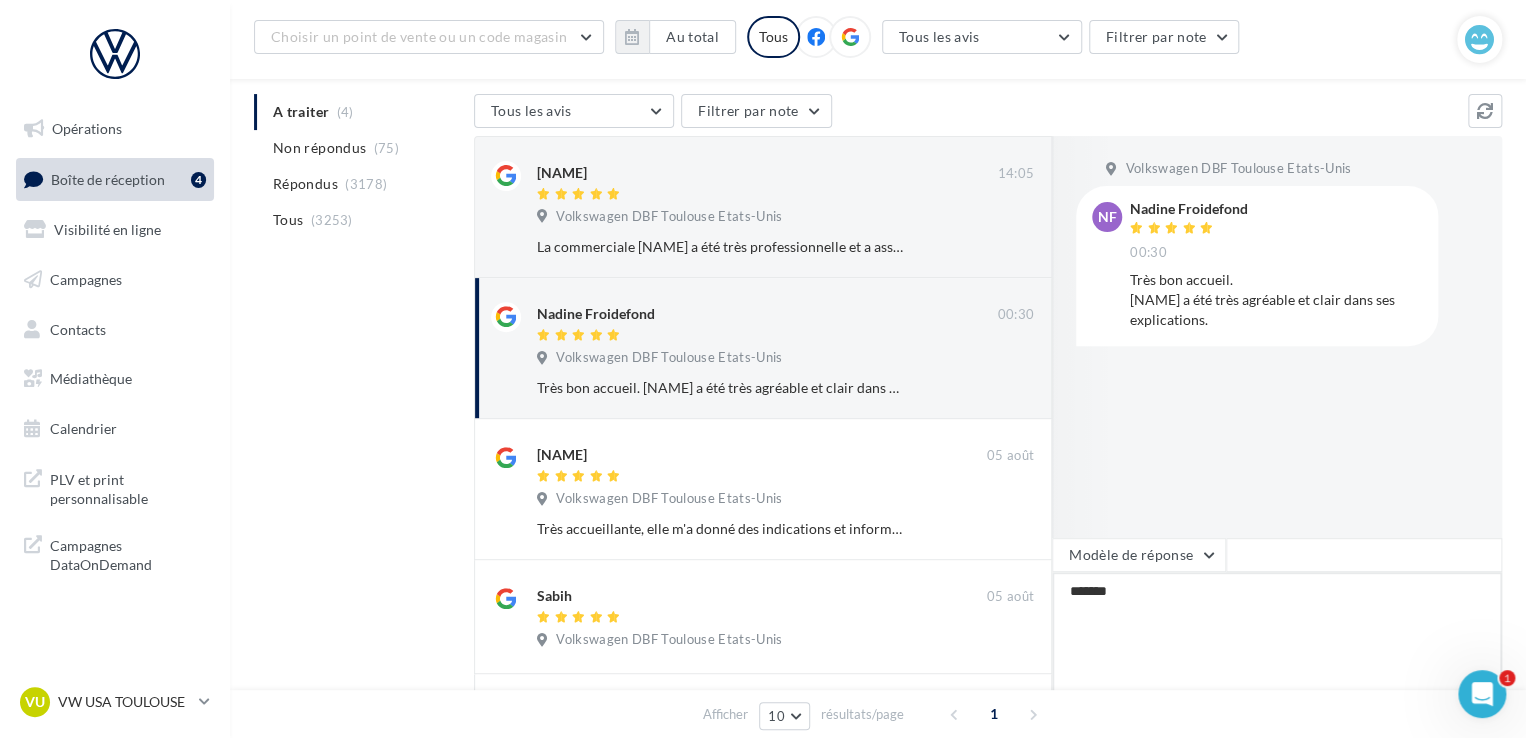 type on "*******" 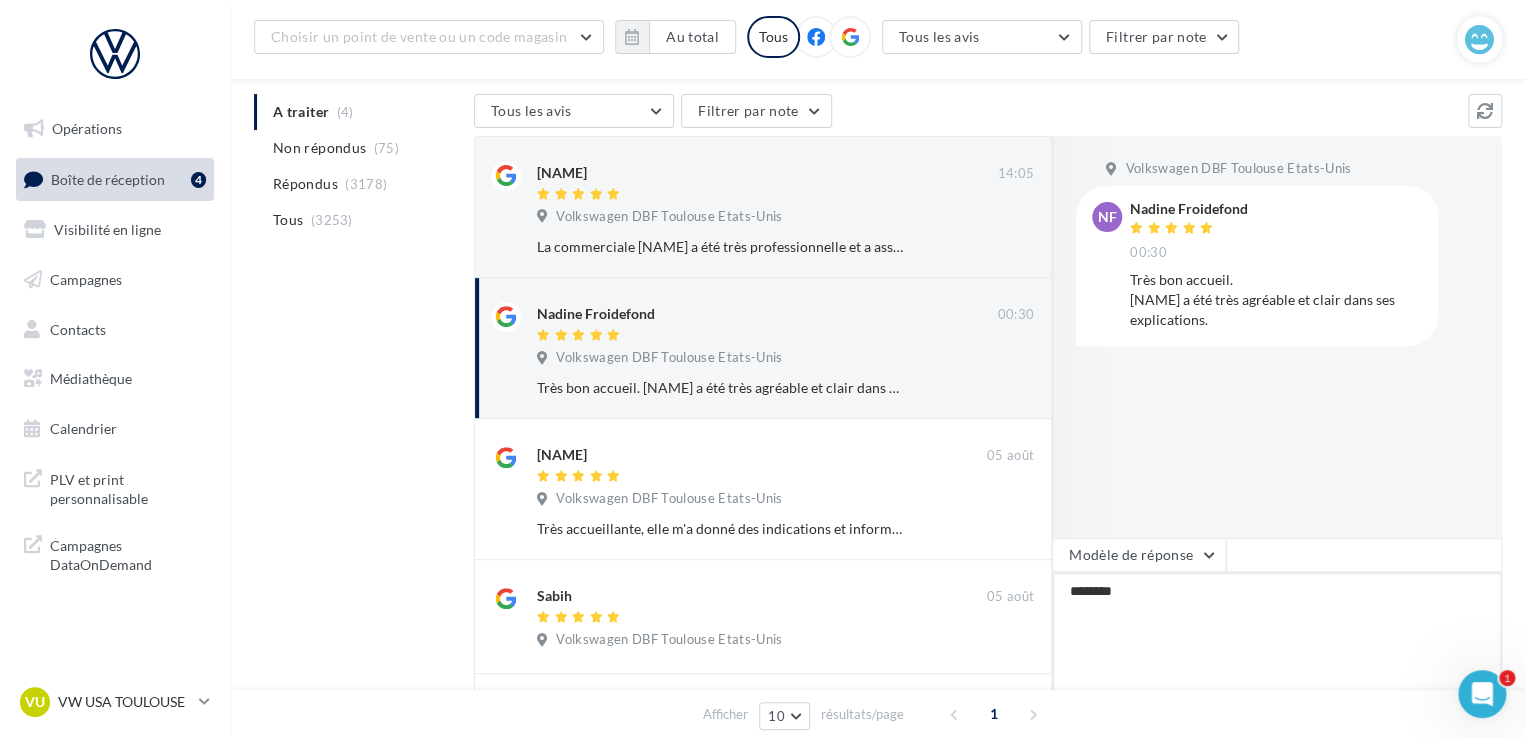 type on "*********" 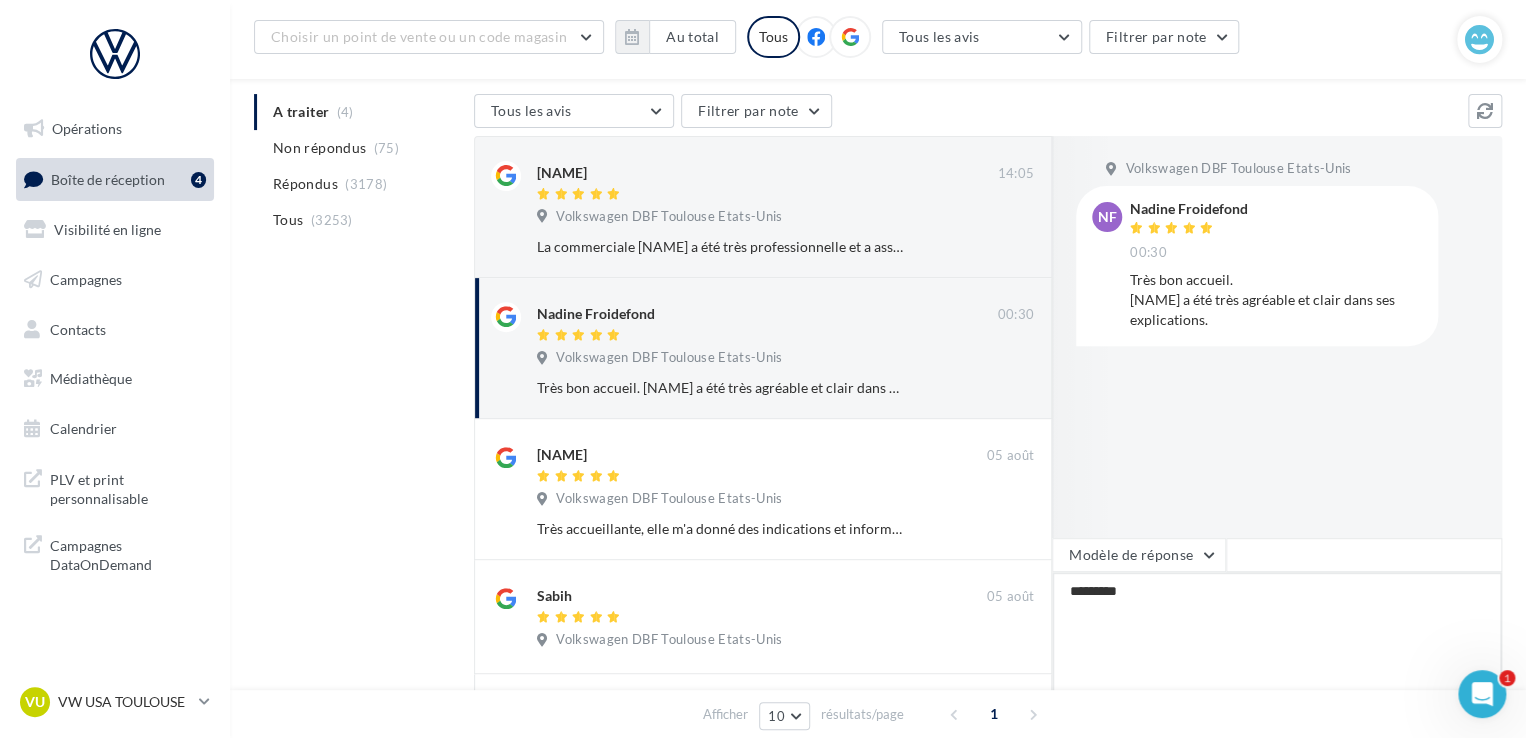 type on "**********" 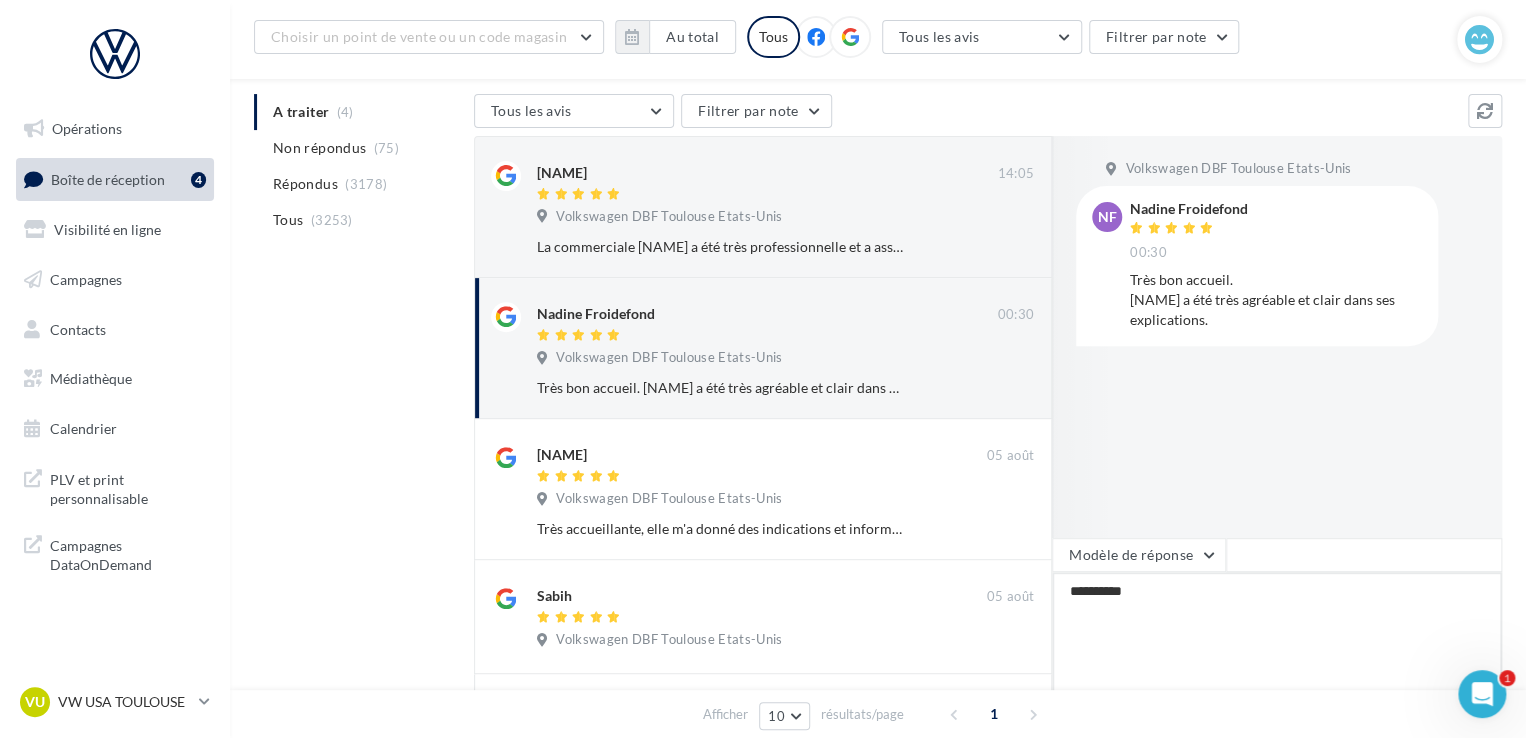 type on "**********" 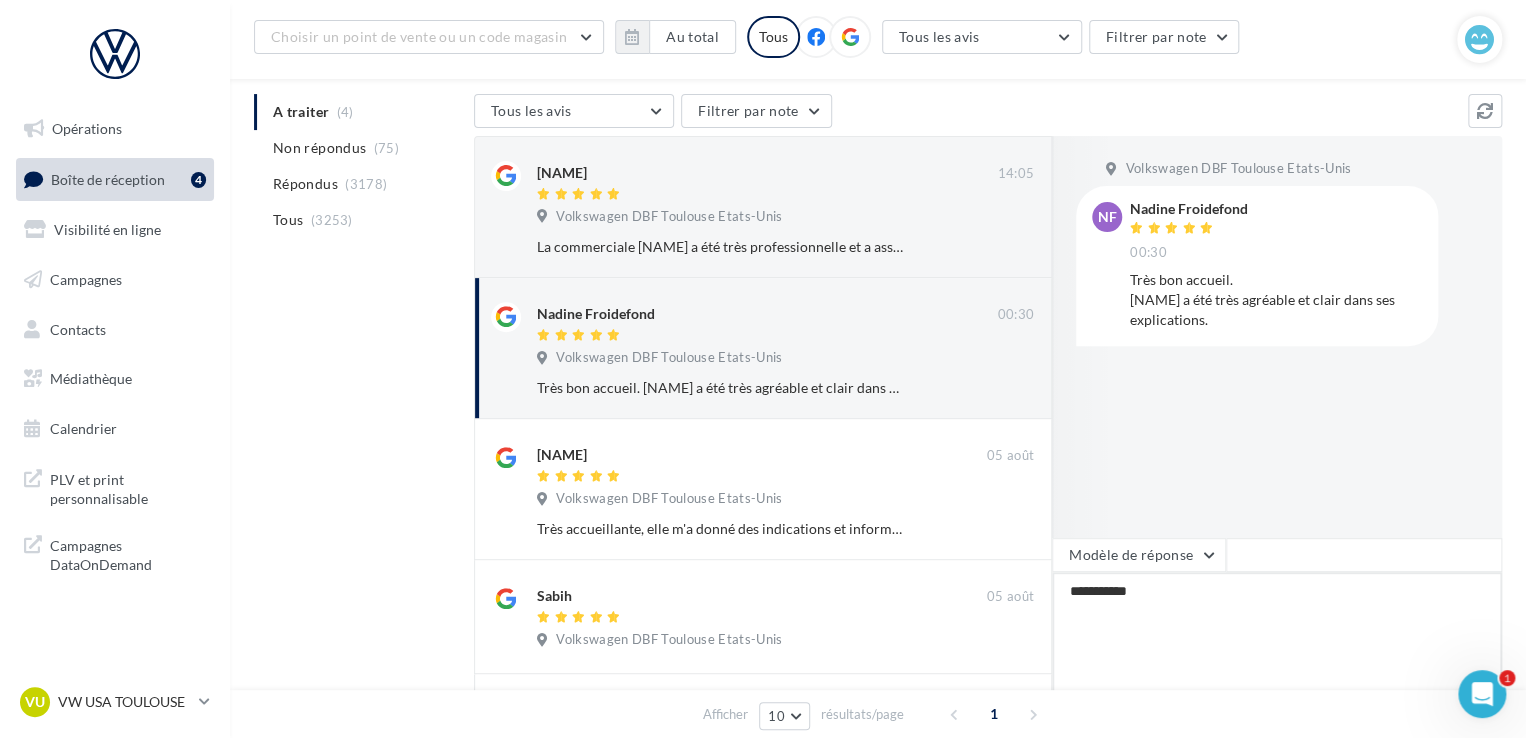 type on "**********" 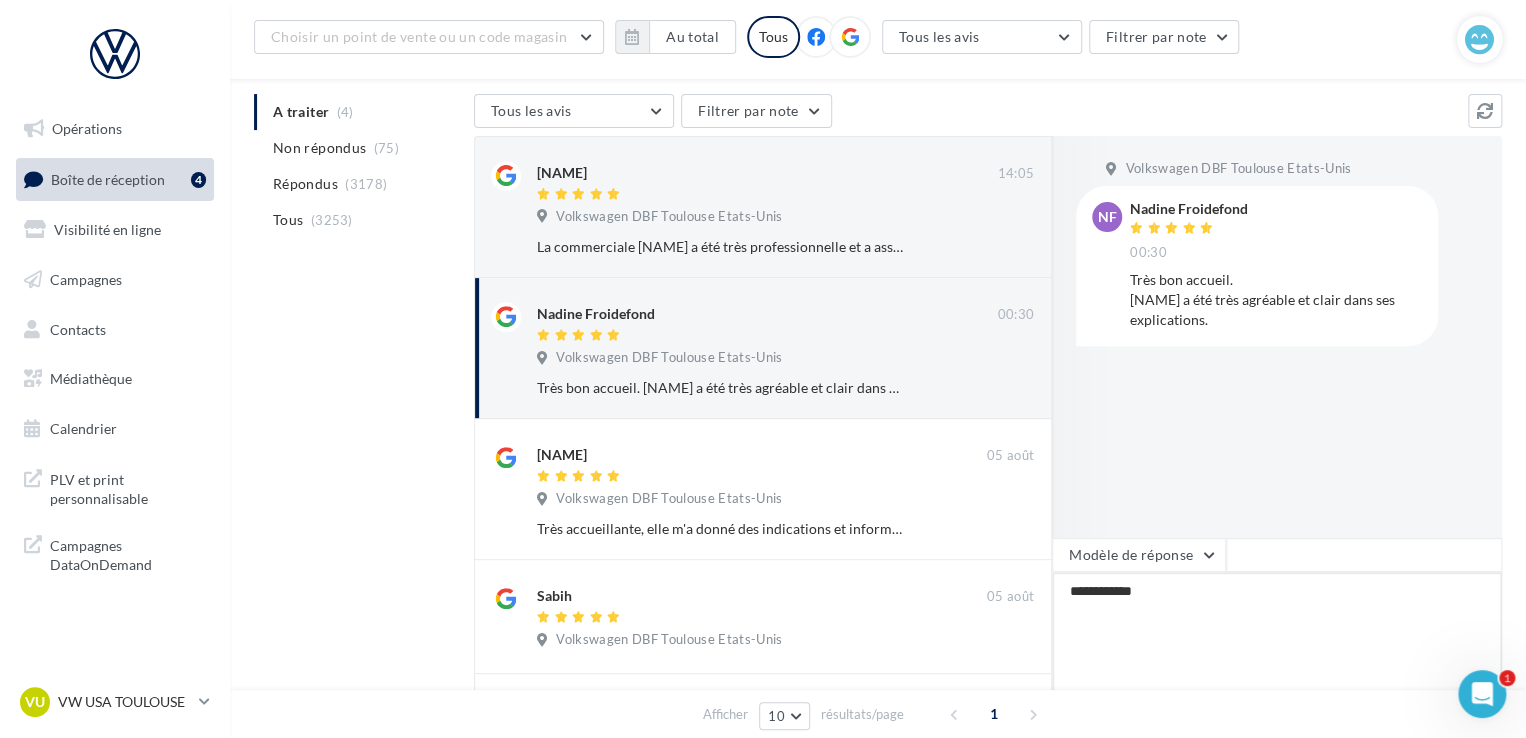 type on "**********" 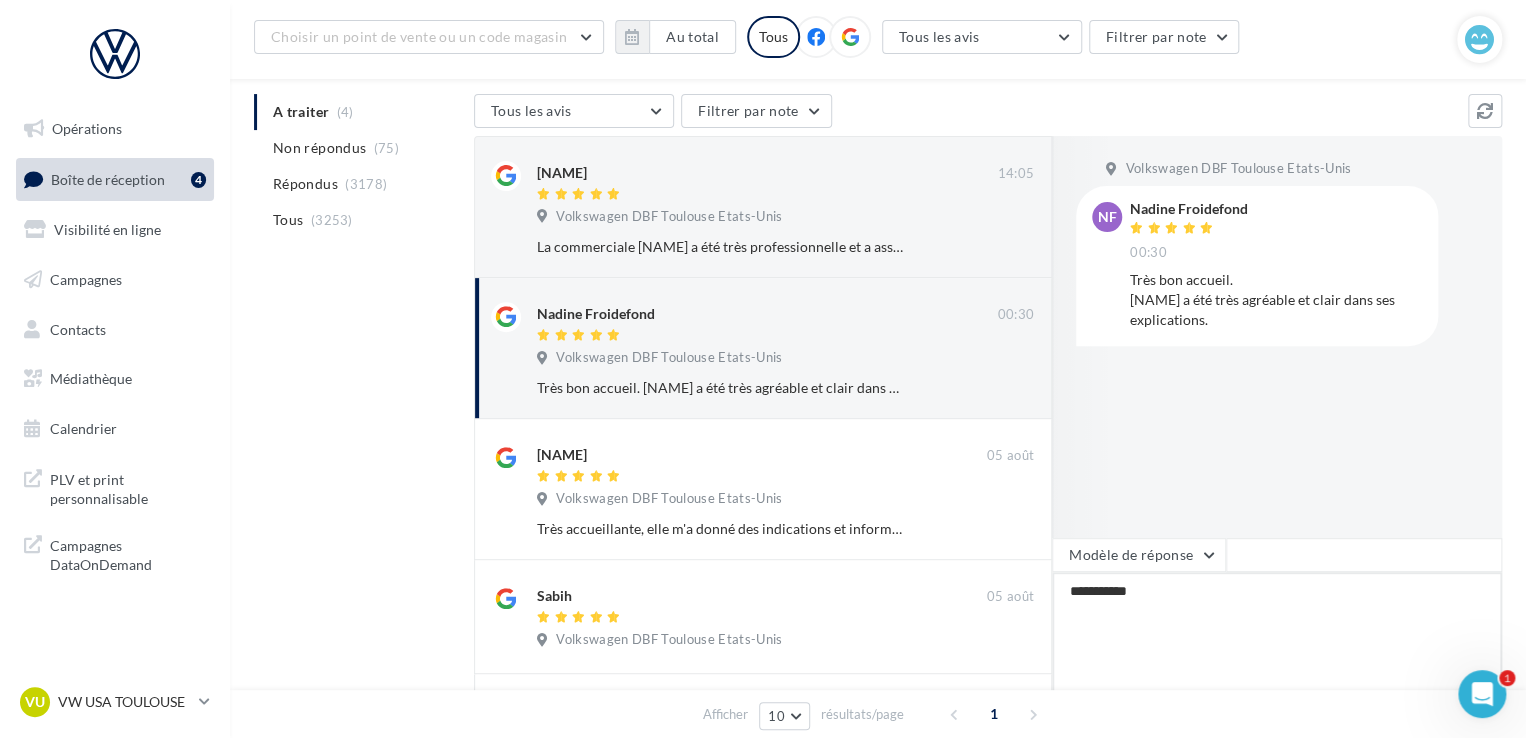 type on "**********" 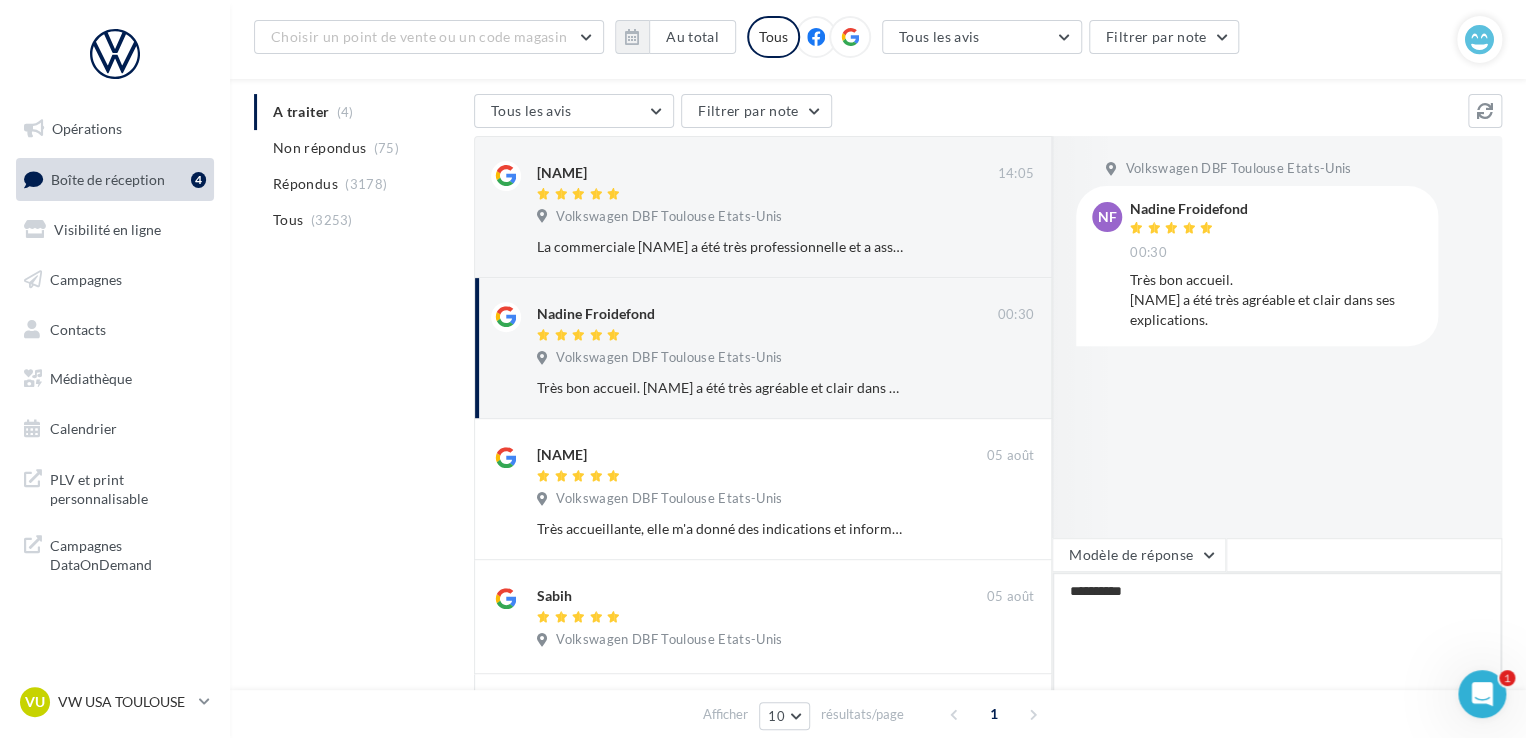 type on "*********" 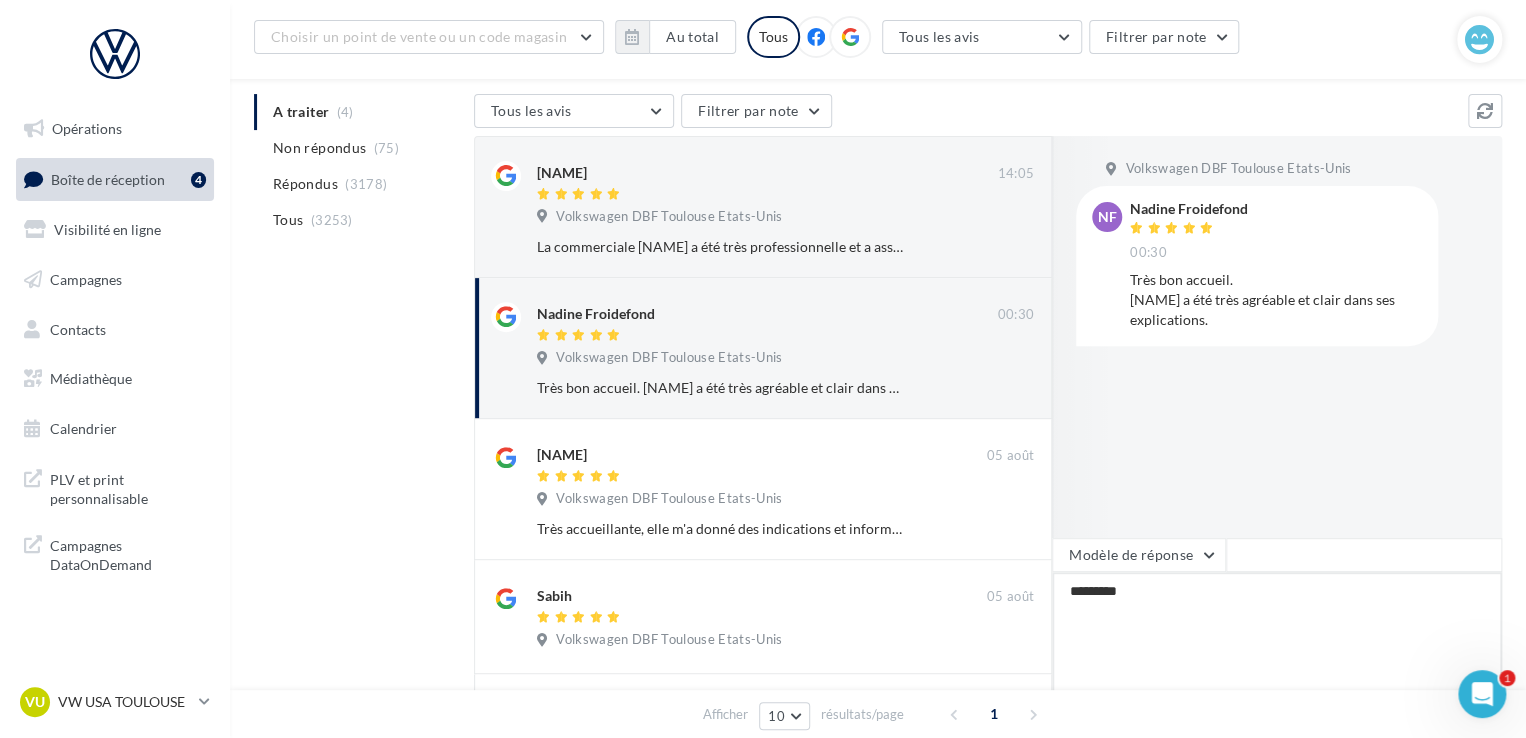 type on "**********" 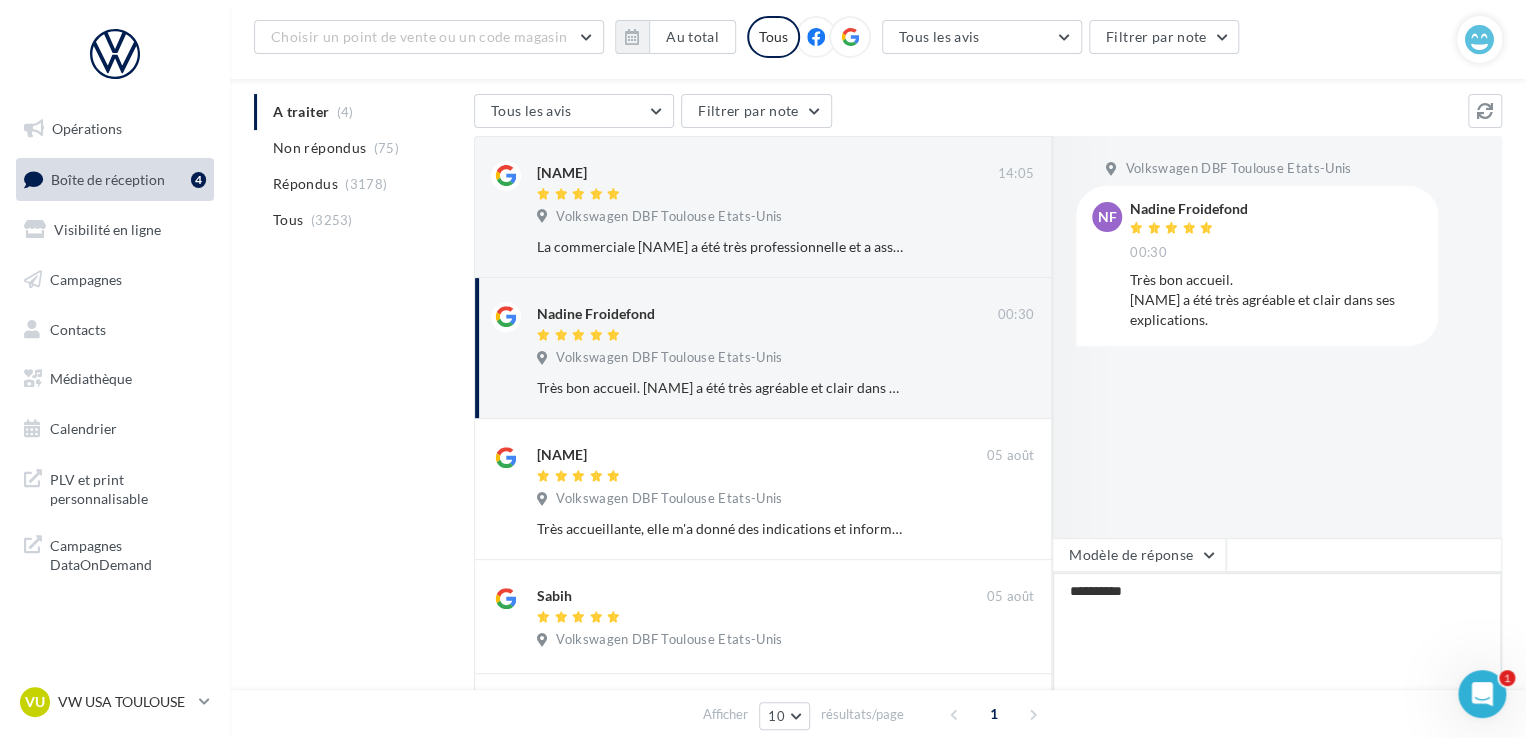 type on "**********" 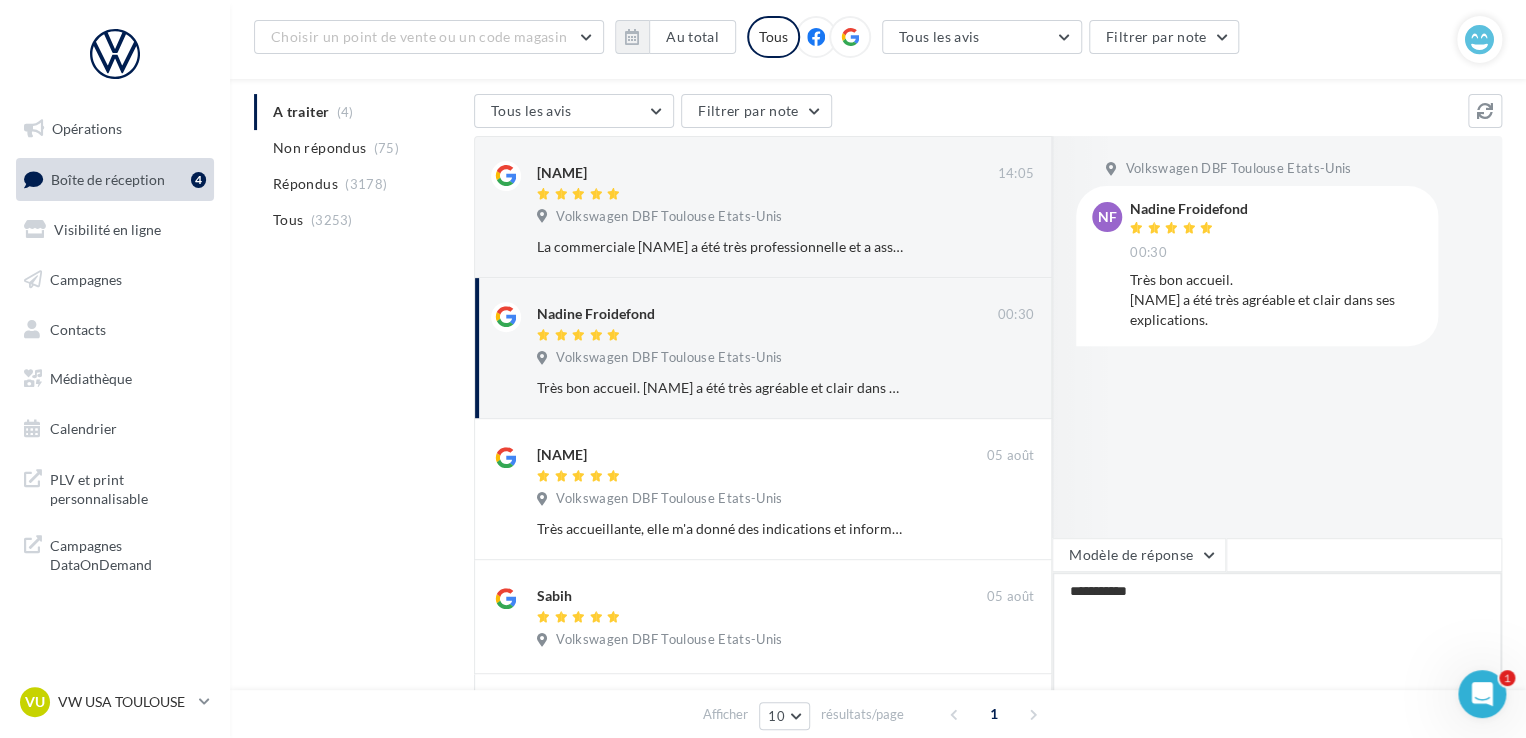 type on "**********" 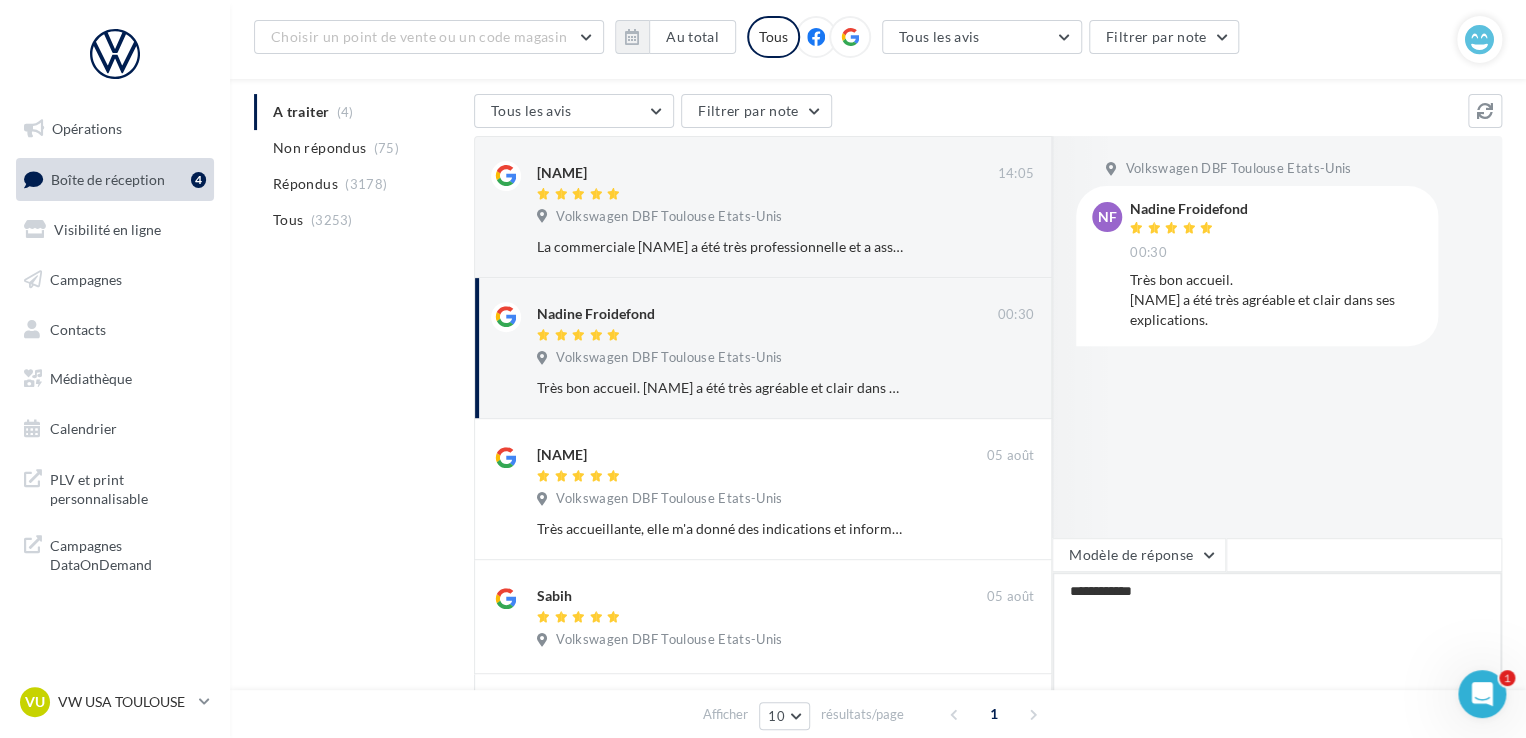 type on "**********" 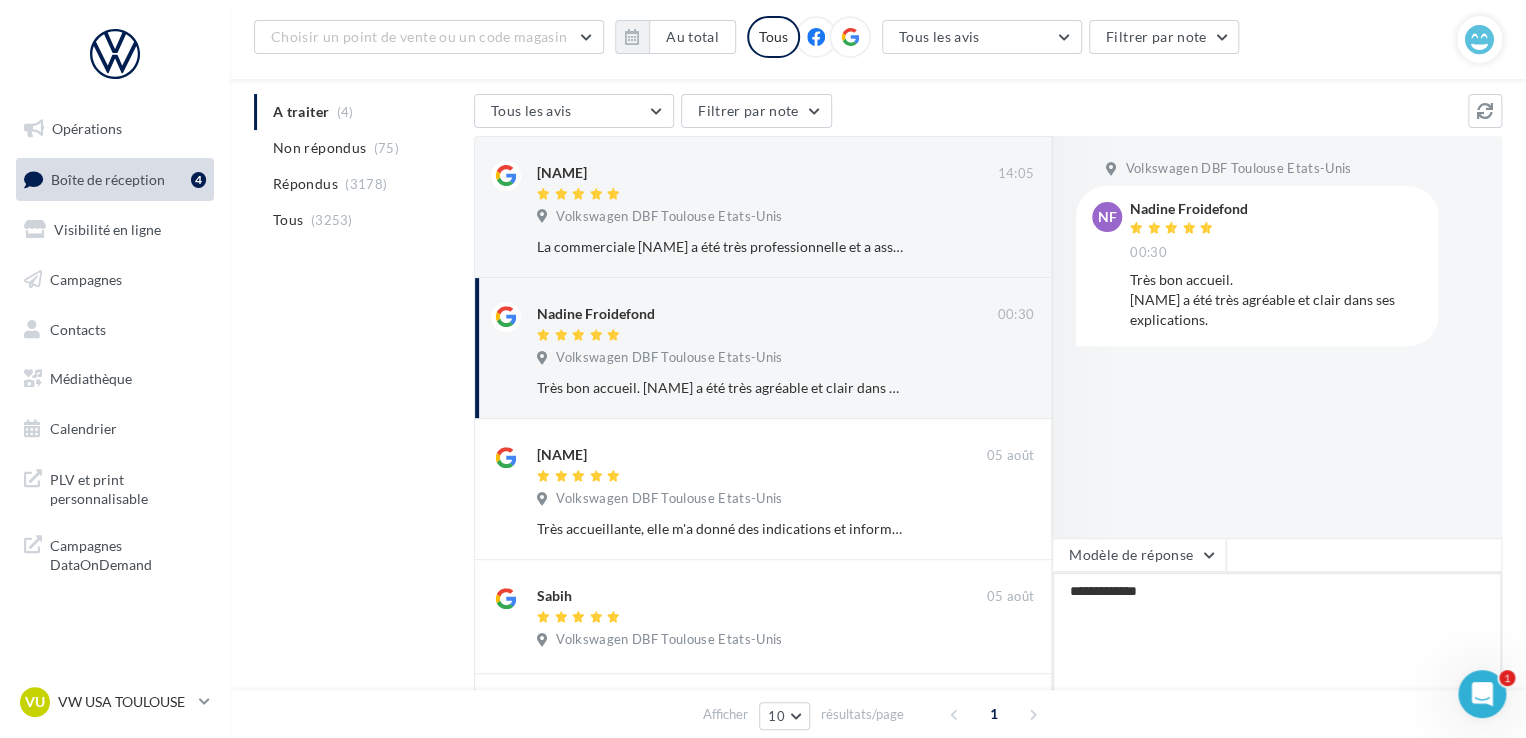 type on "**********" 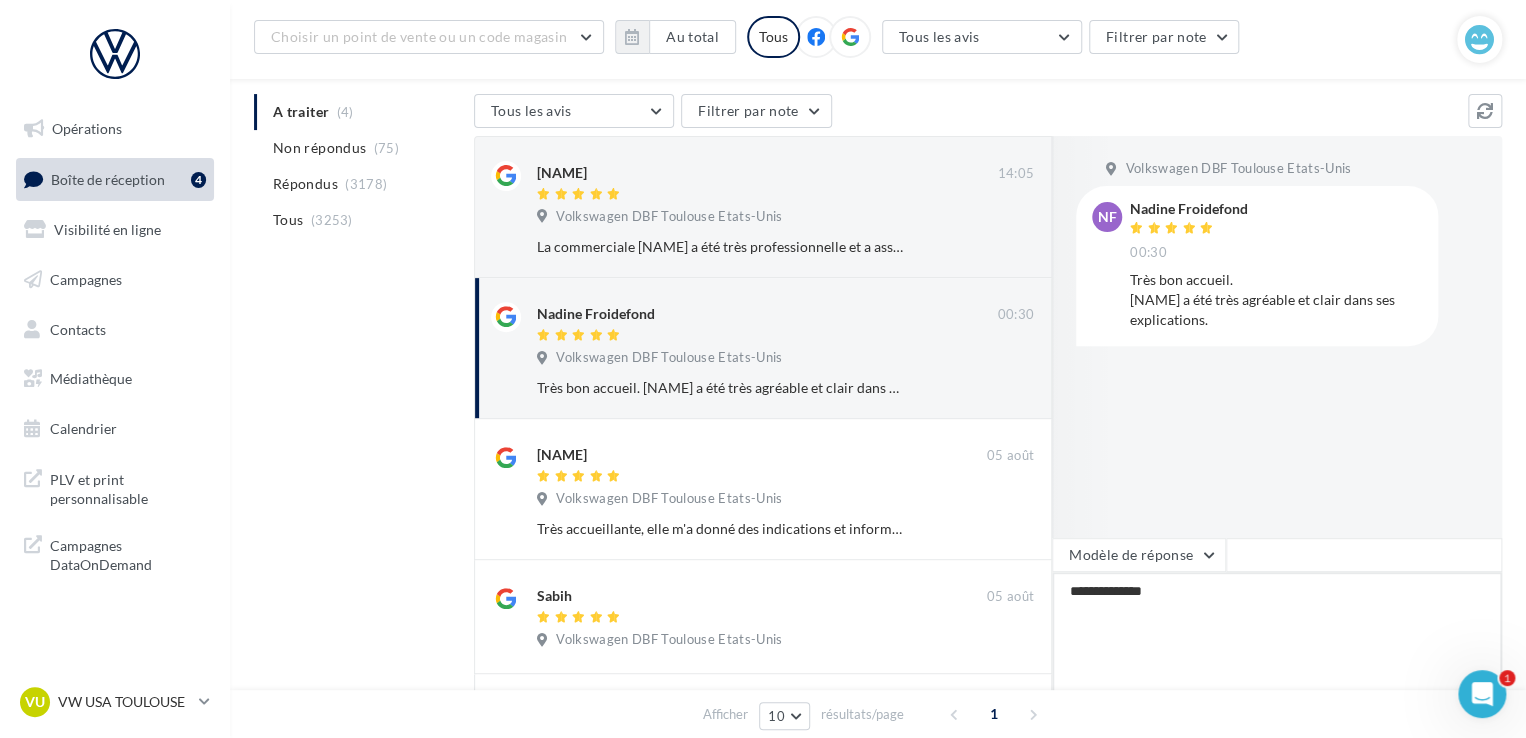 type on "**********" 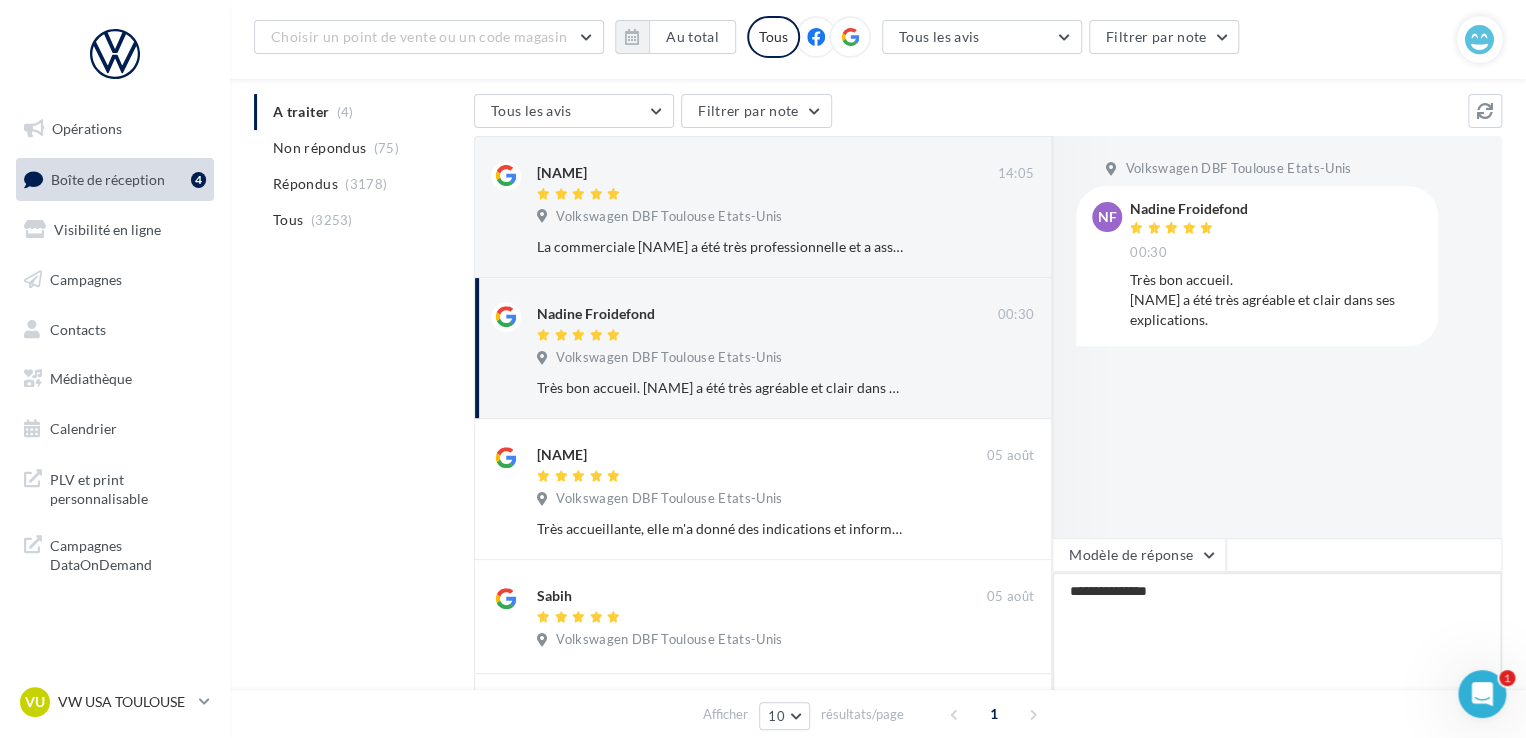 type on "**********" 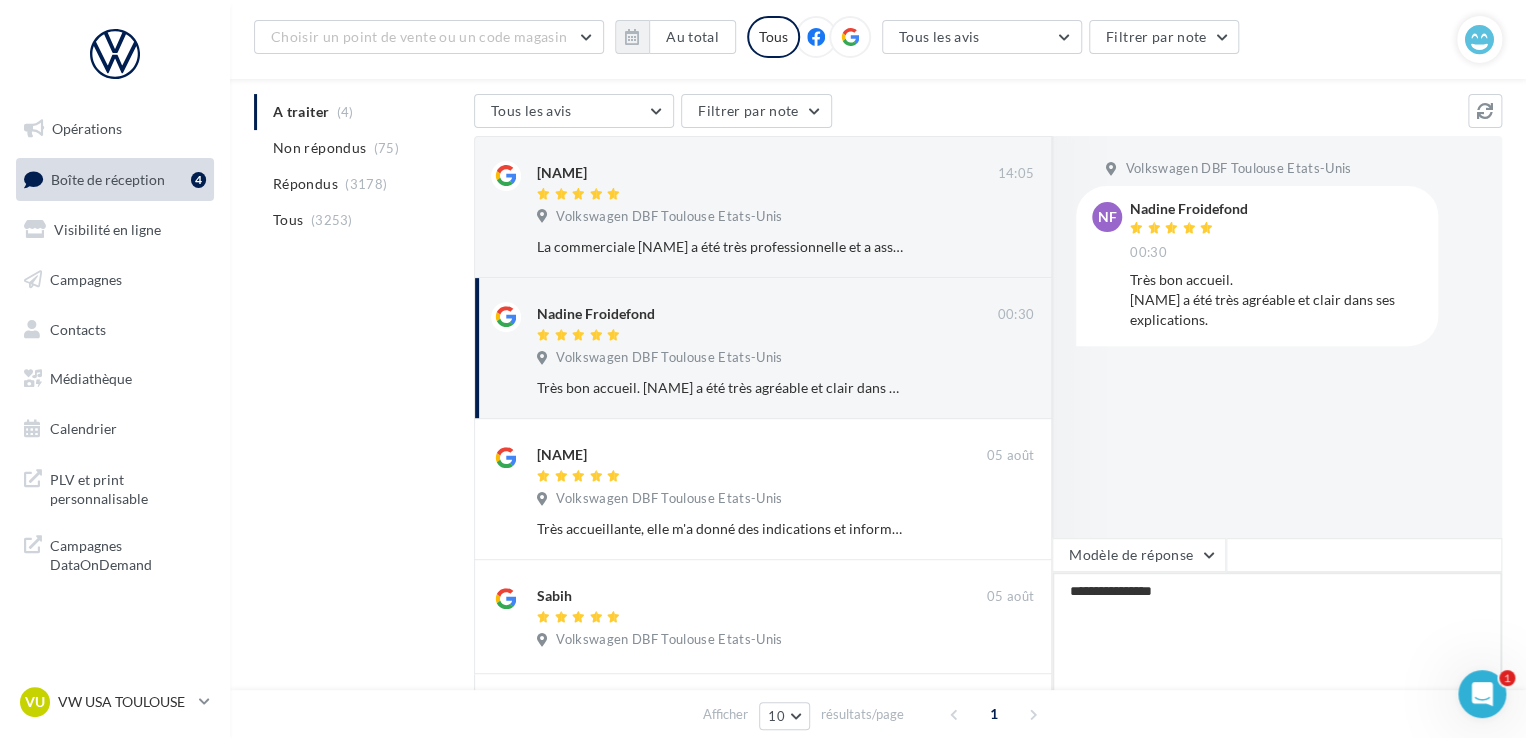 type on "**********" 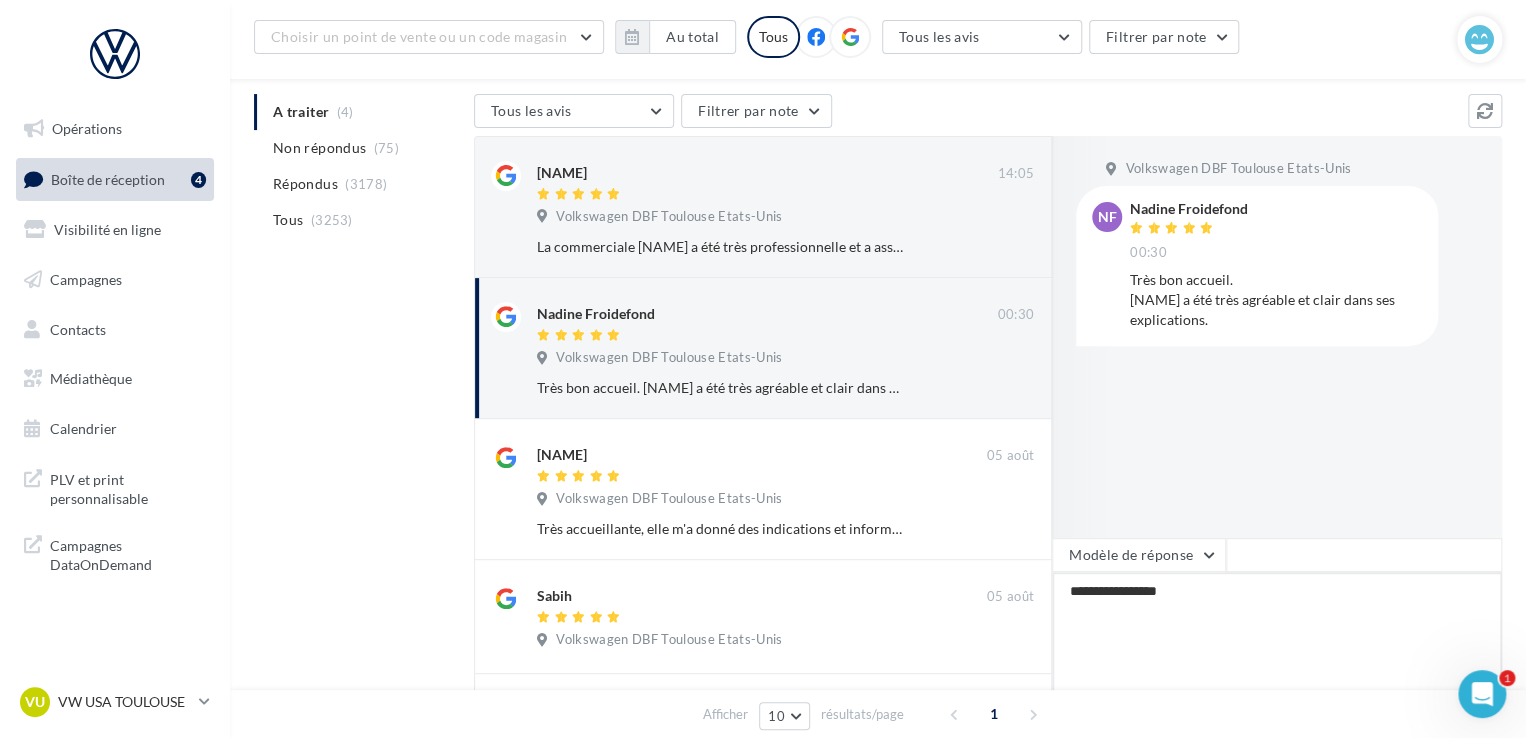 type on "**********" 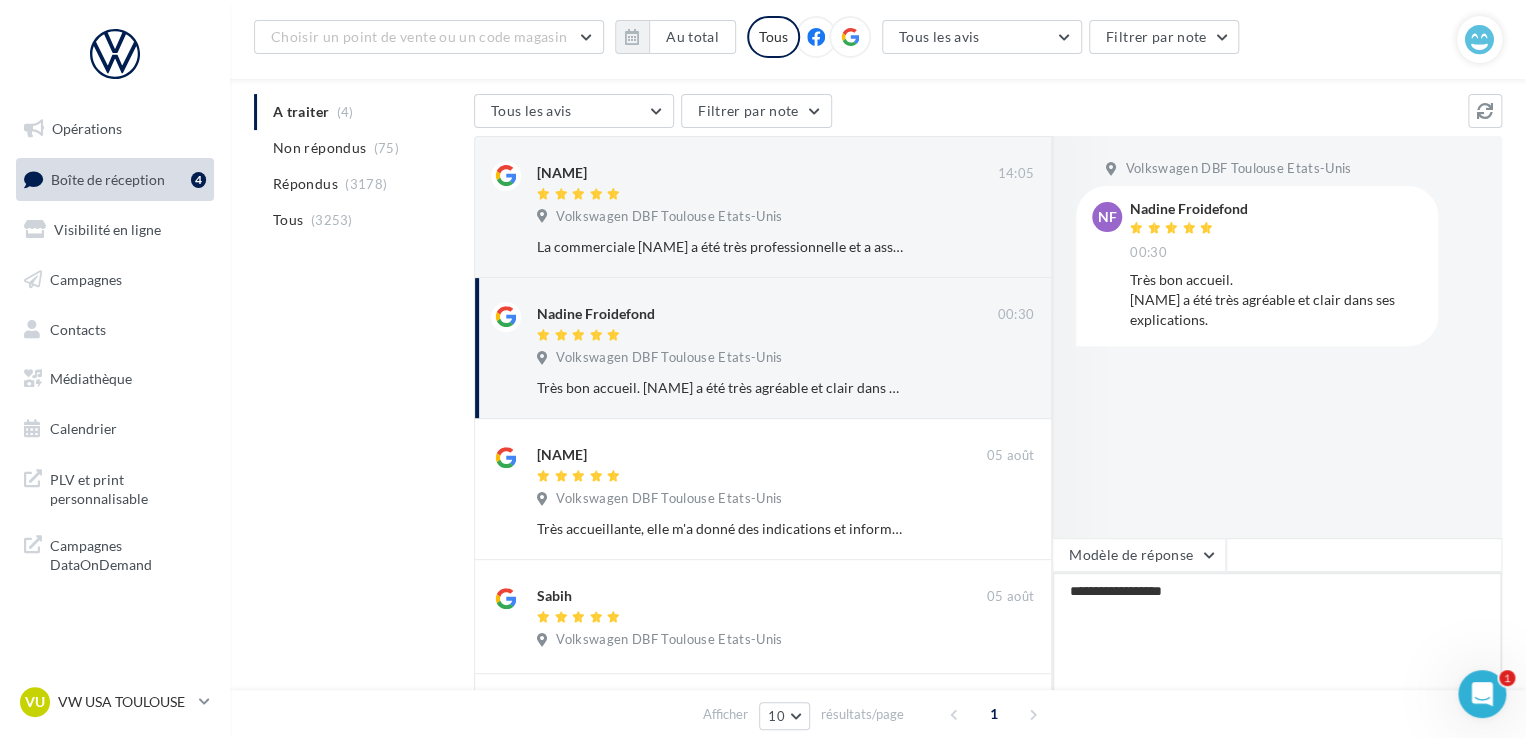 type on "**********" 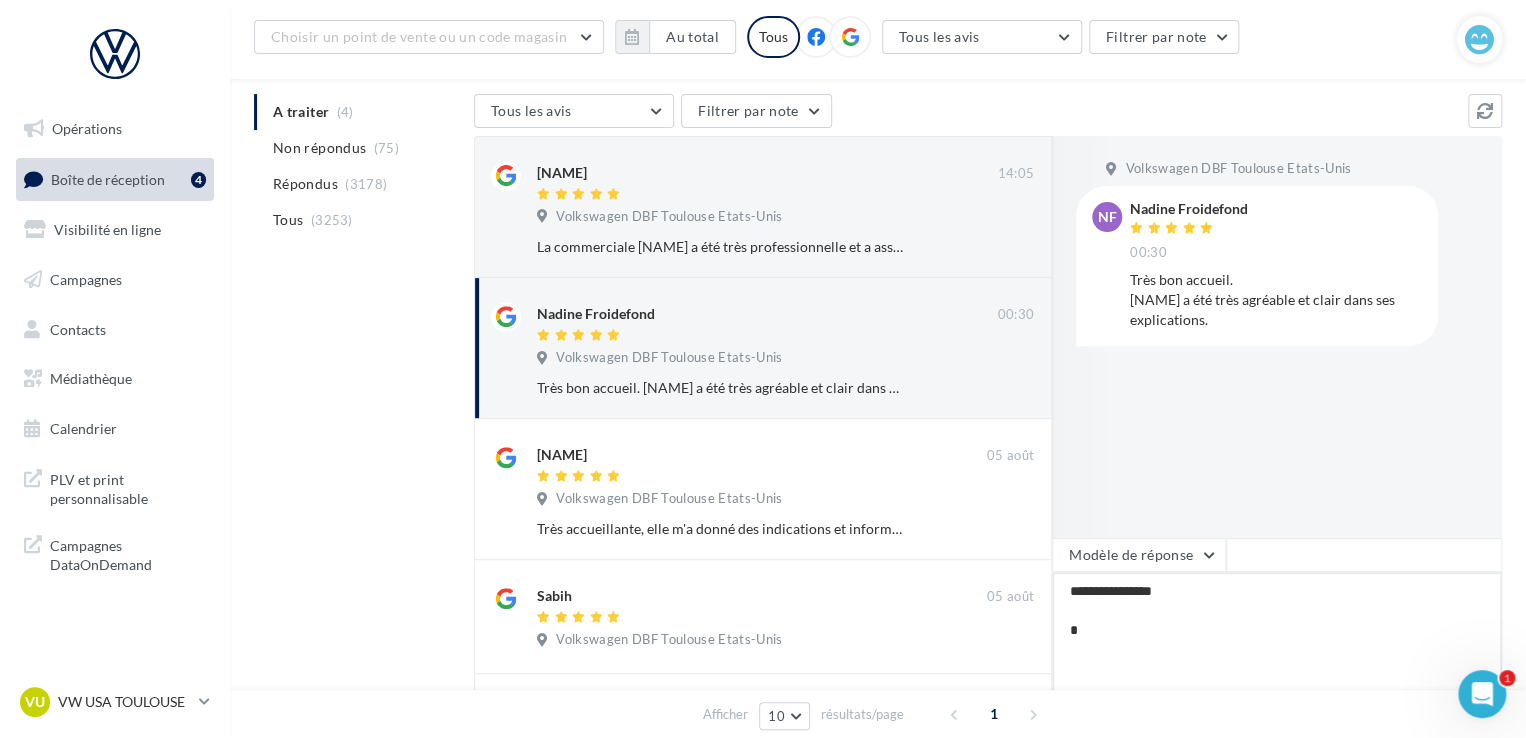 type on "**********" 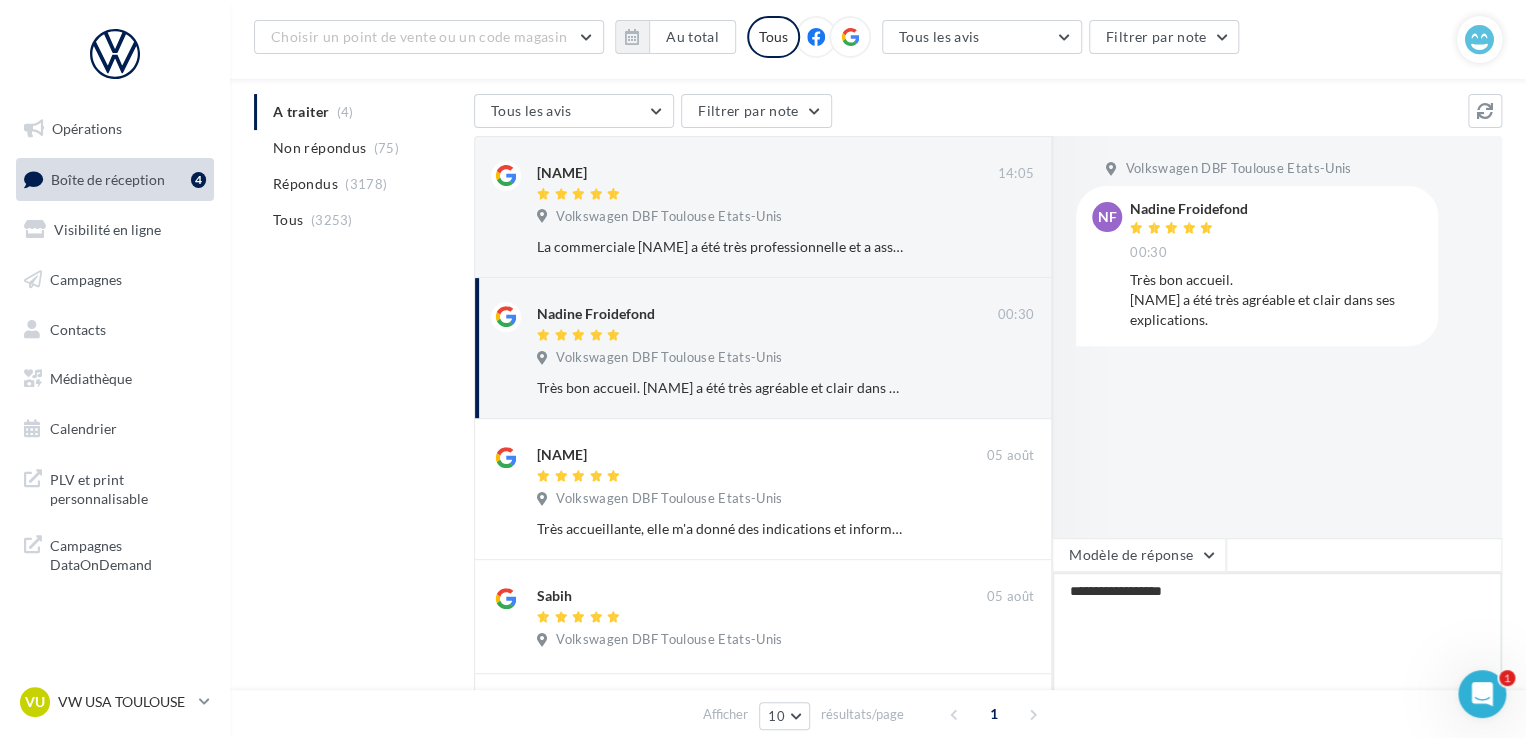 type on "**********" 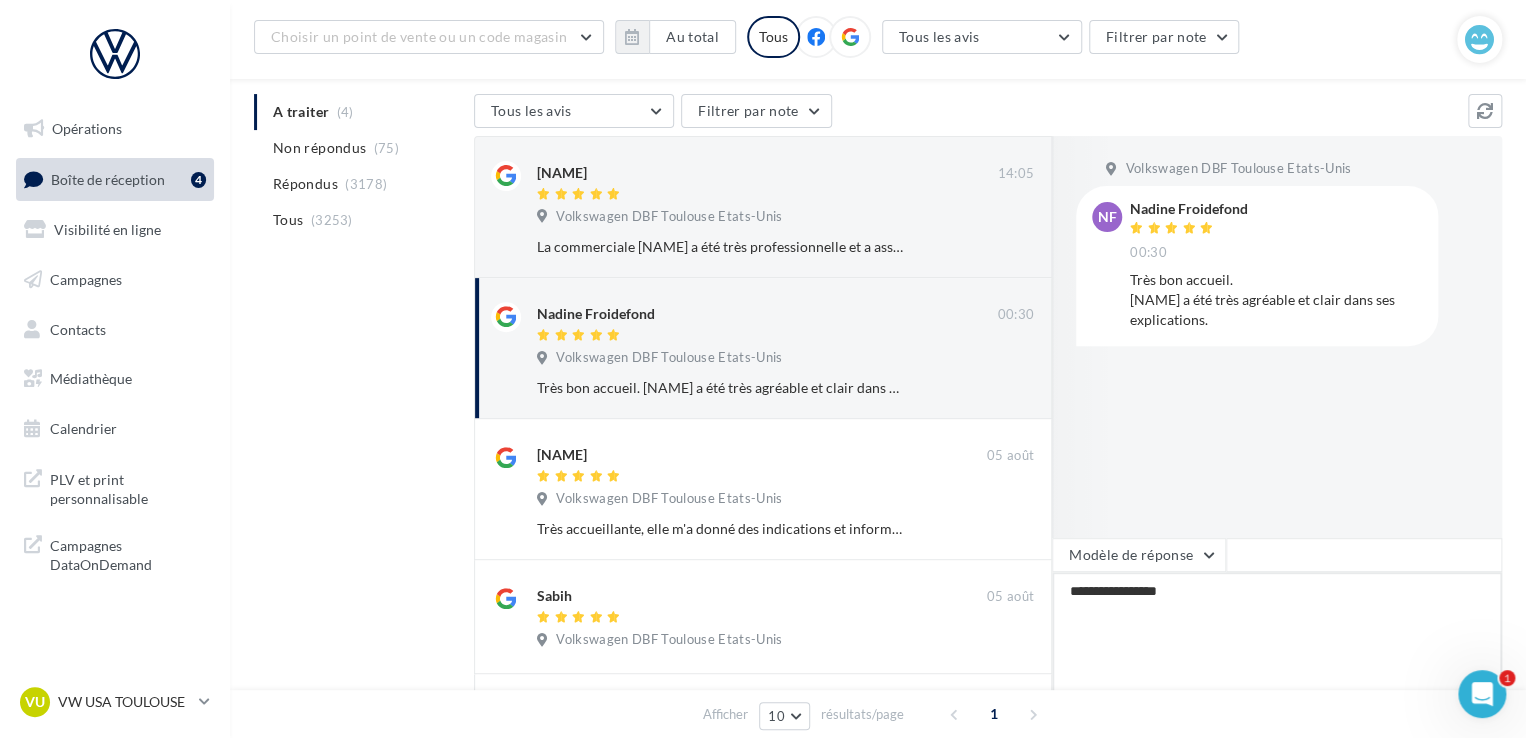 type on "**********" 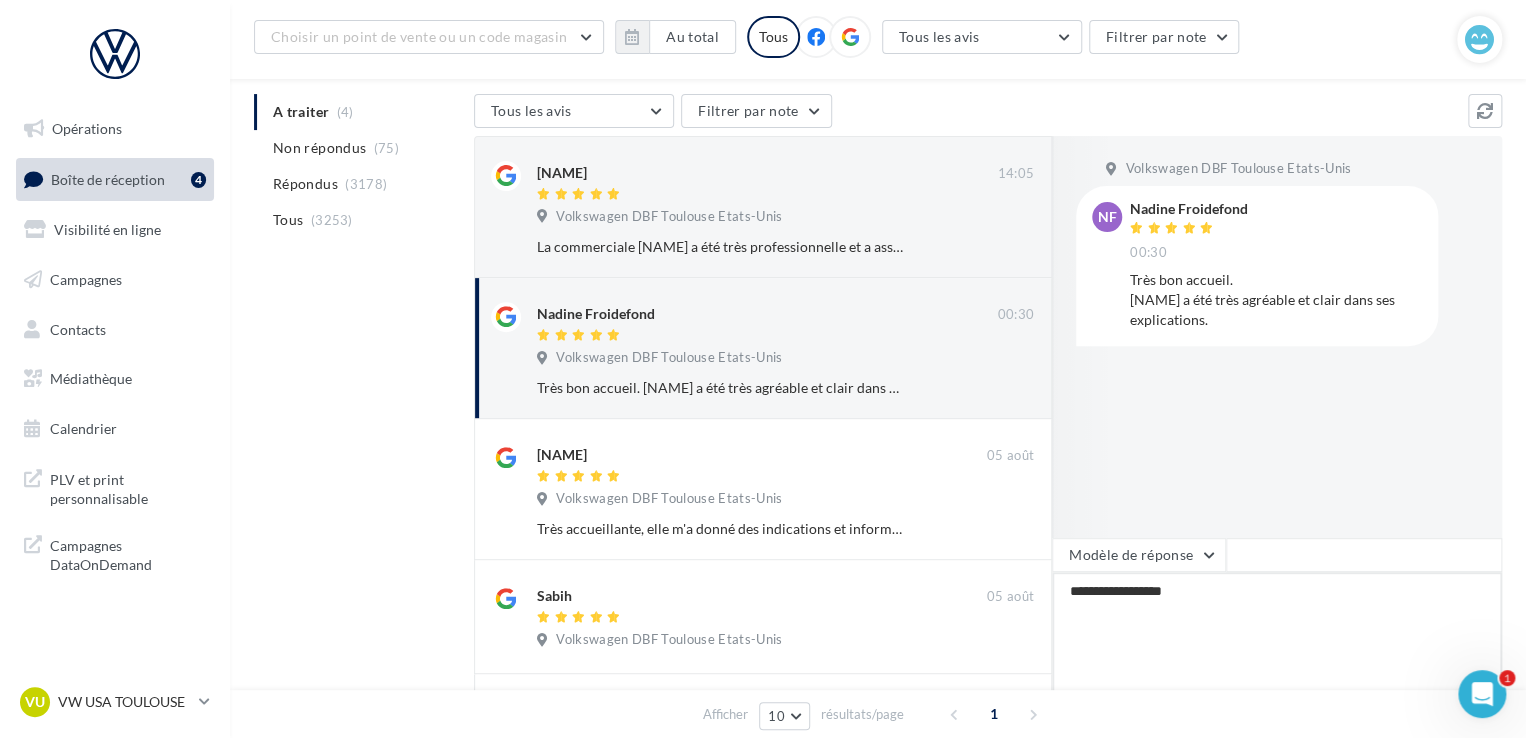 type on "**********" 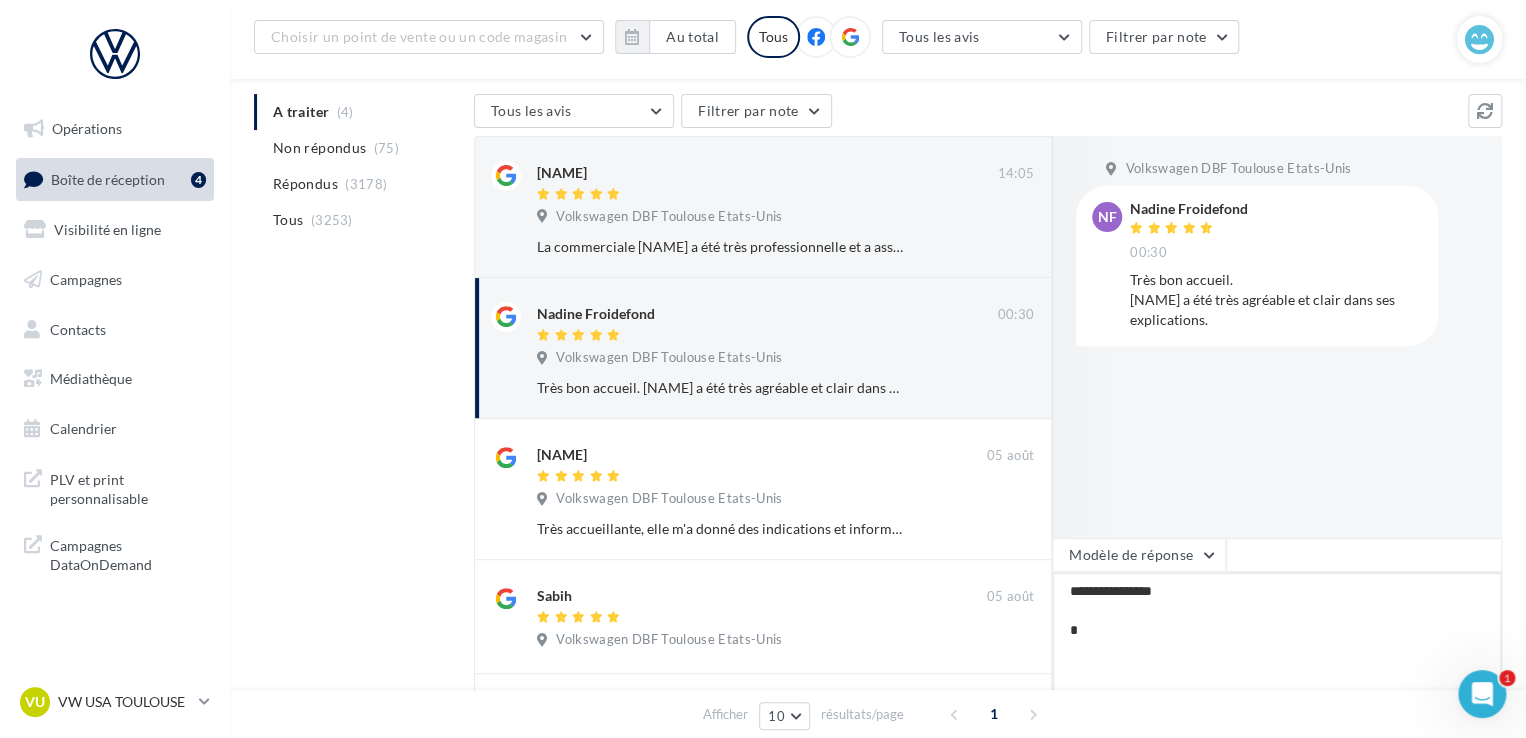 type on "**********" 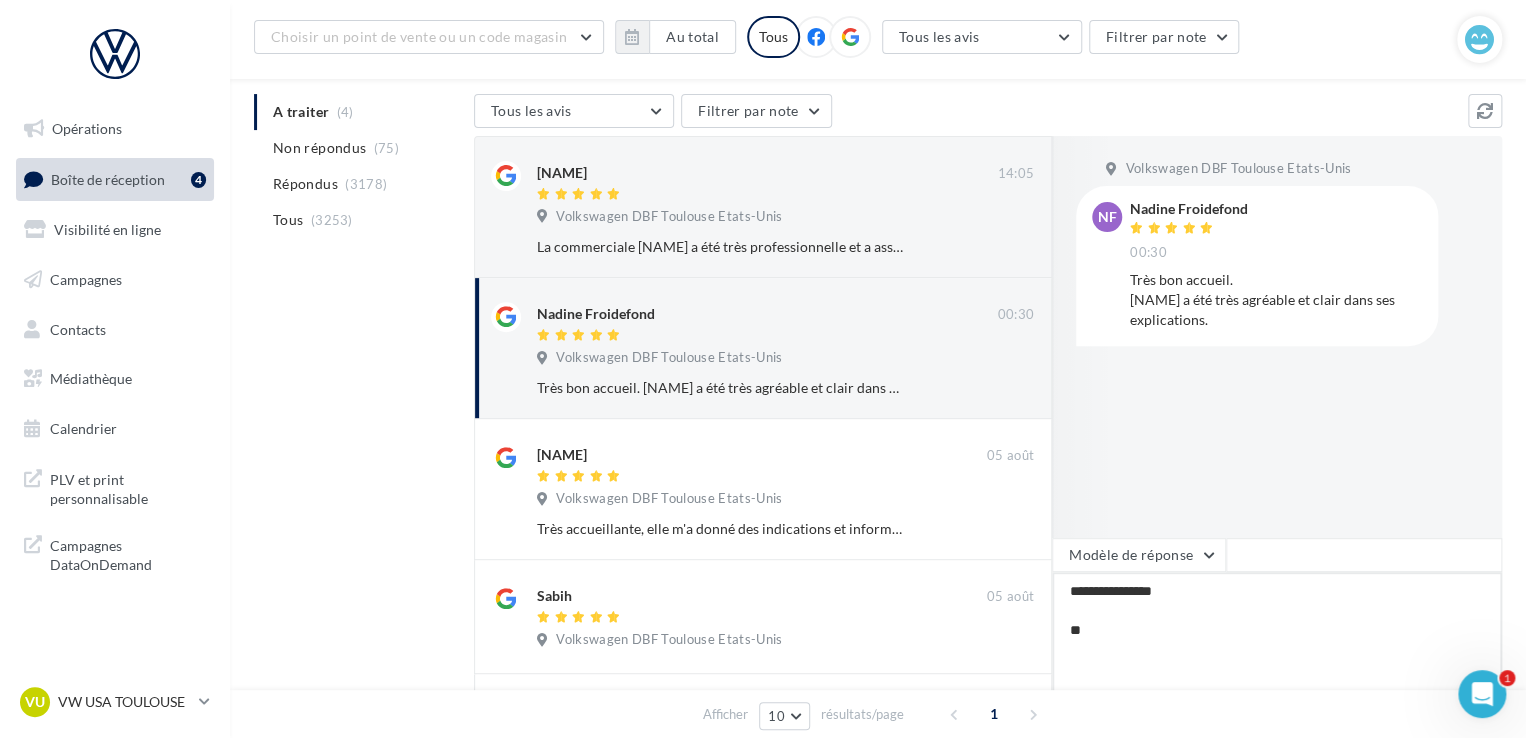 type on "**********" 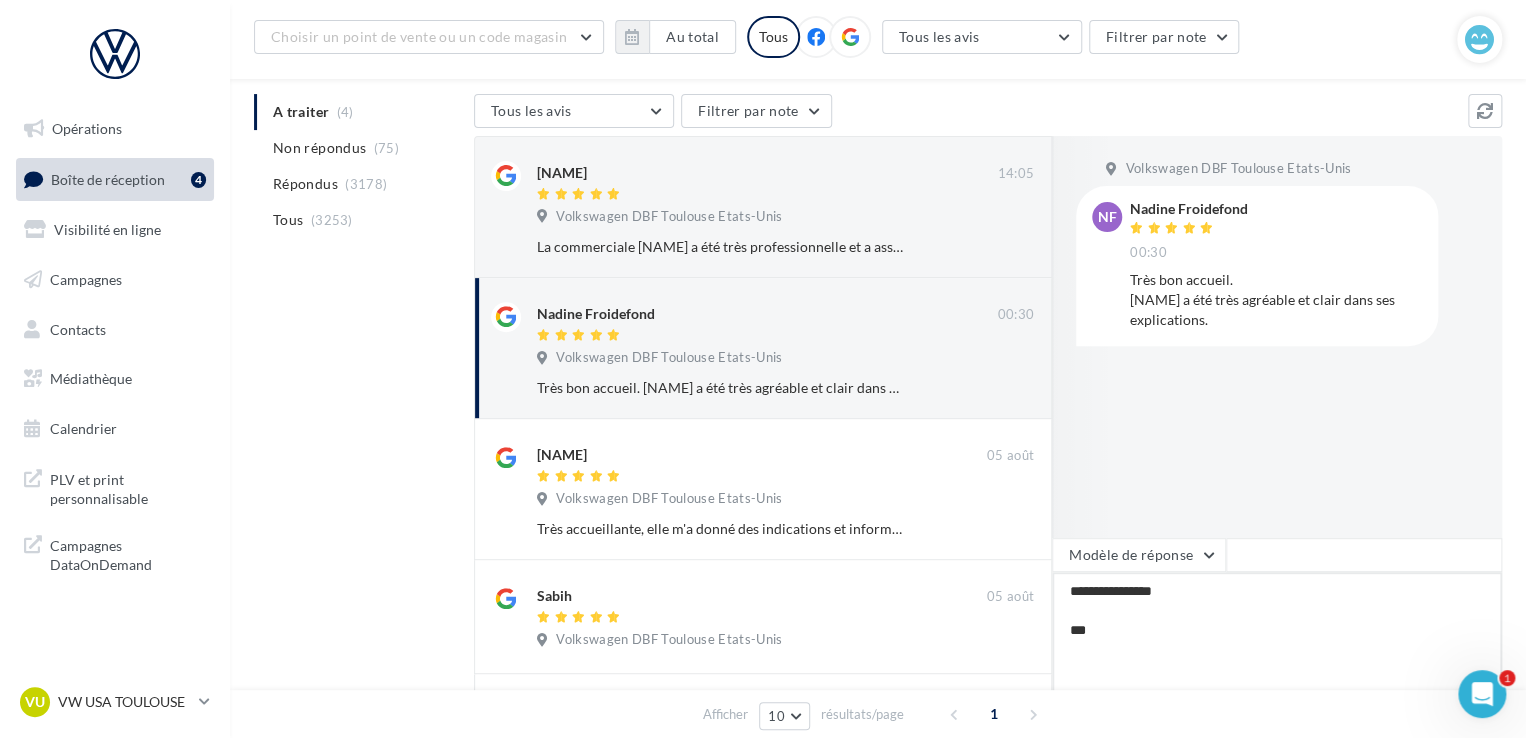 type on "**********" 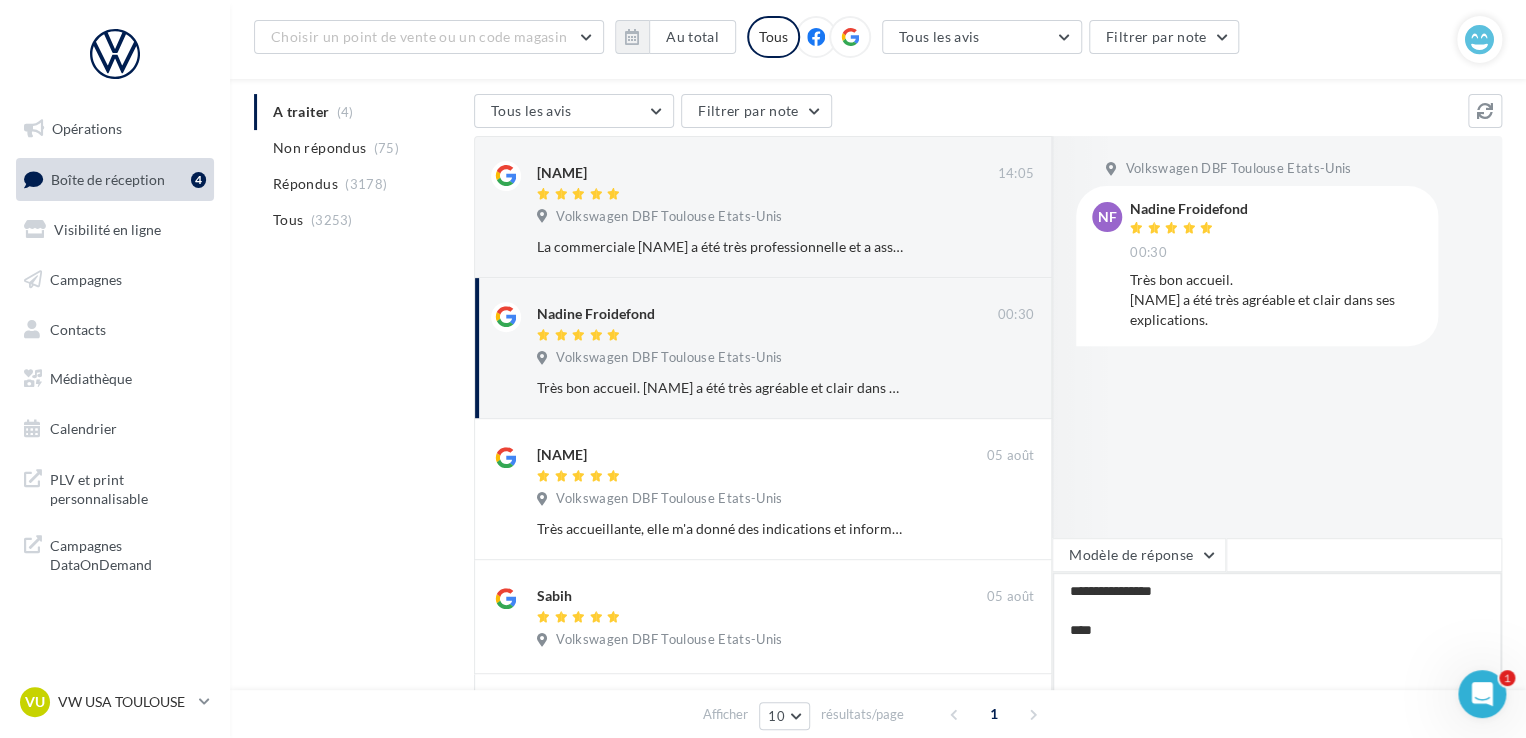 type on "**********" 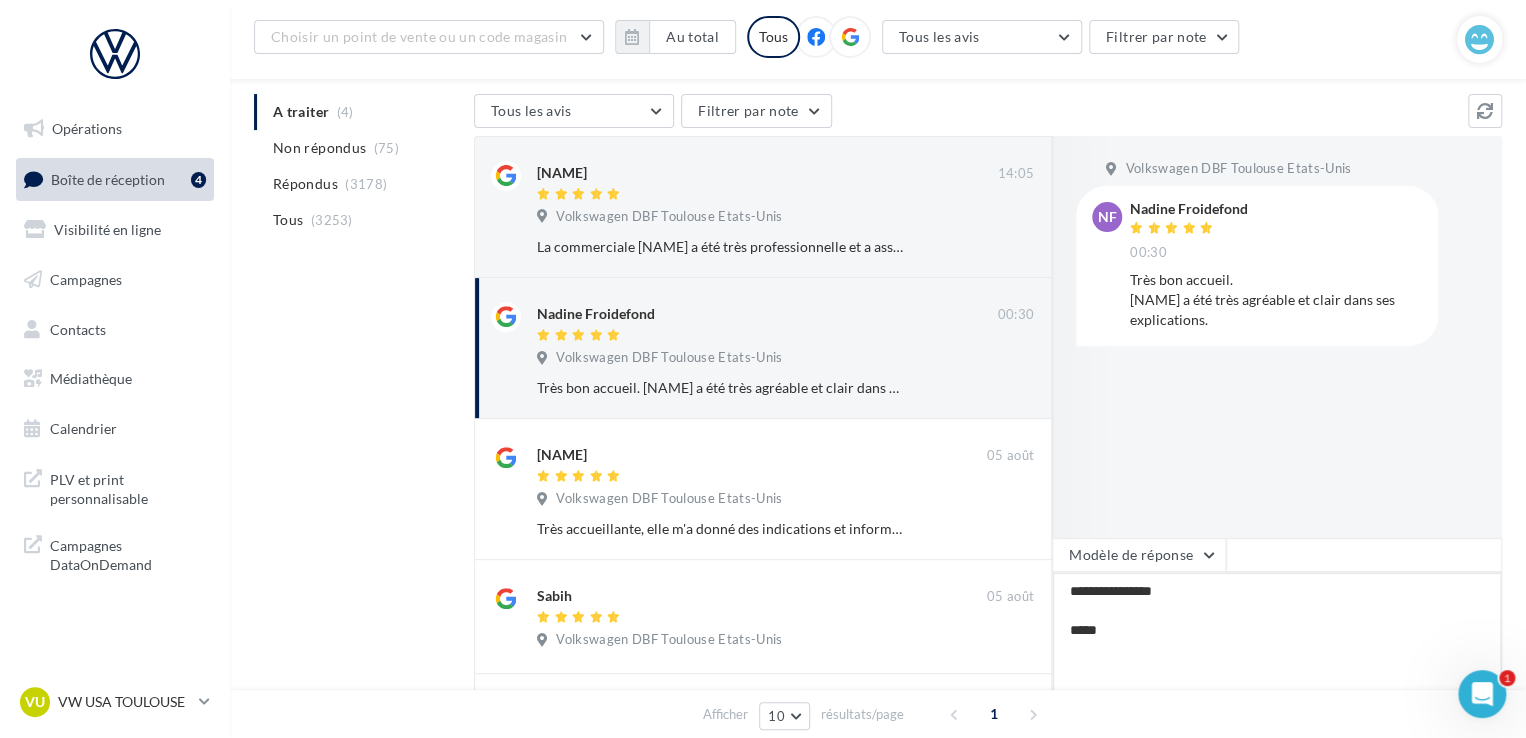 type on "**********" 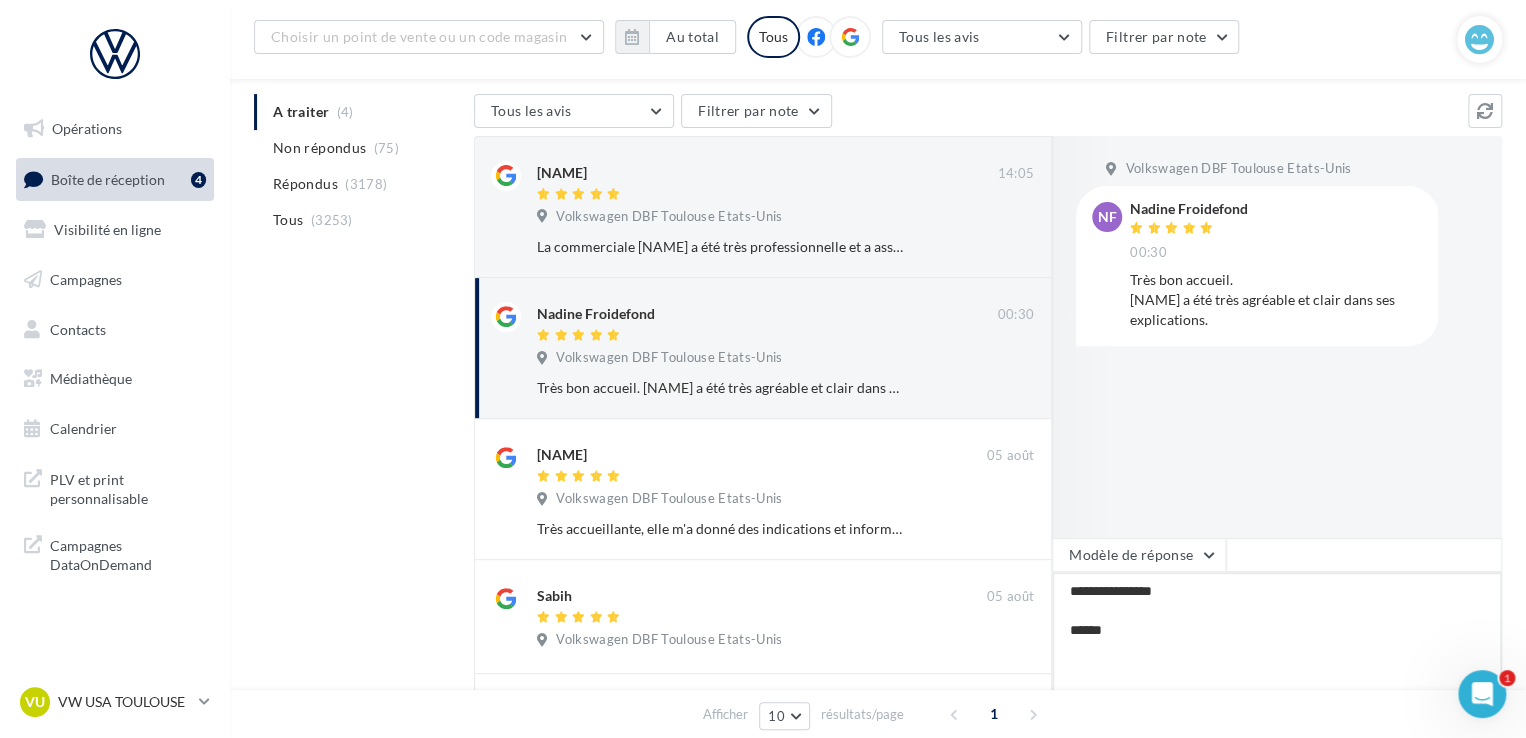 type on "**********" 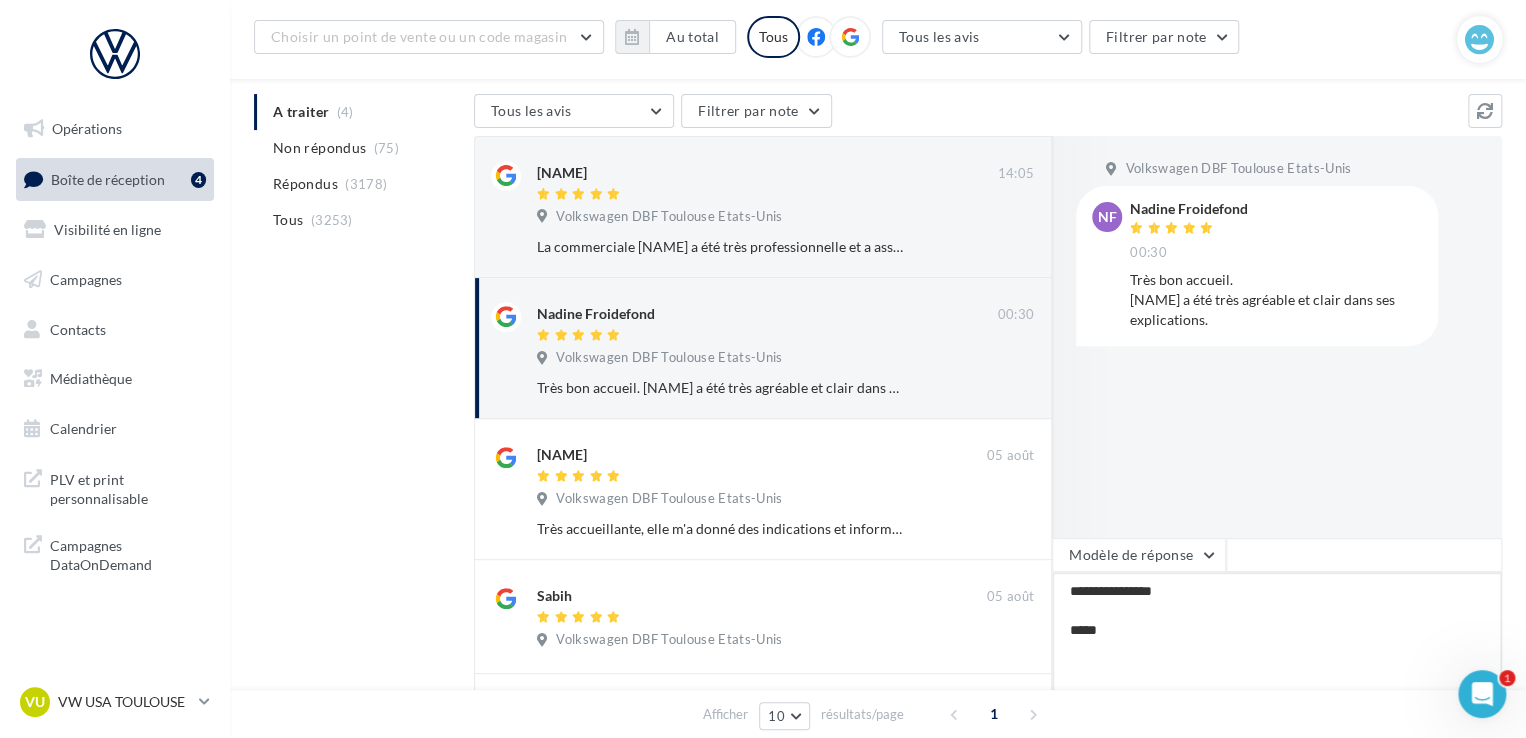 type on "**********" 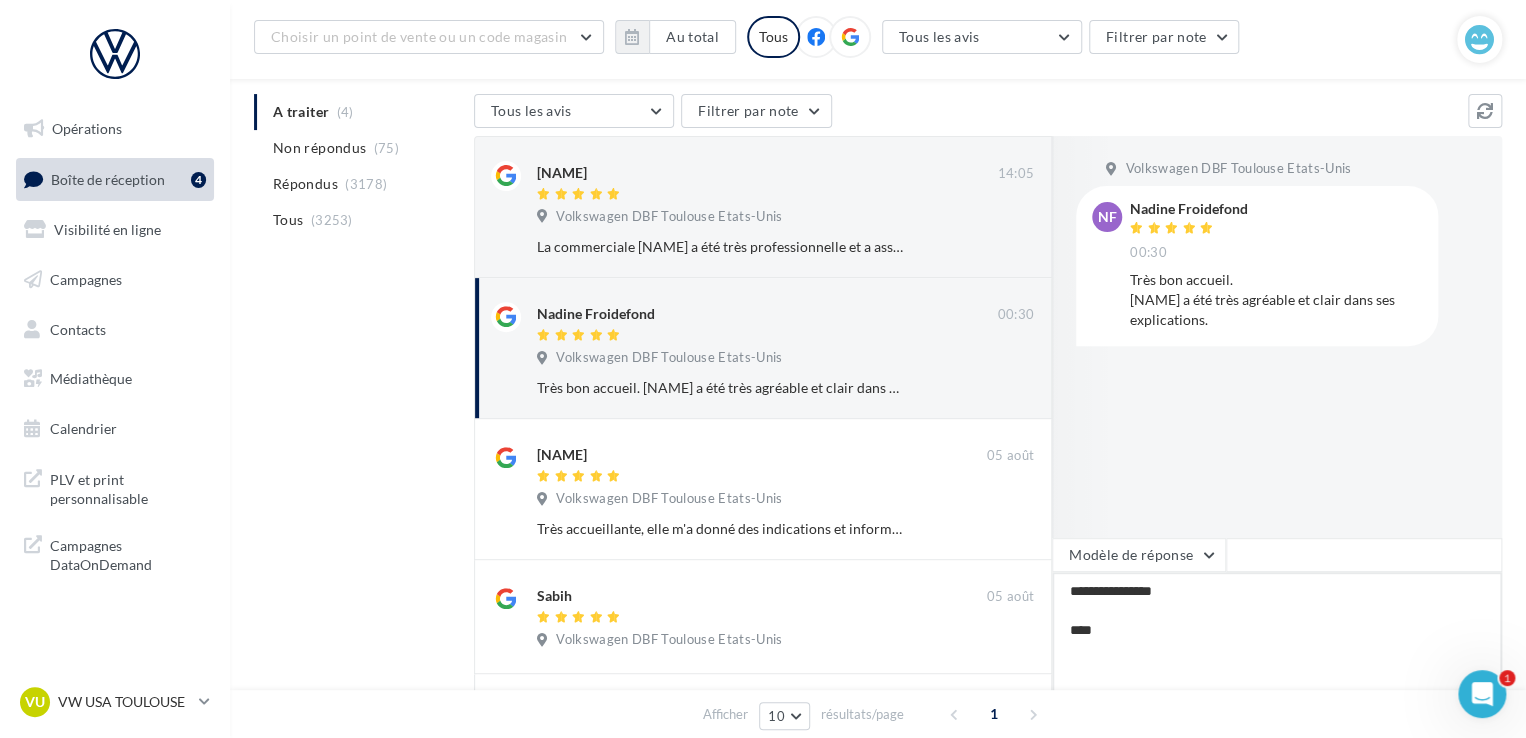 type on "**********" 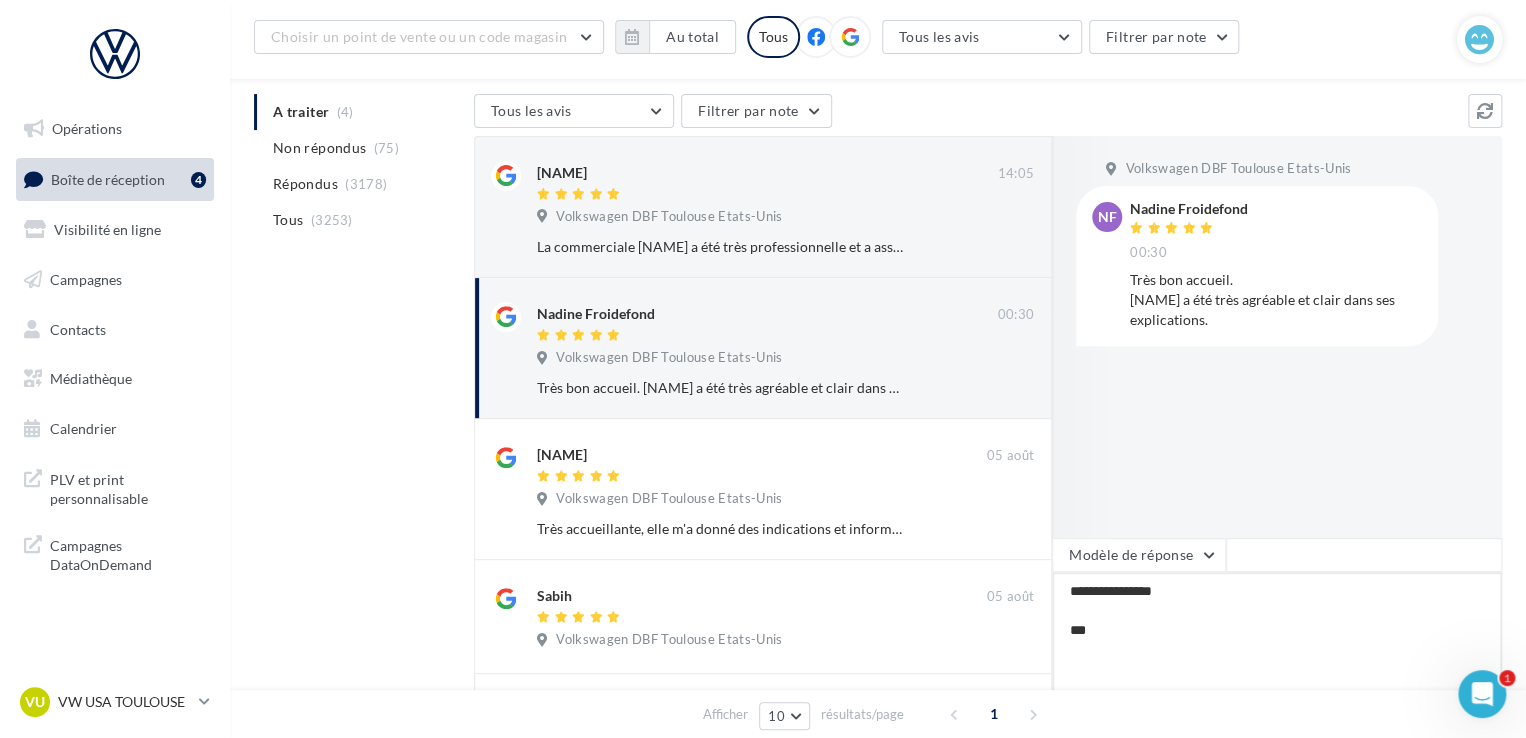 type on "**********" 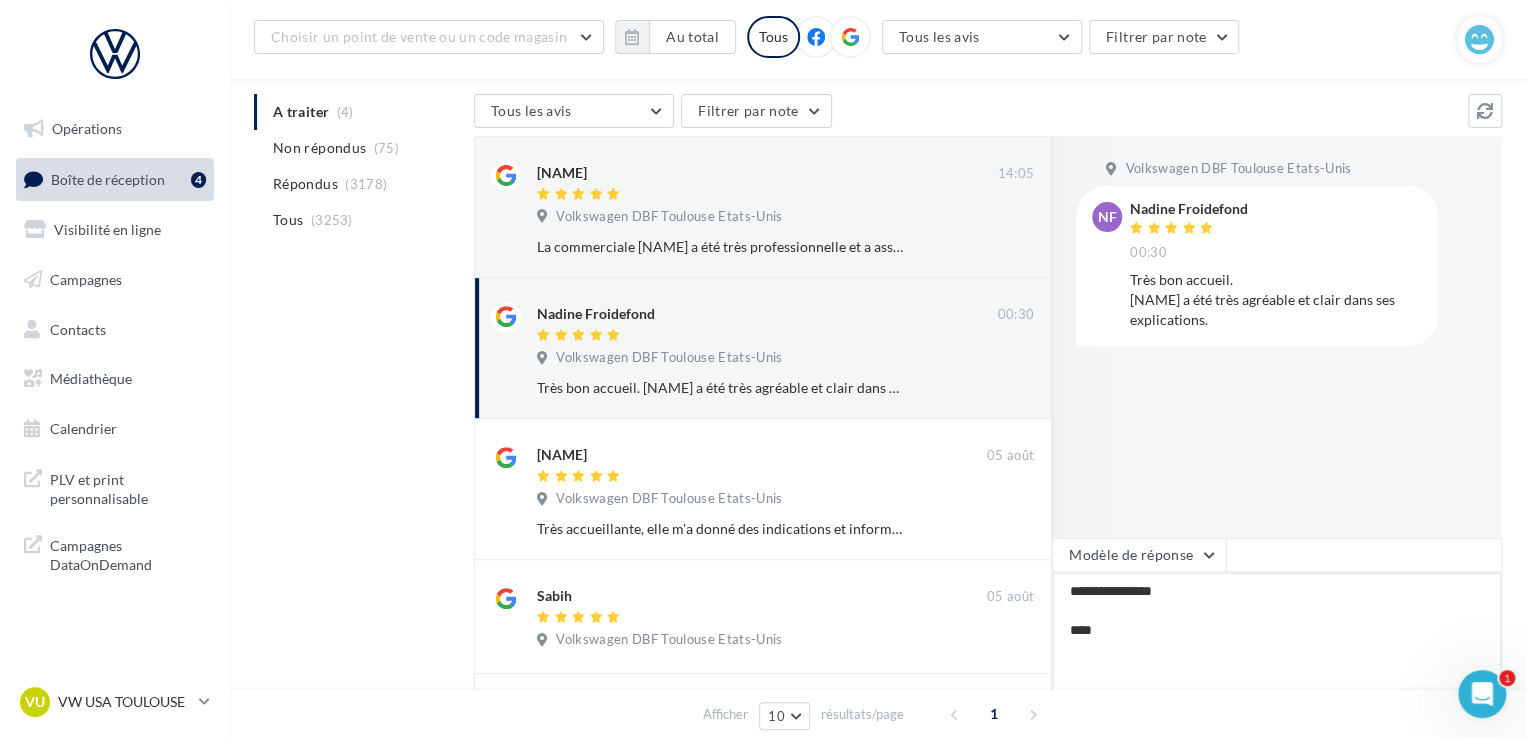 type on "**********" 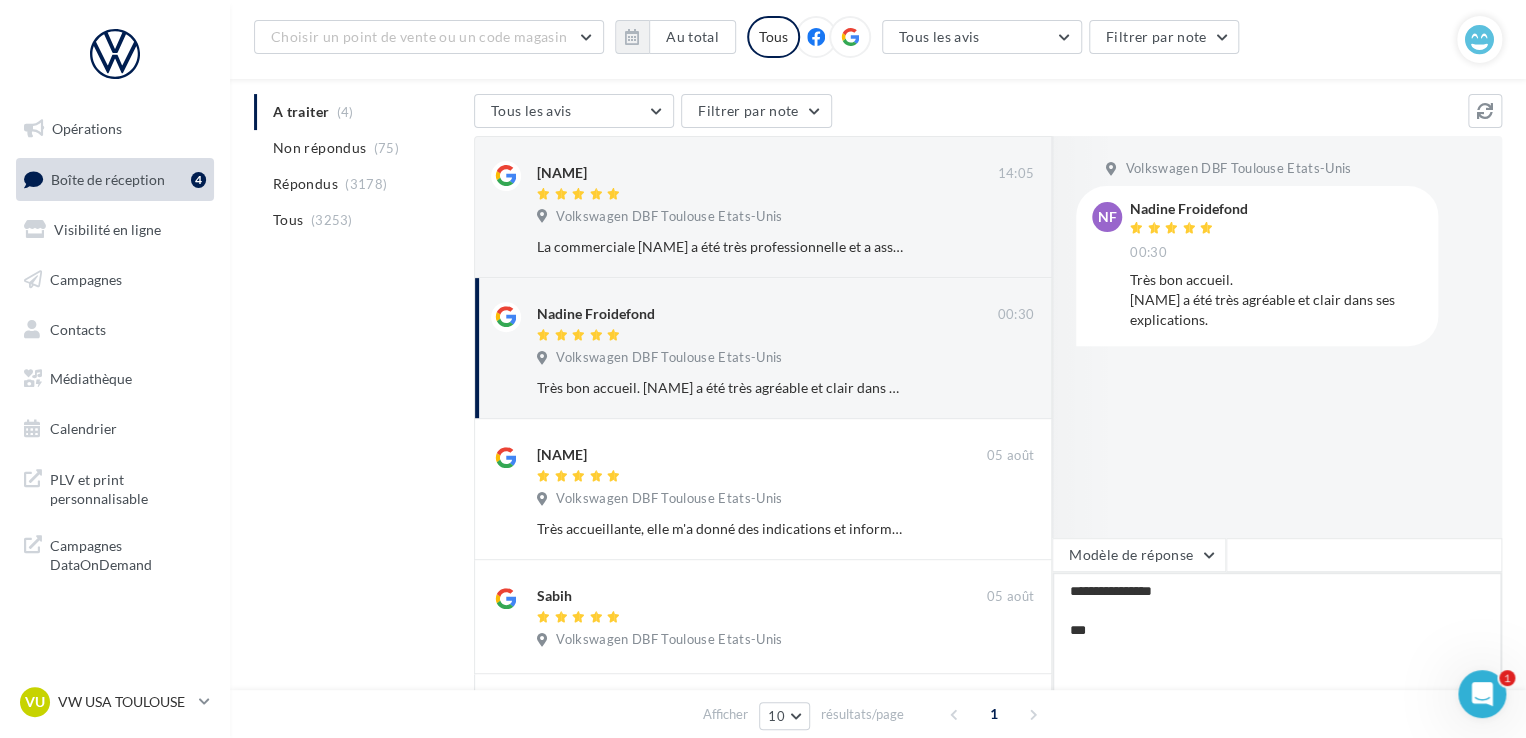 type on "**********" 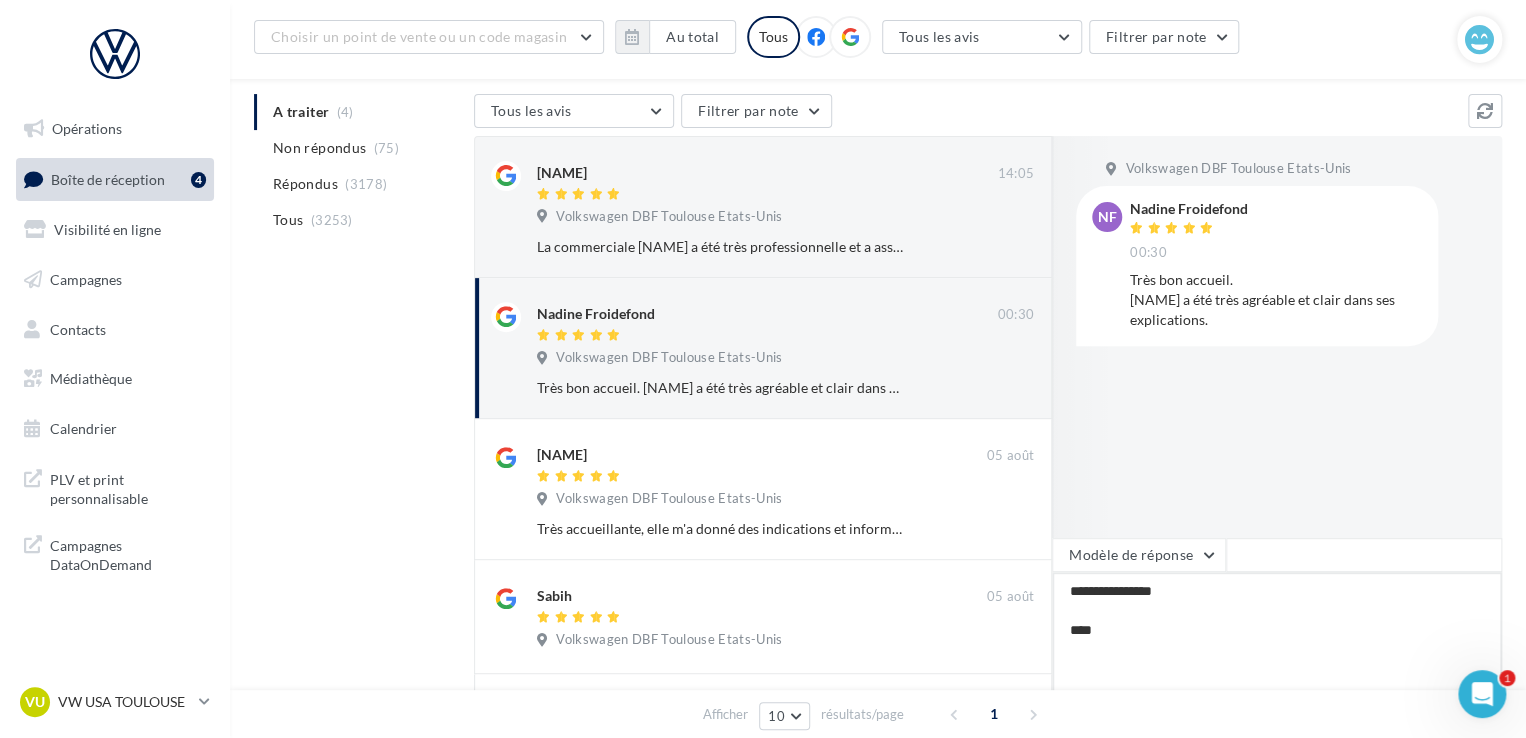 type on "**********" 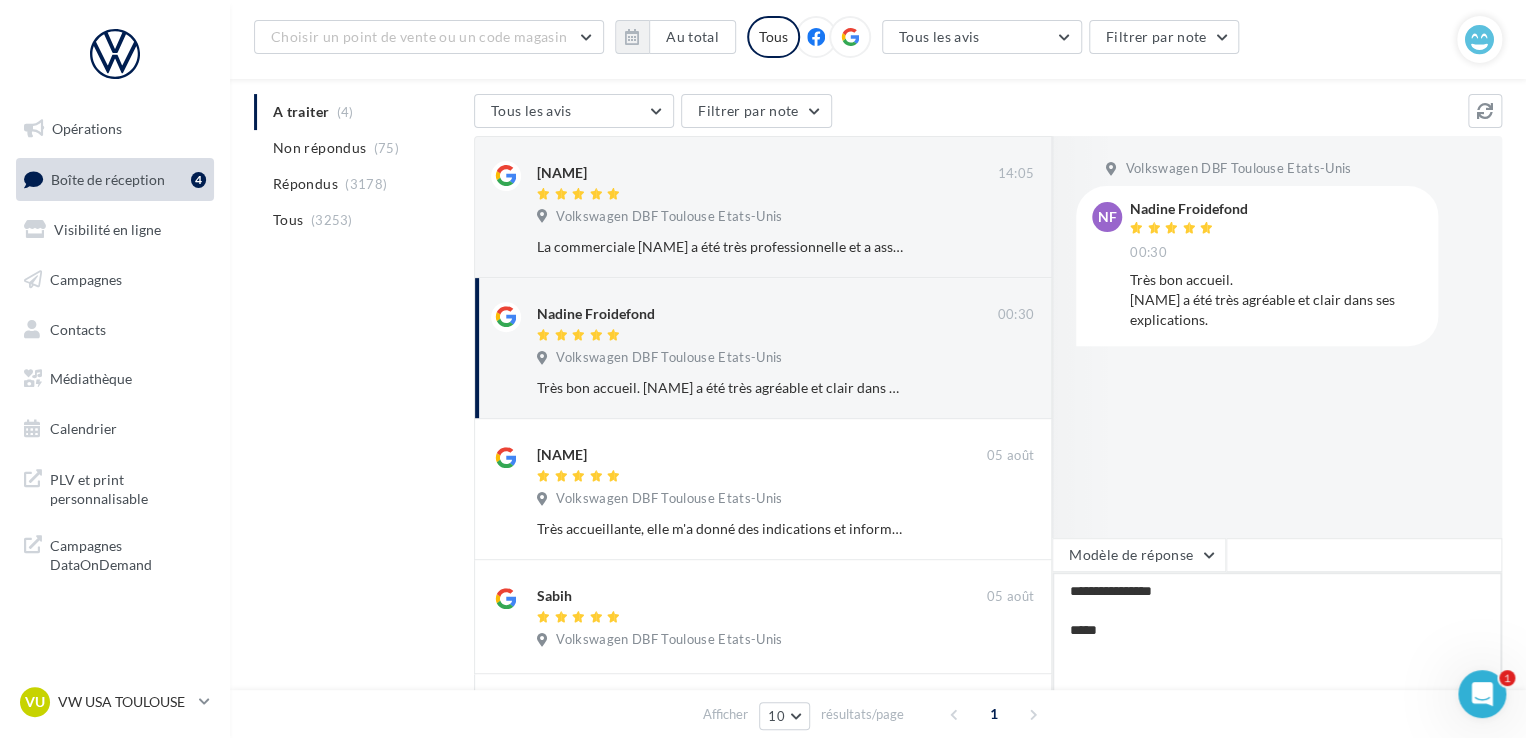 type on "**********" 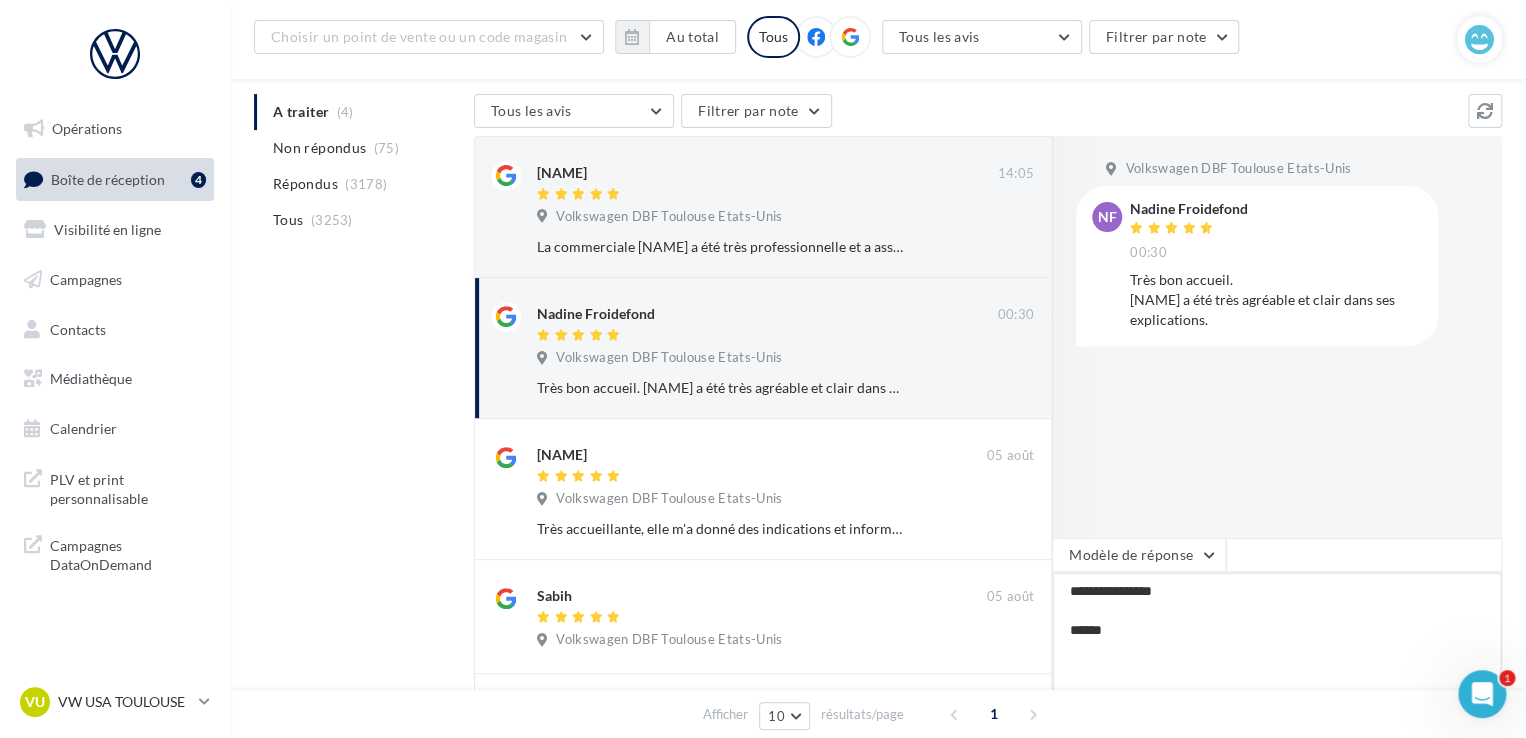 type on "**********" 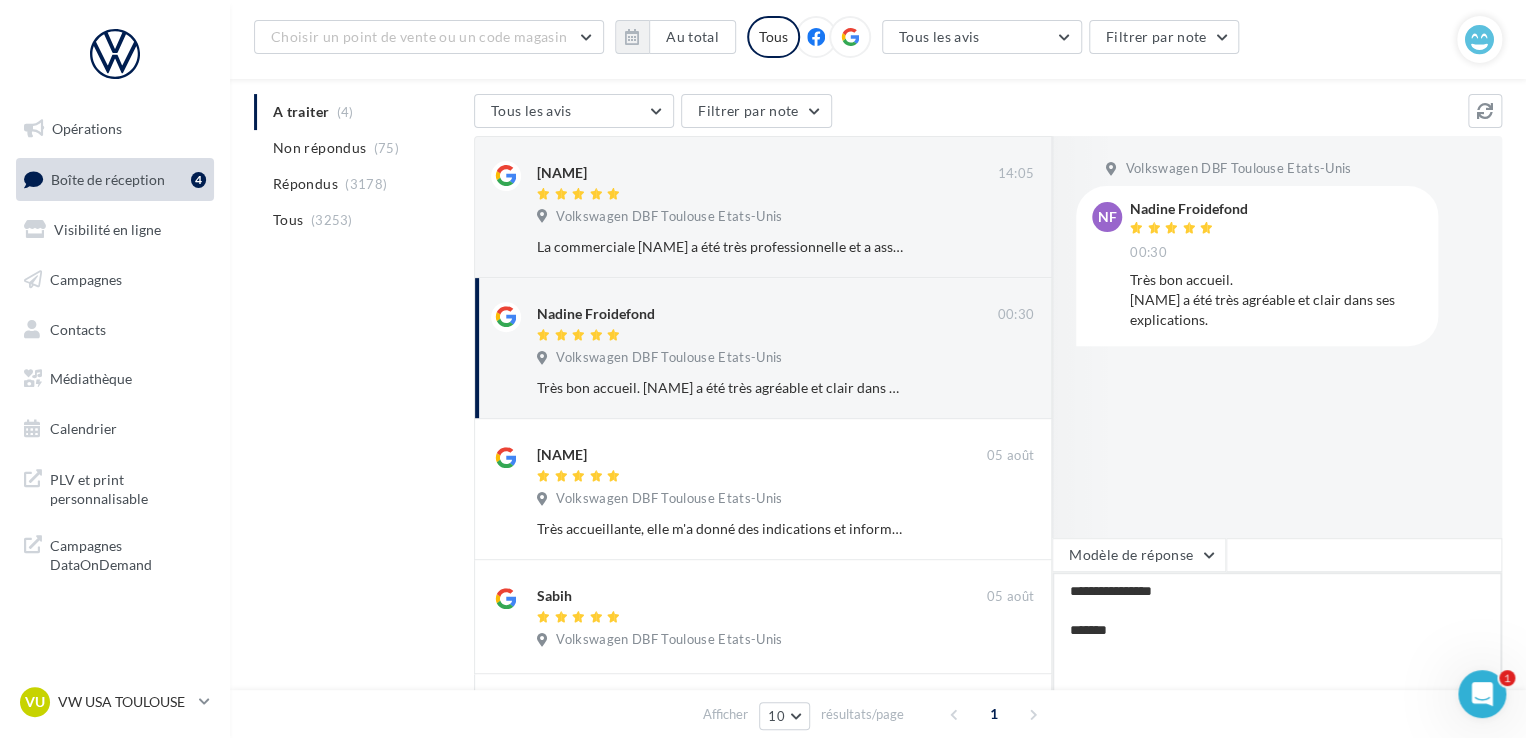 type on "**********" 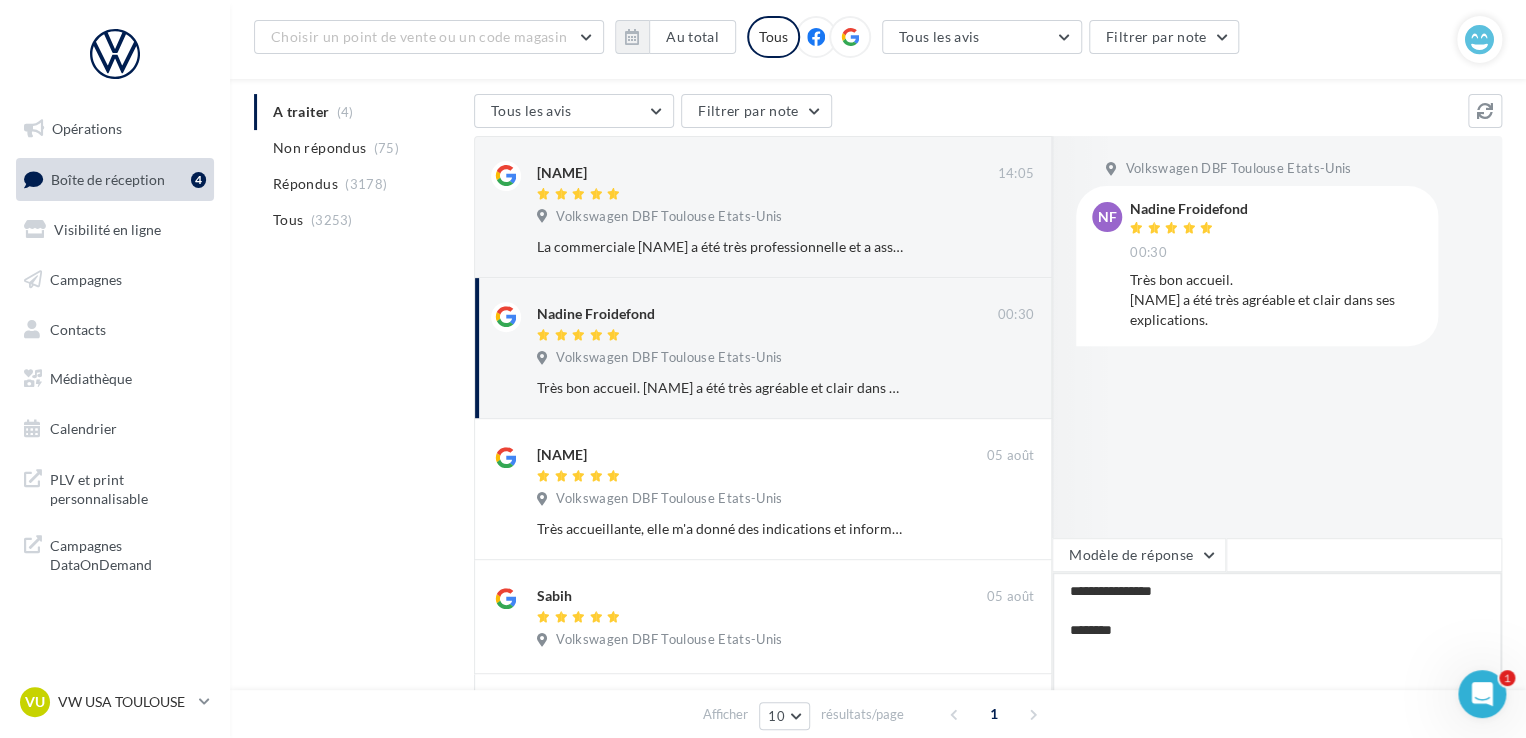 type on "**********" 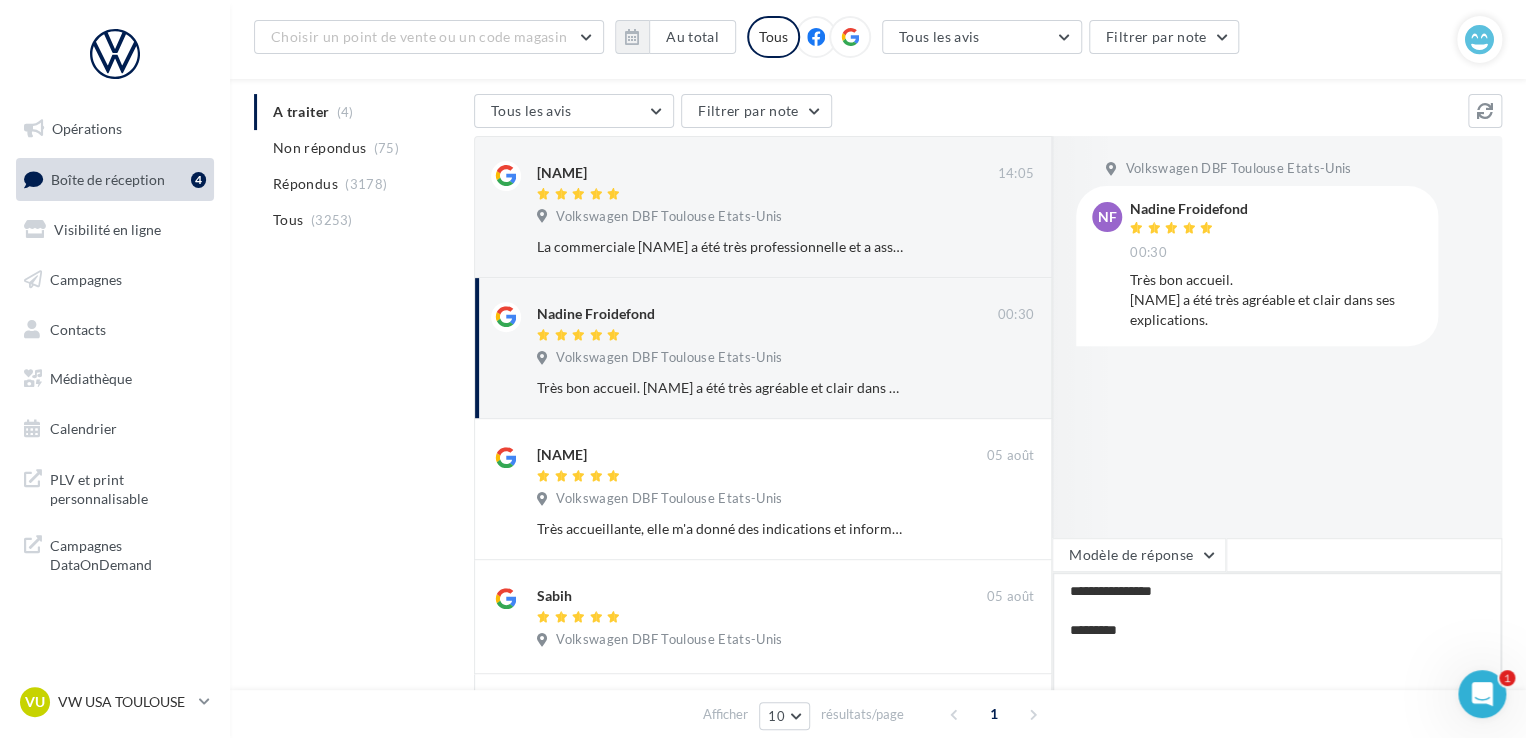 type on "**********" 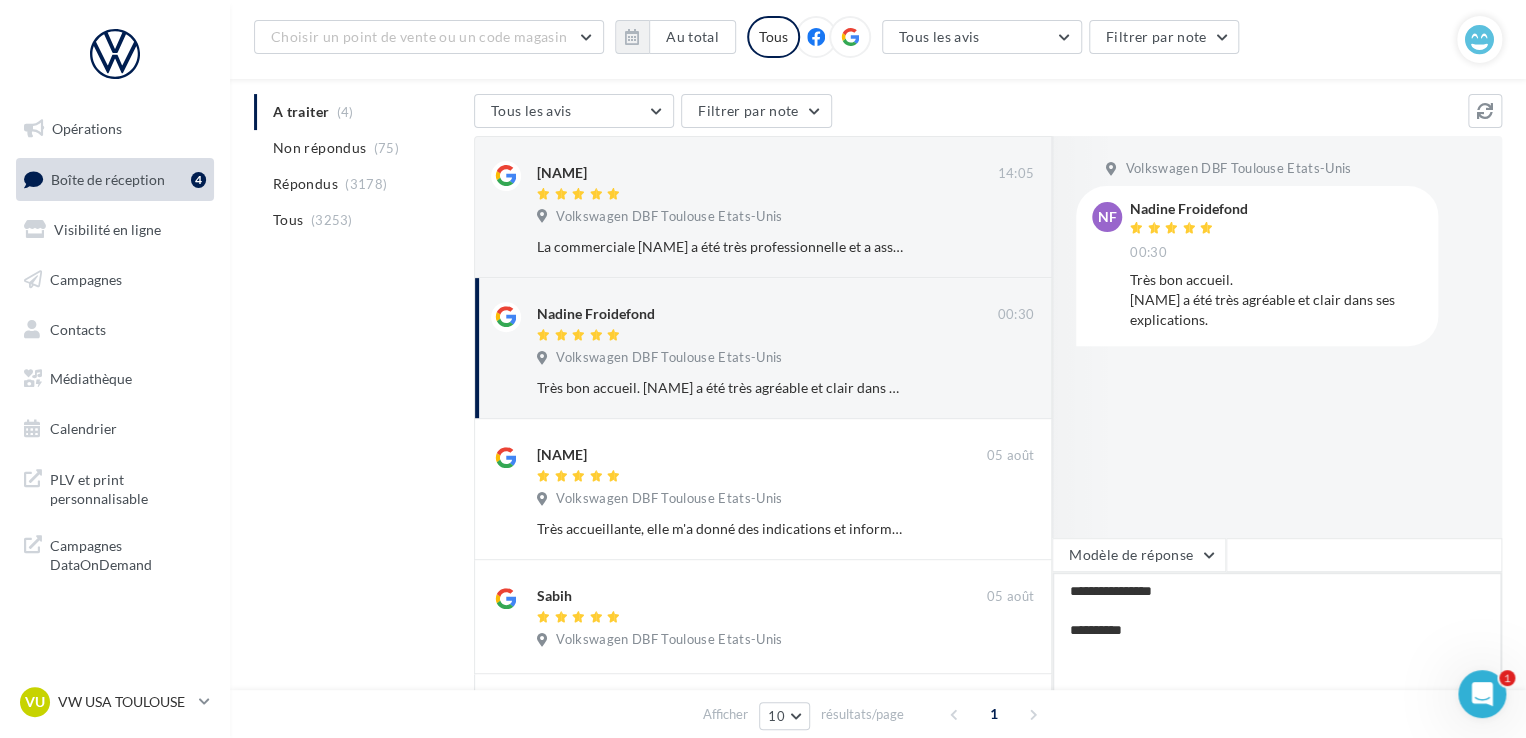 type on "**********" 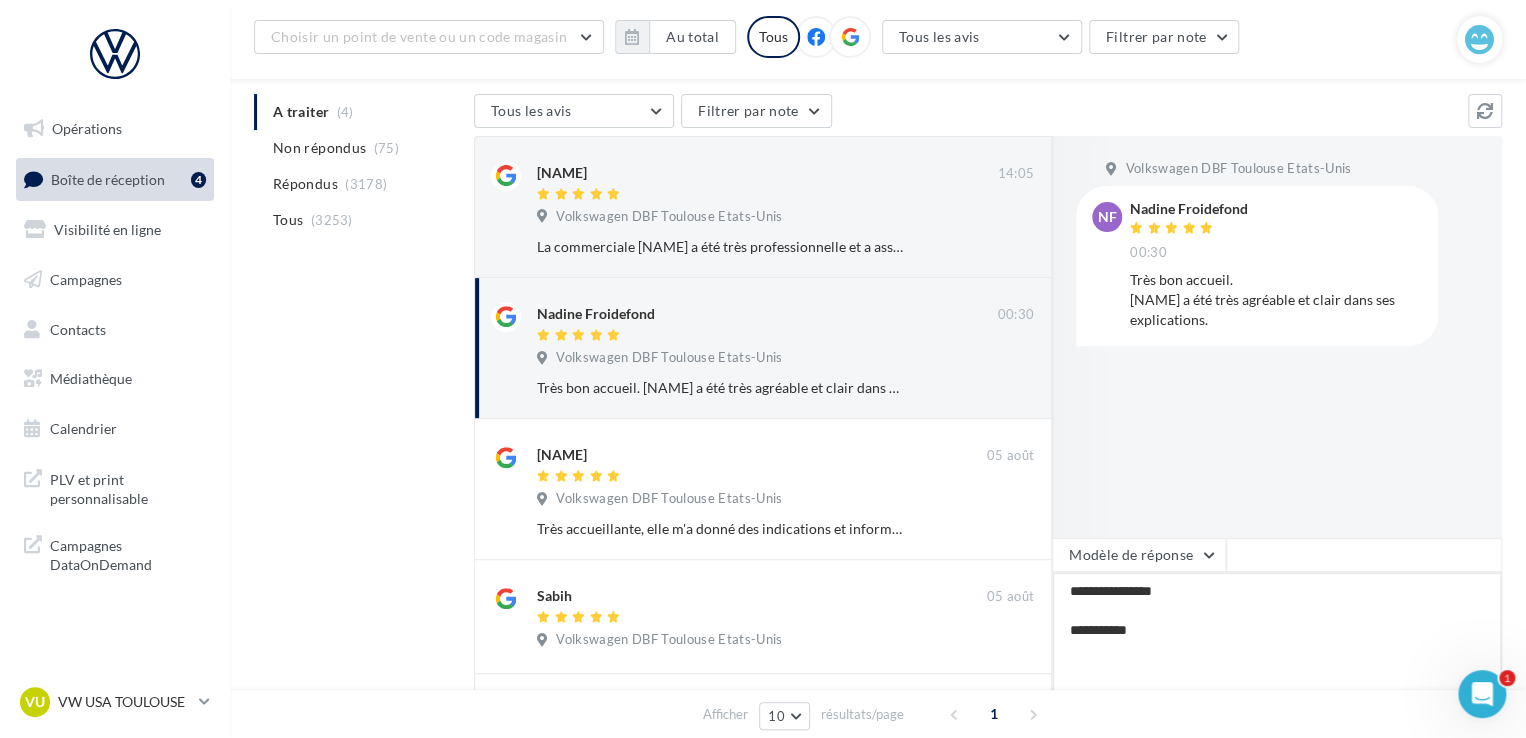 type on "**********" 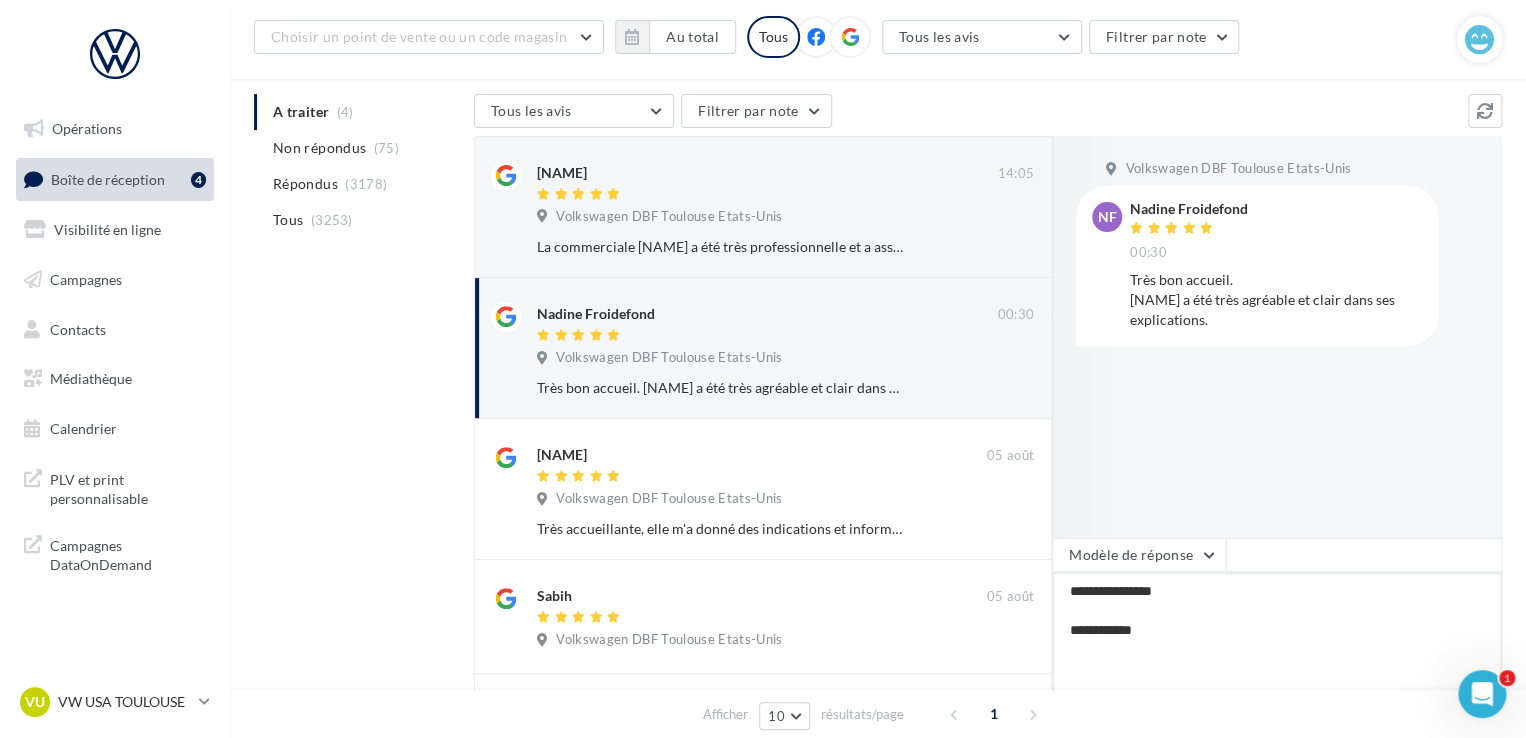 type on "**********" 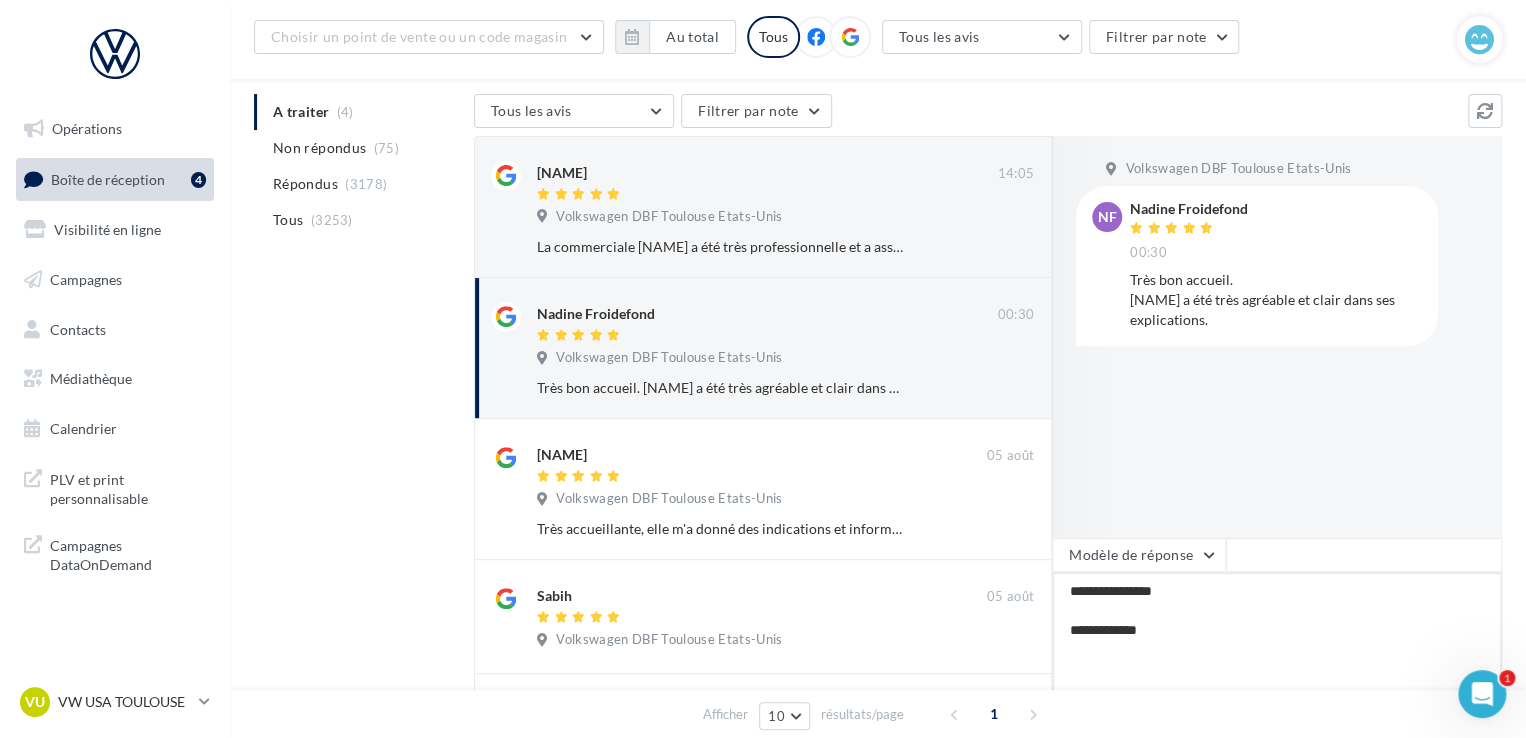 type on "**********" 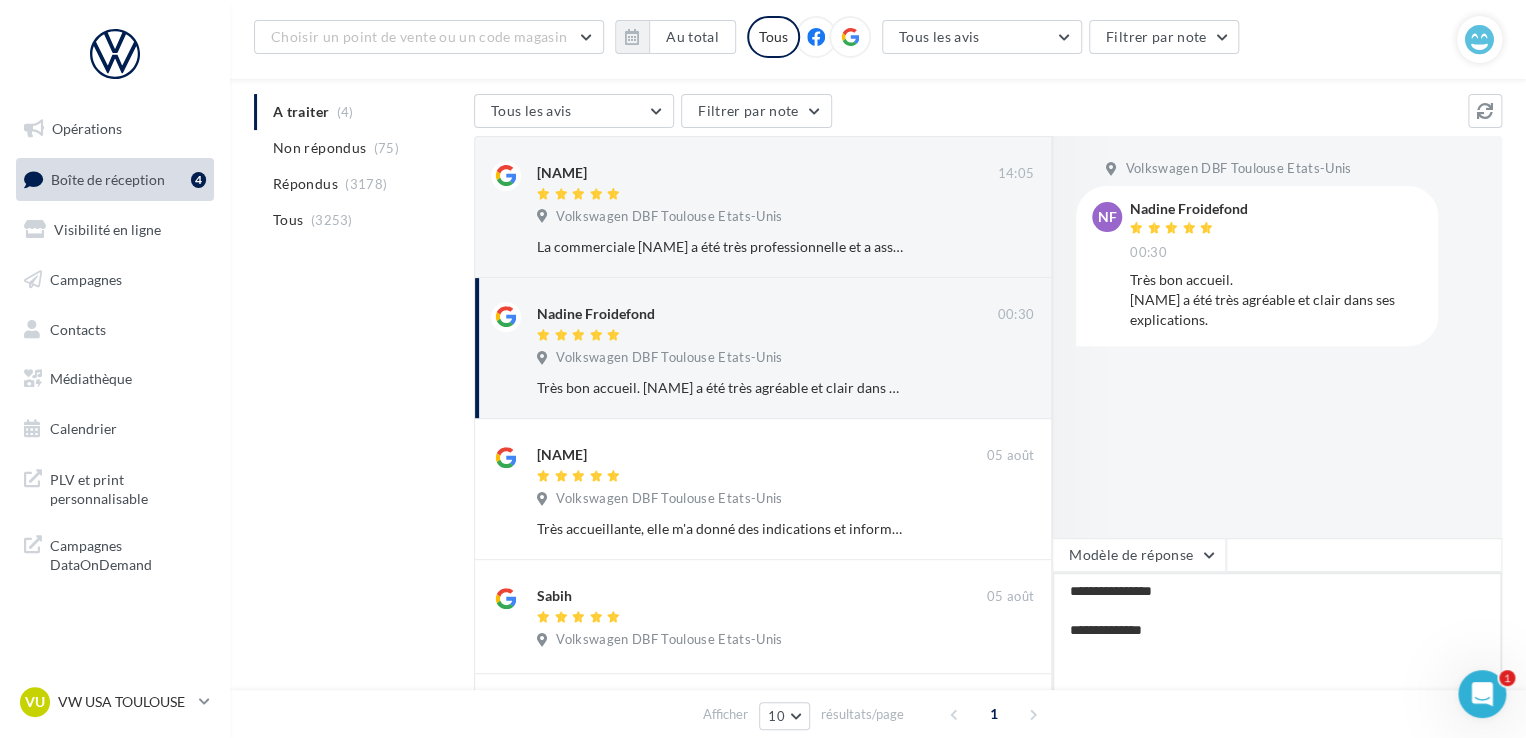 type on "**********" 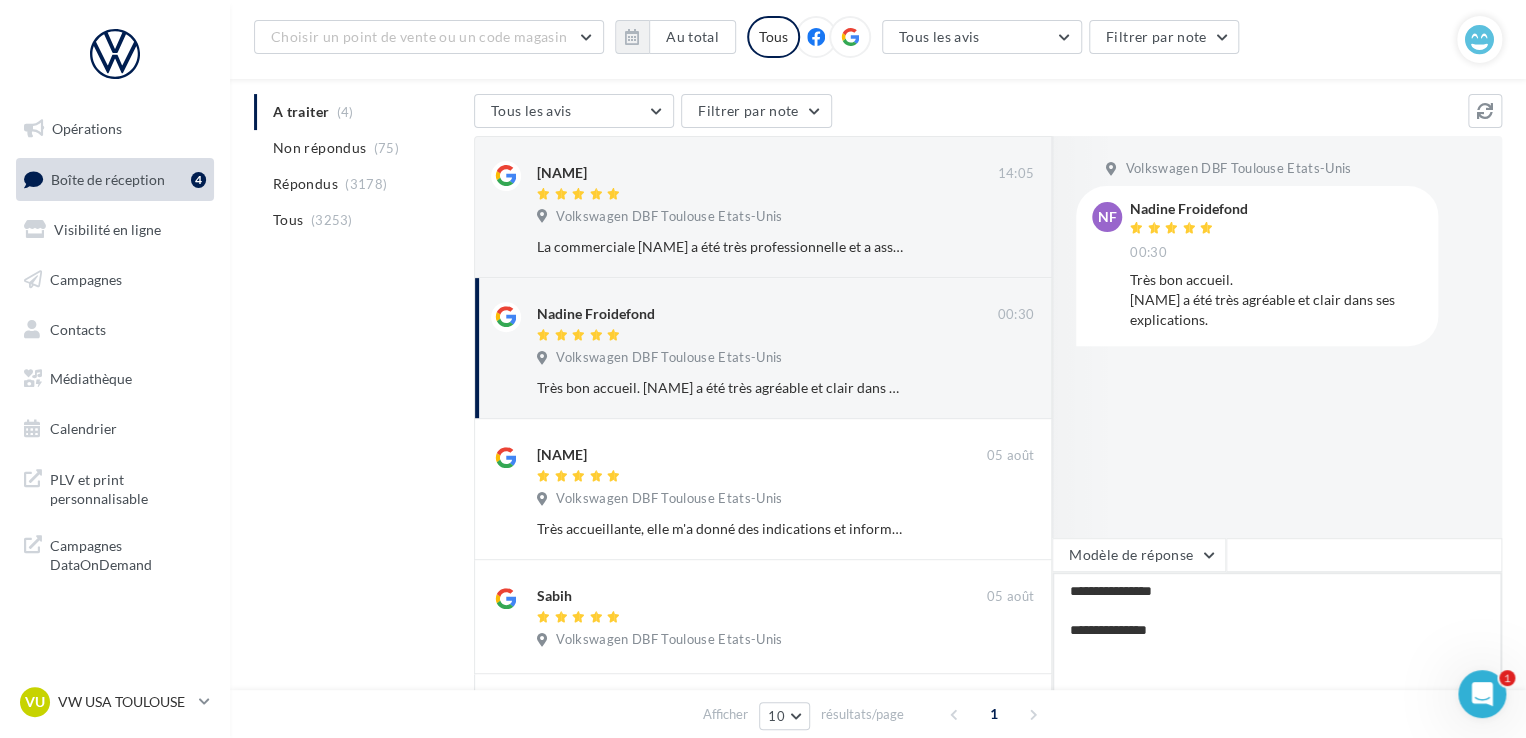type on "**********" 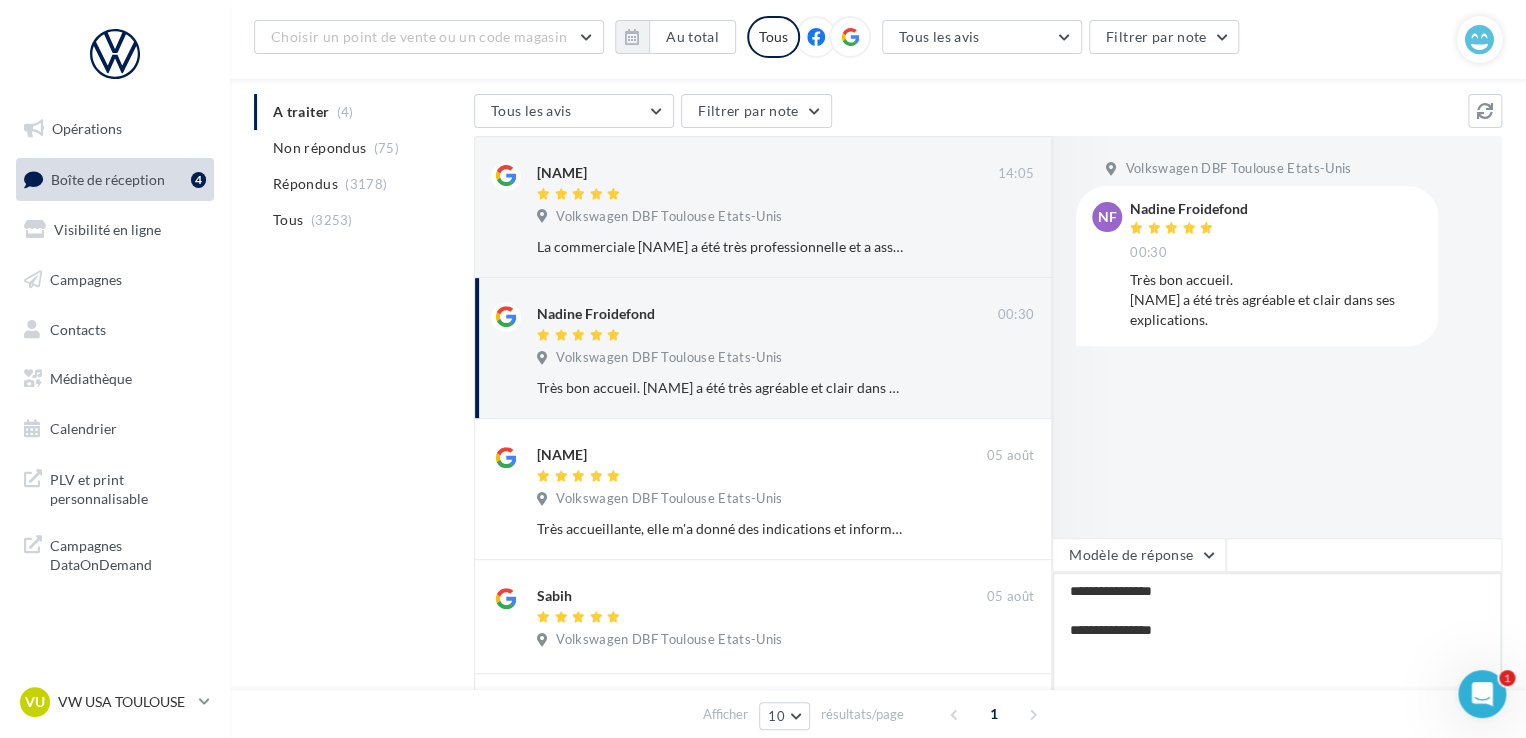 type on "**********" 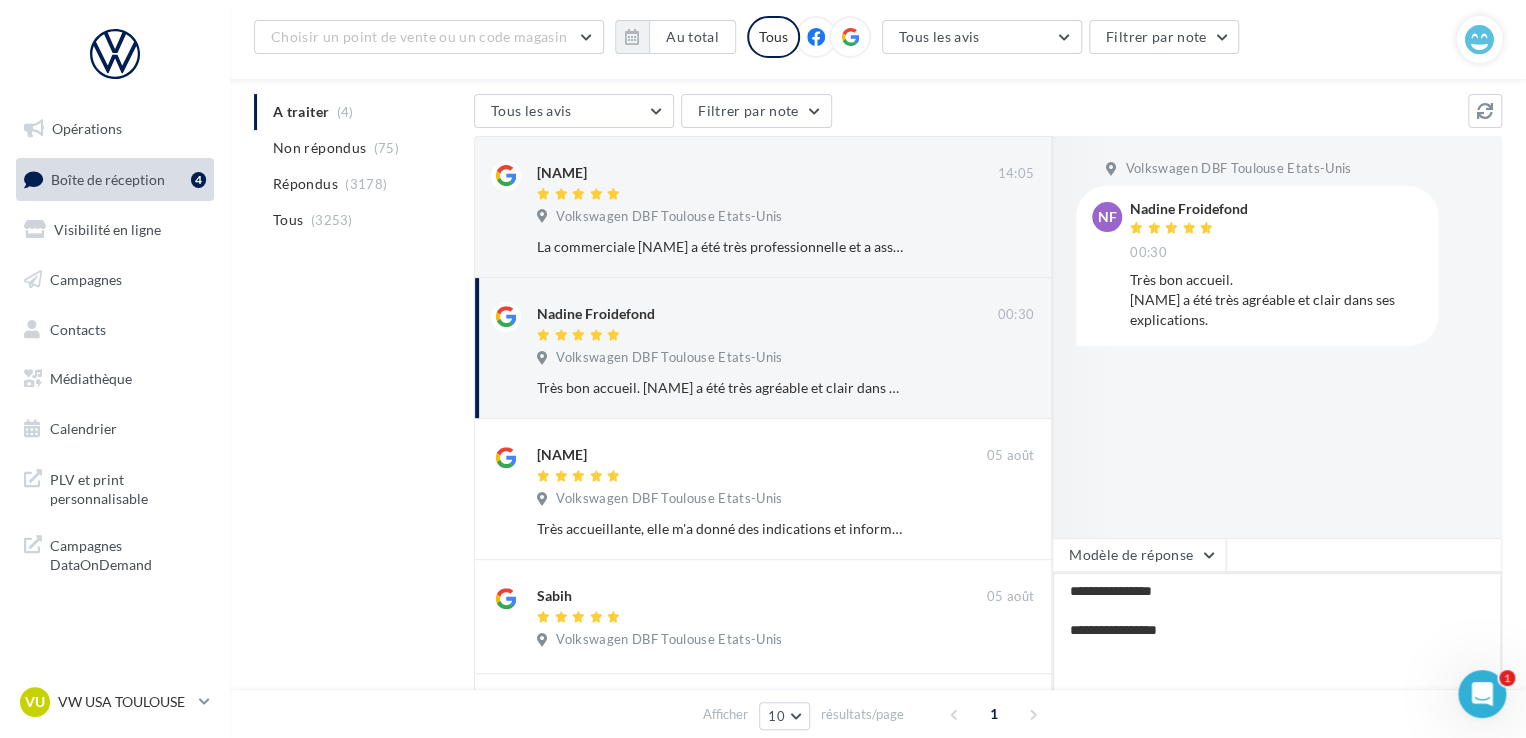 type on "**********" 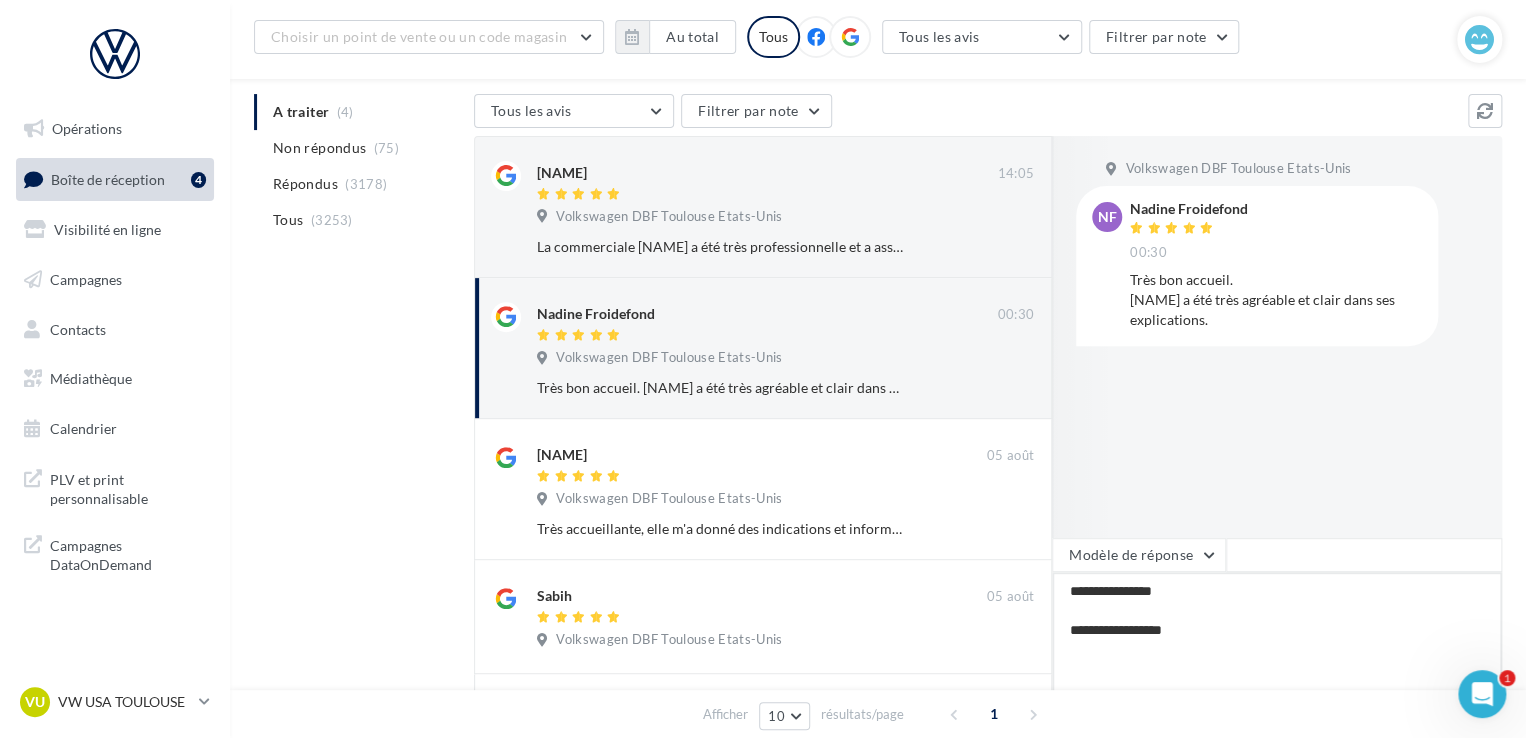 type on "**********" 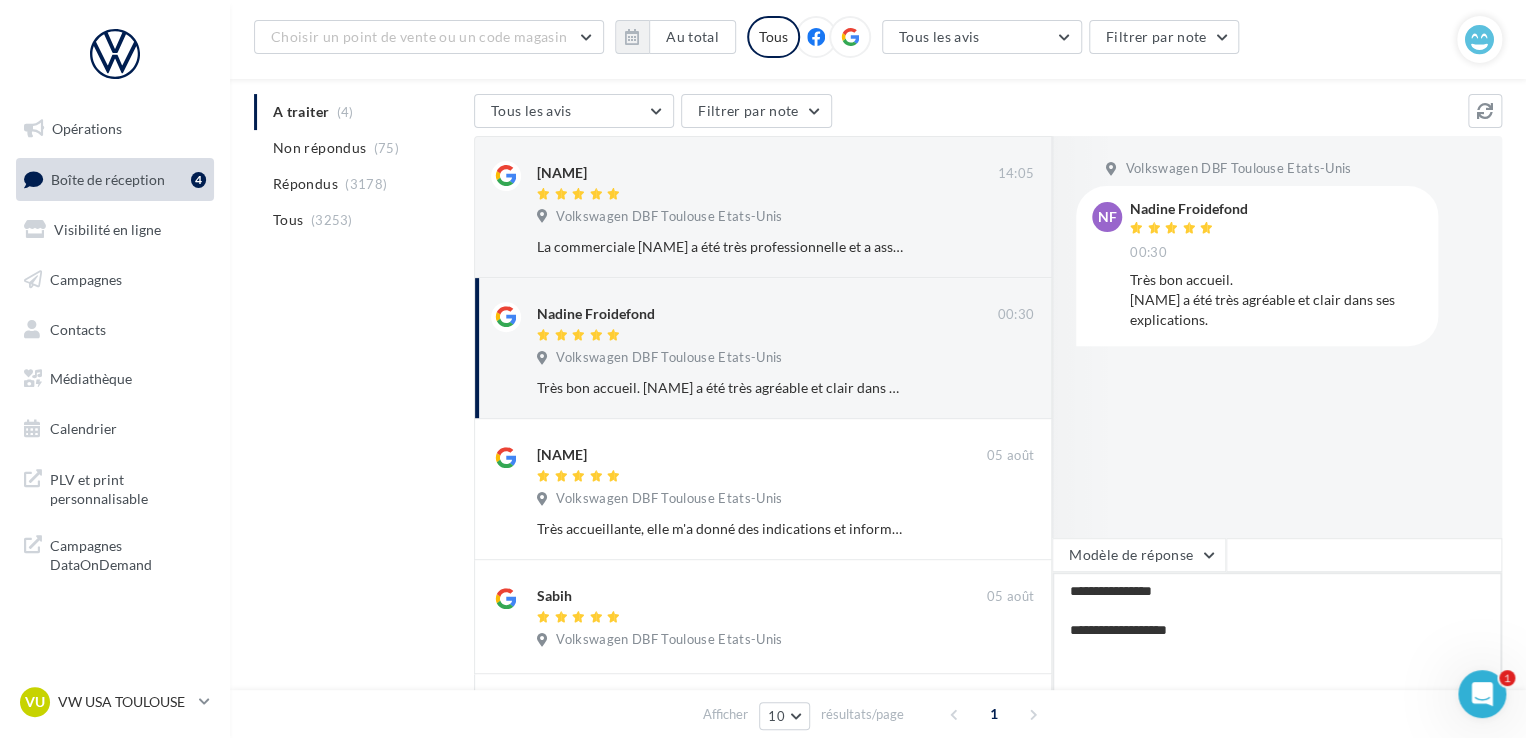 type on "**********" 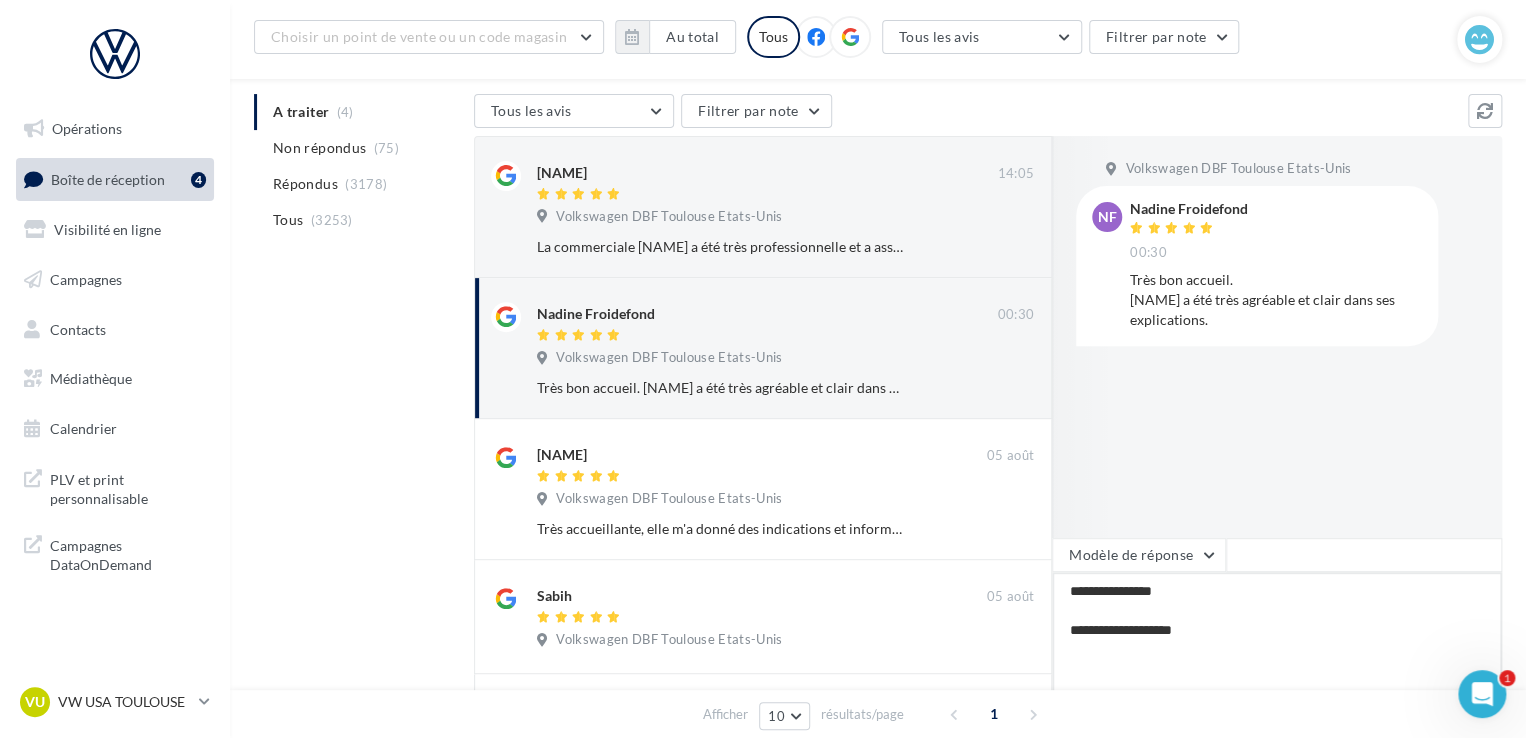 type on "**********" 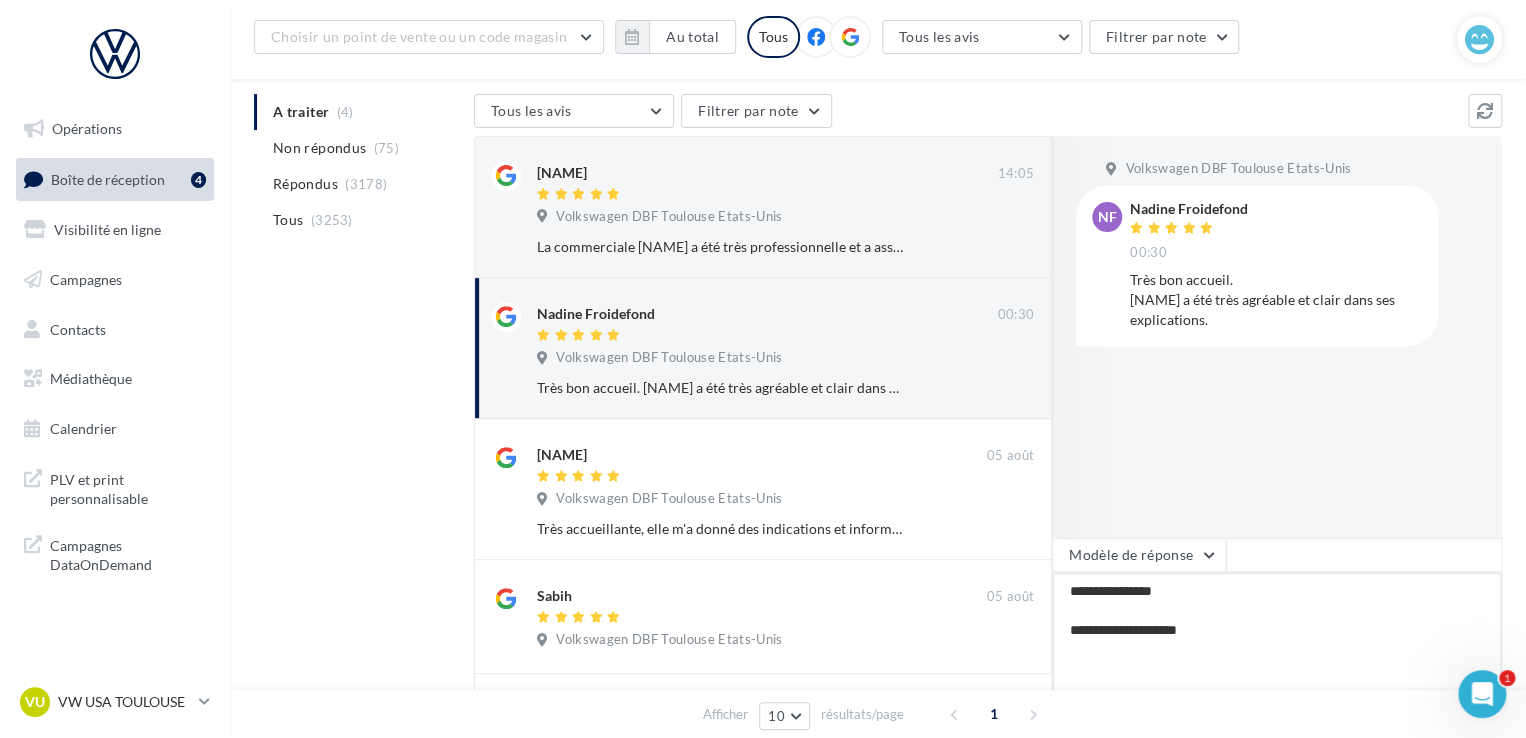 type on "**********" 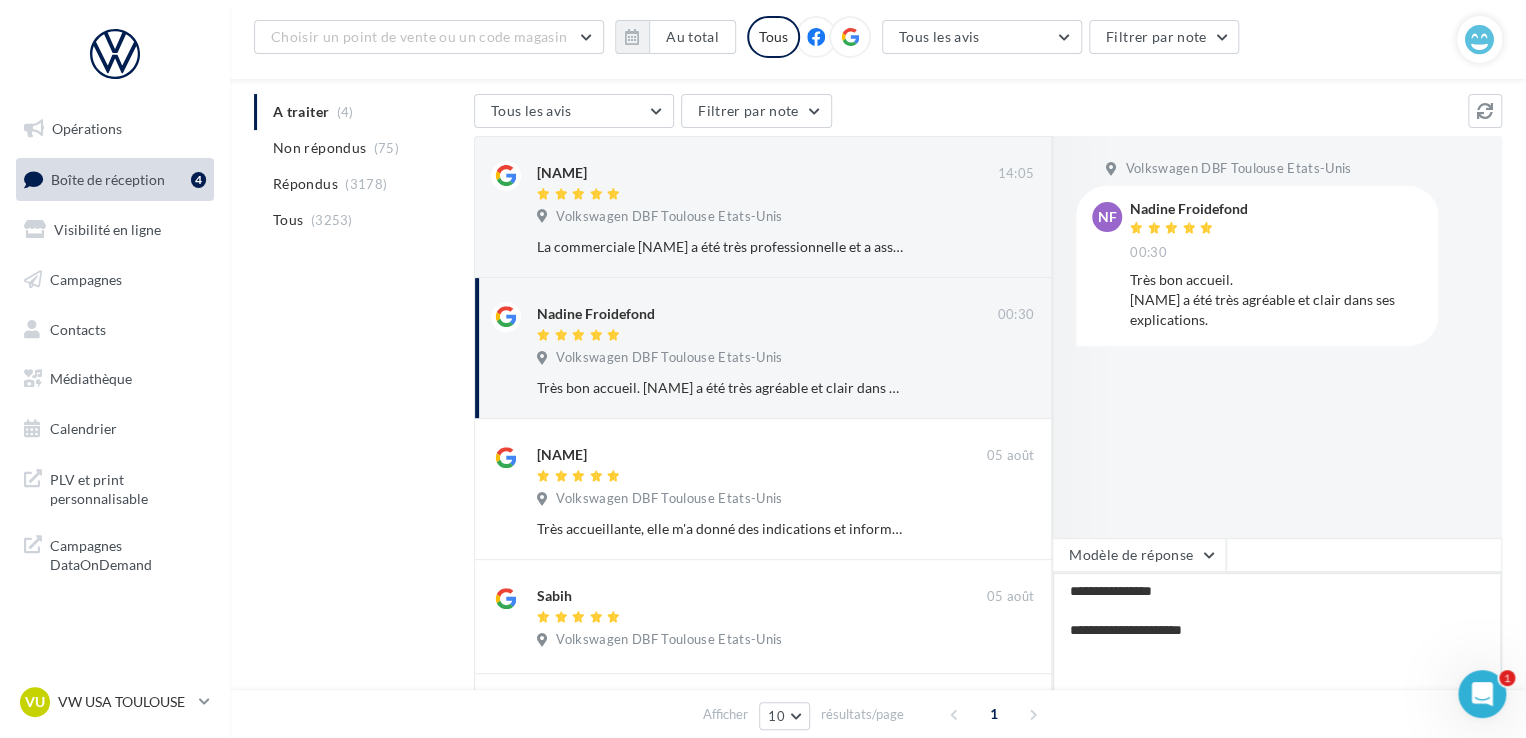 type on "**********" 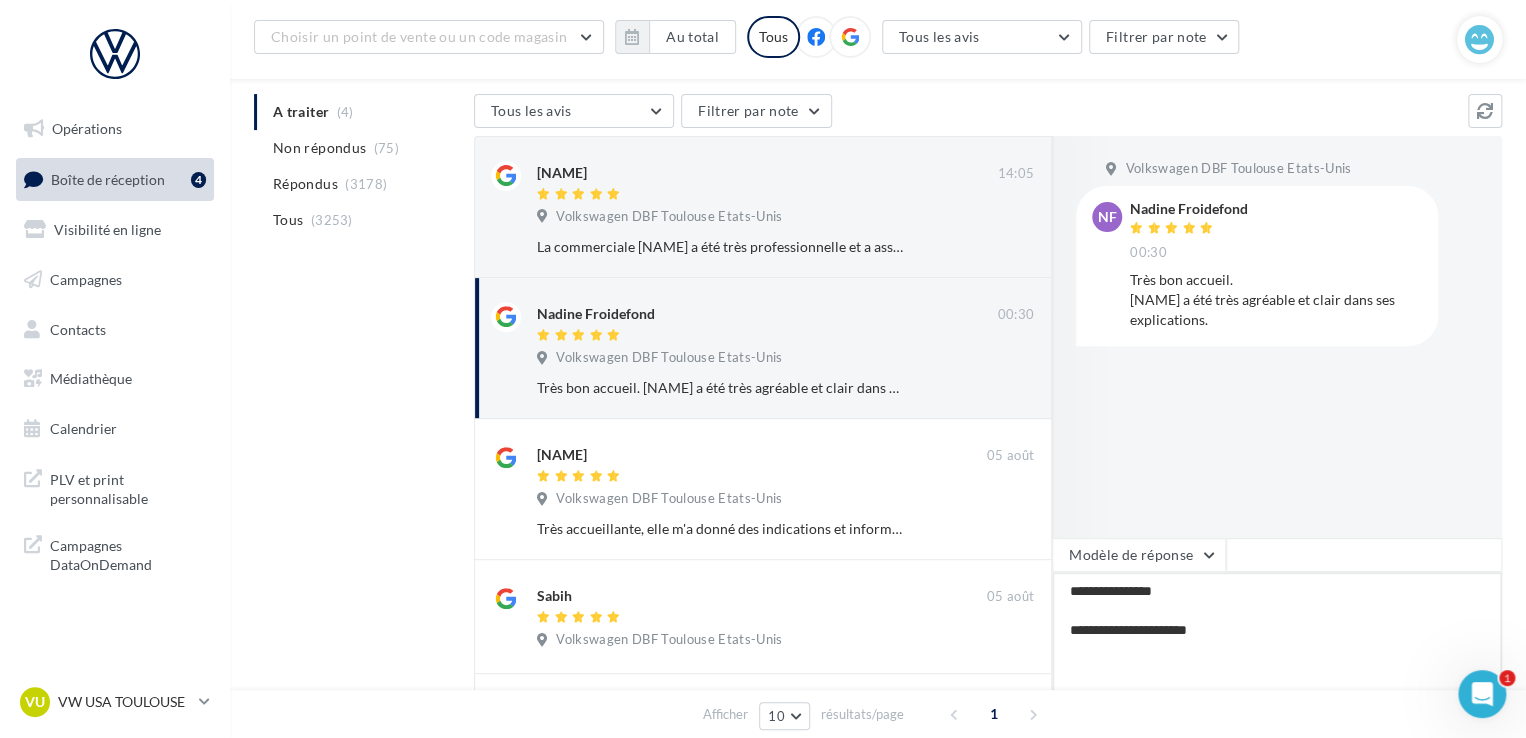 type on "**********" 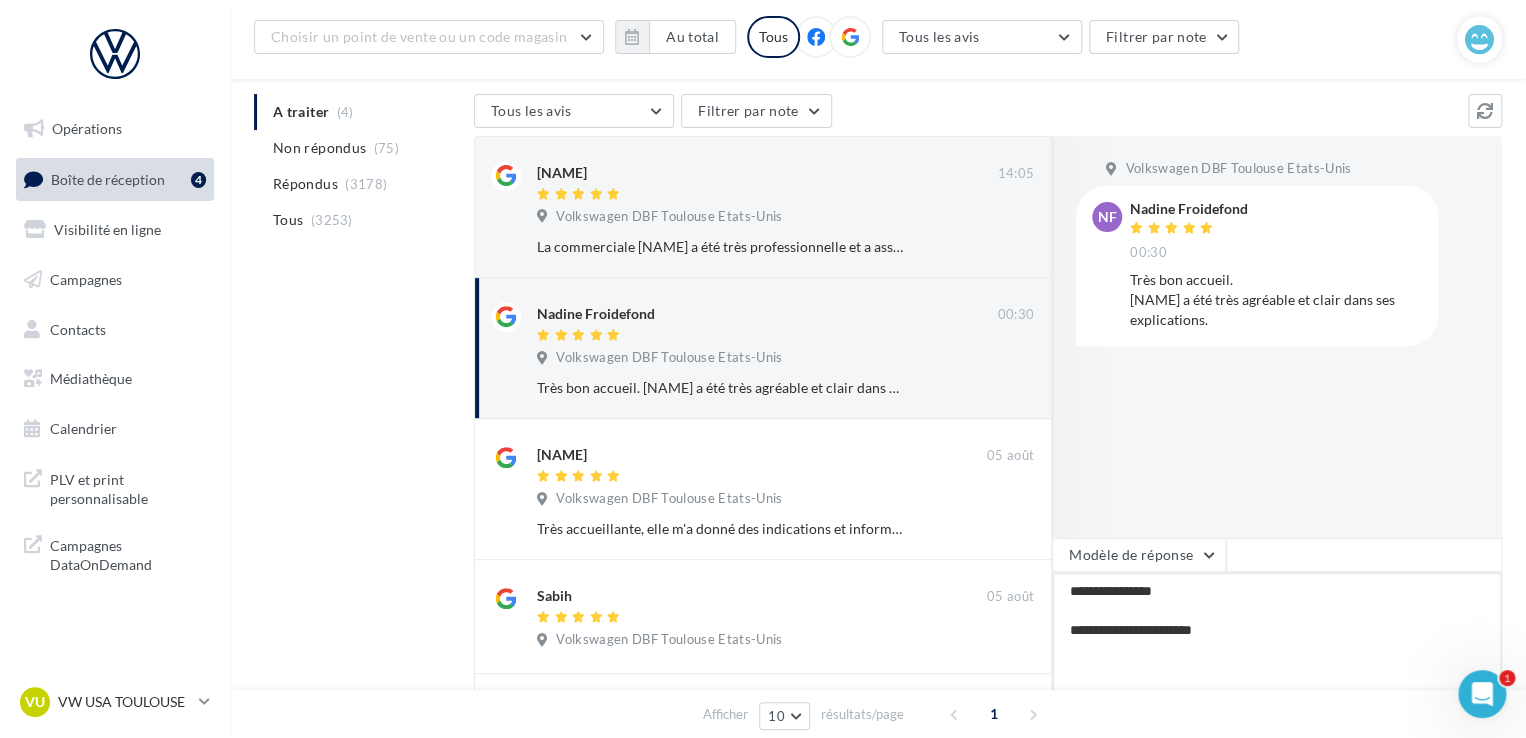 type on "**********" 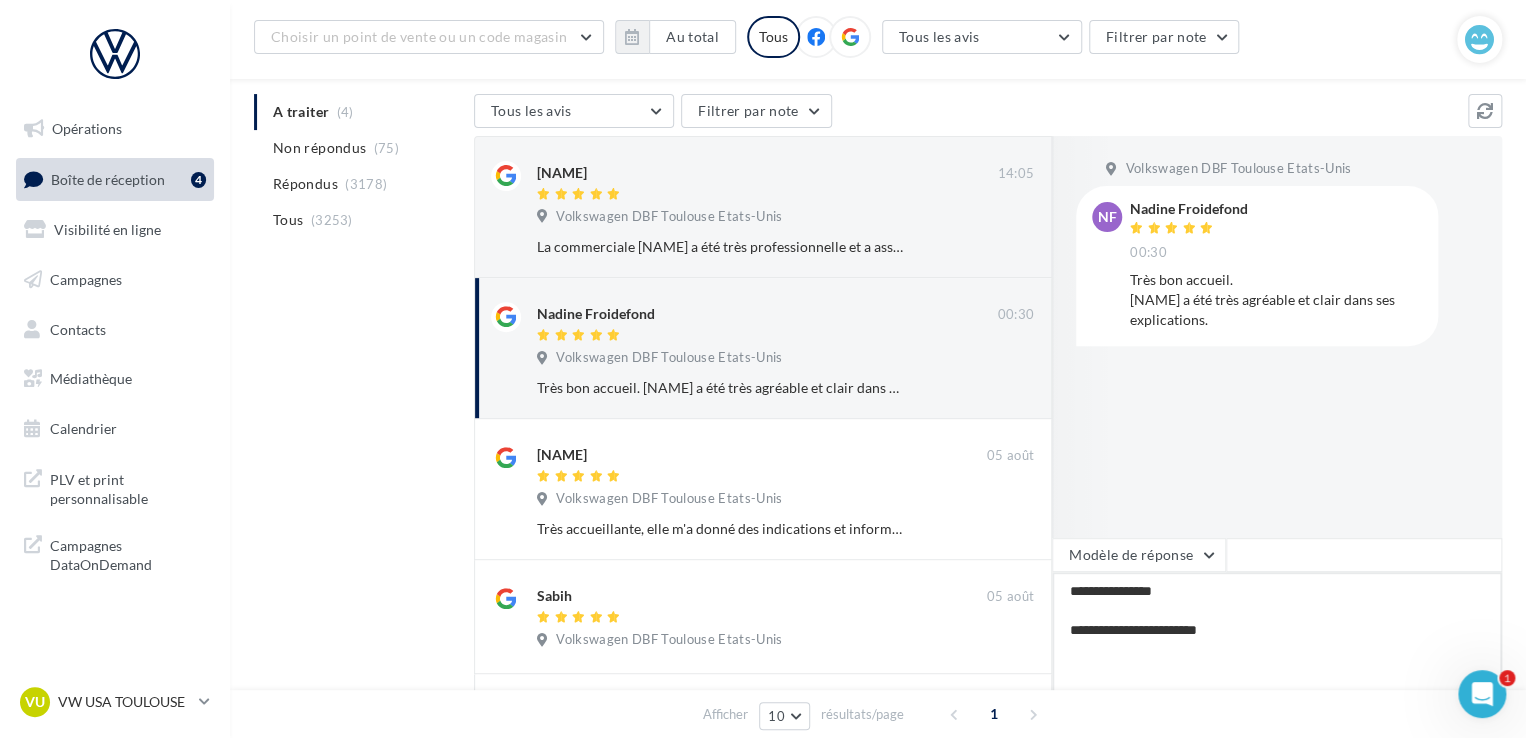 type on "**********" 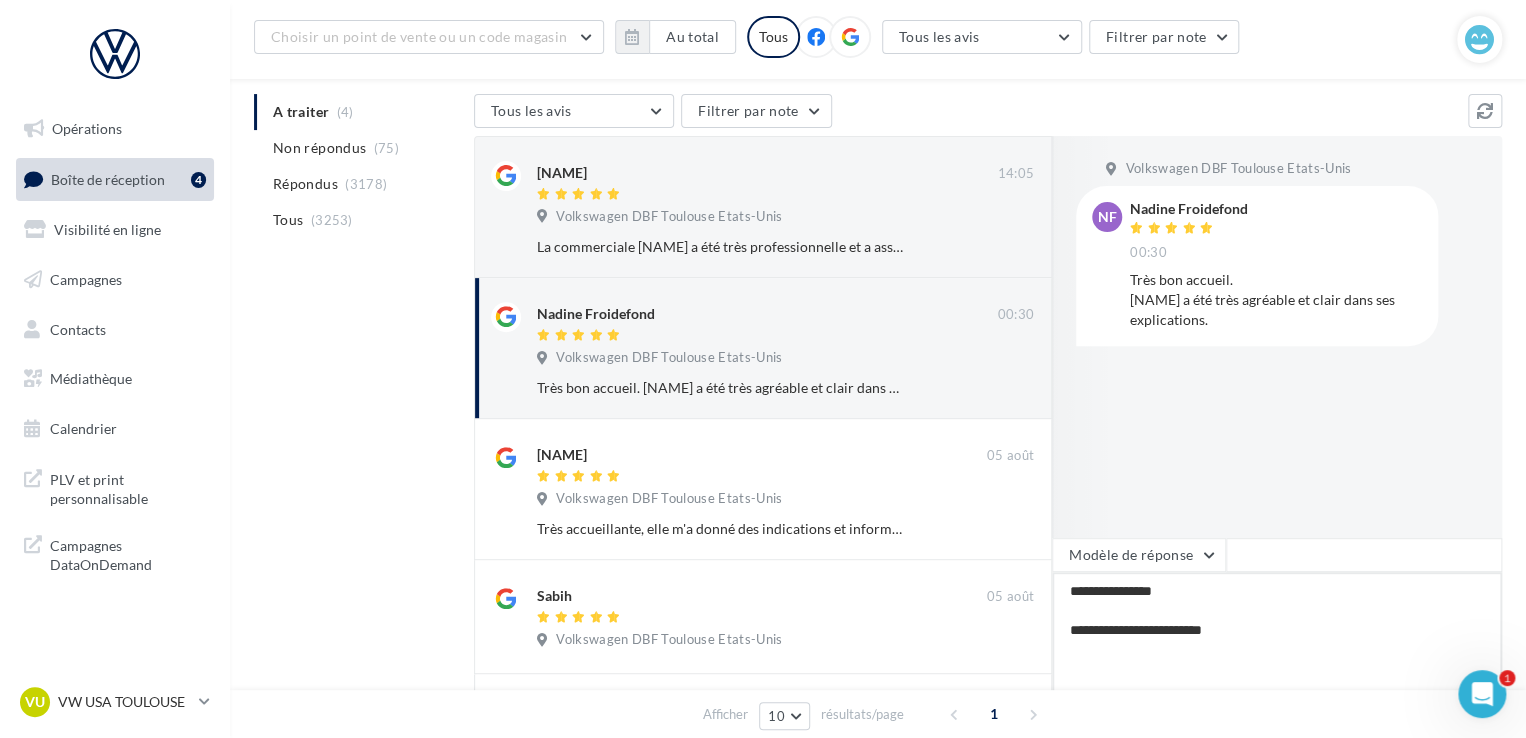 type on "**********" 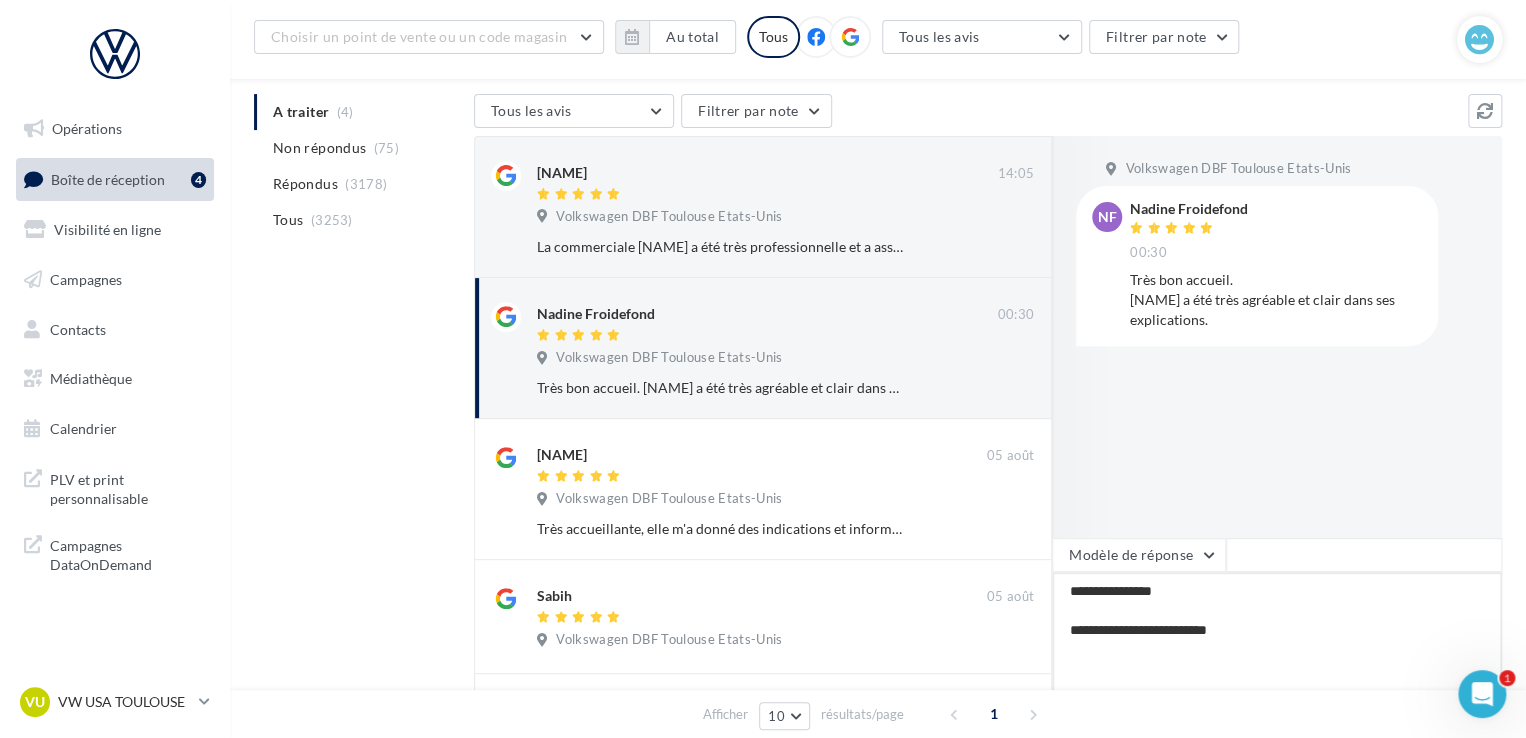 type on "**********" 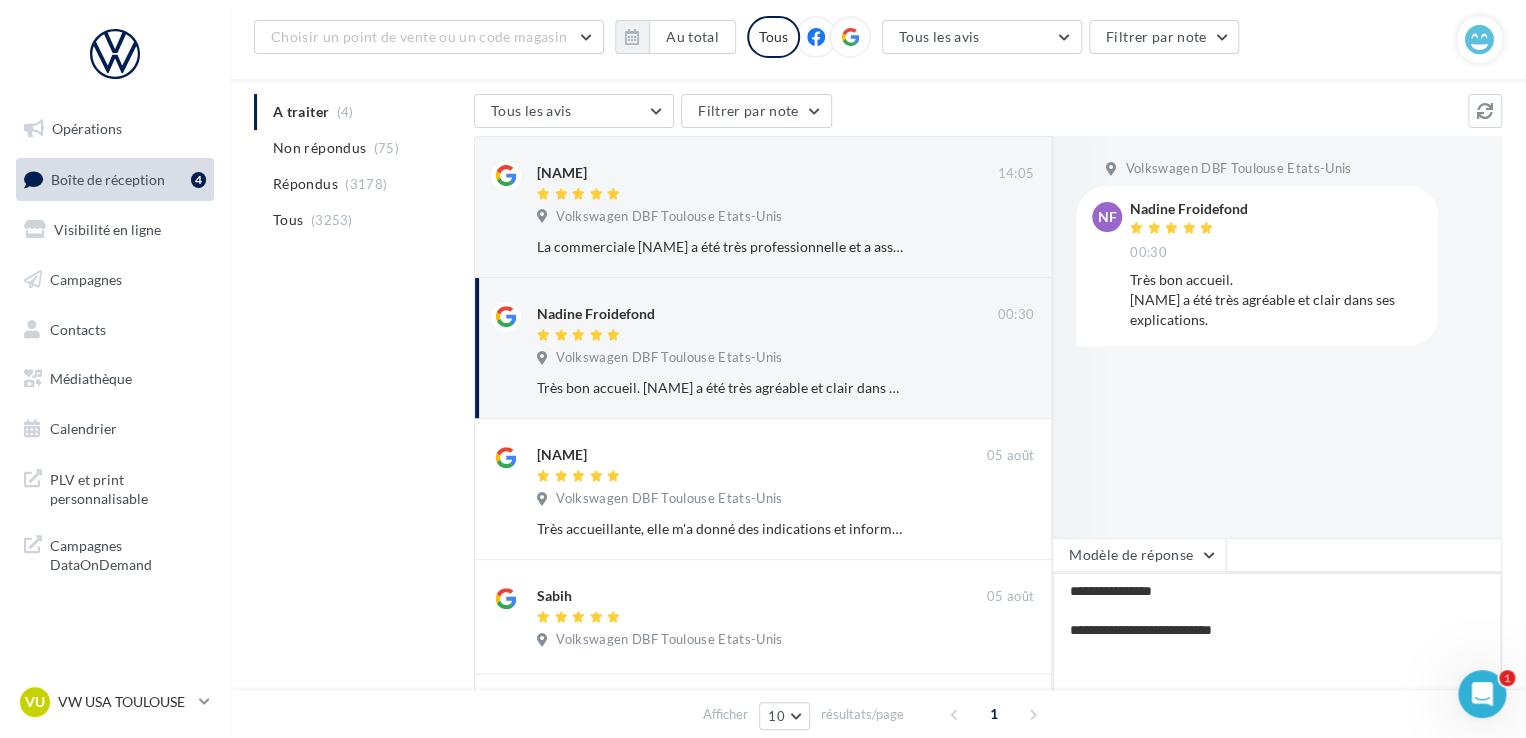 type on "**********" 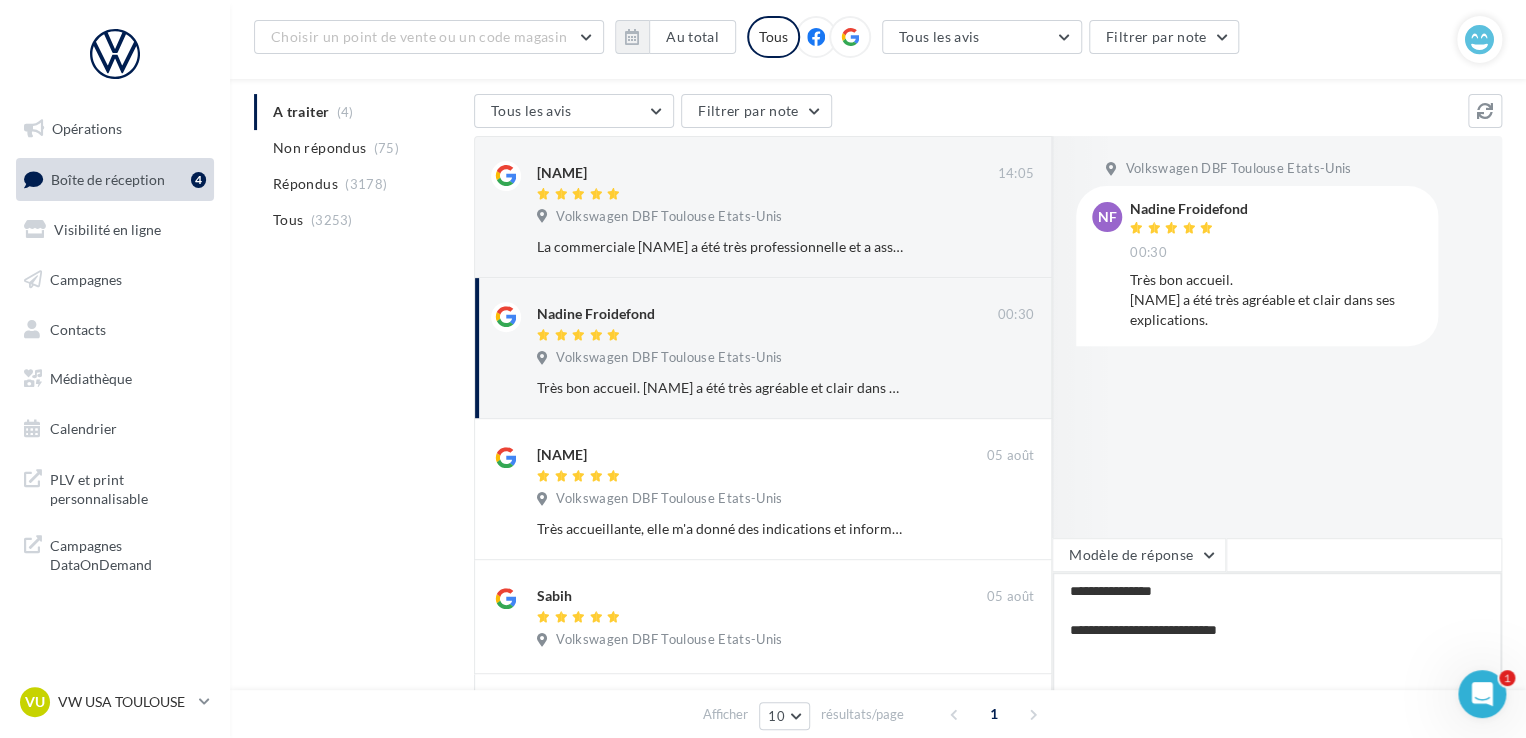 type on "**********" 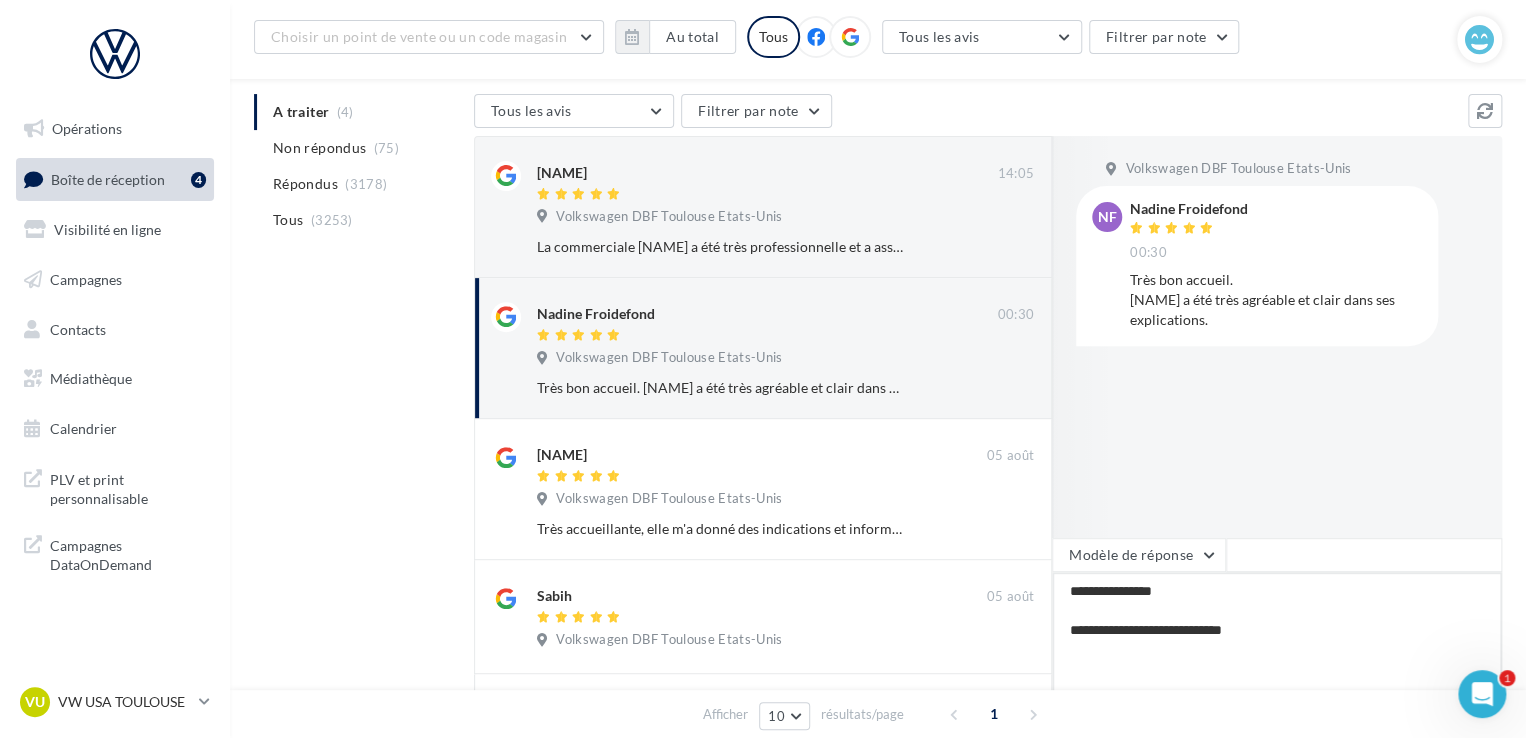 type on "**********" 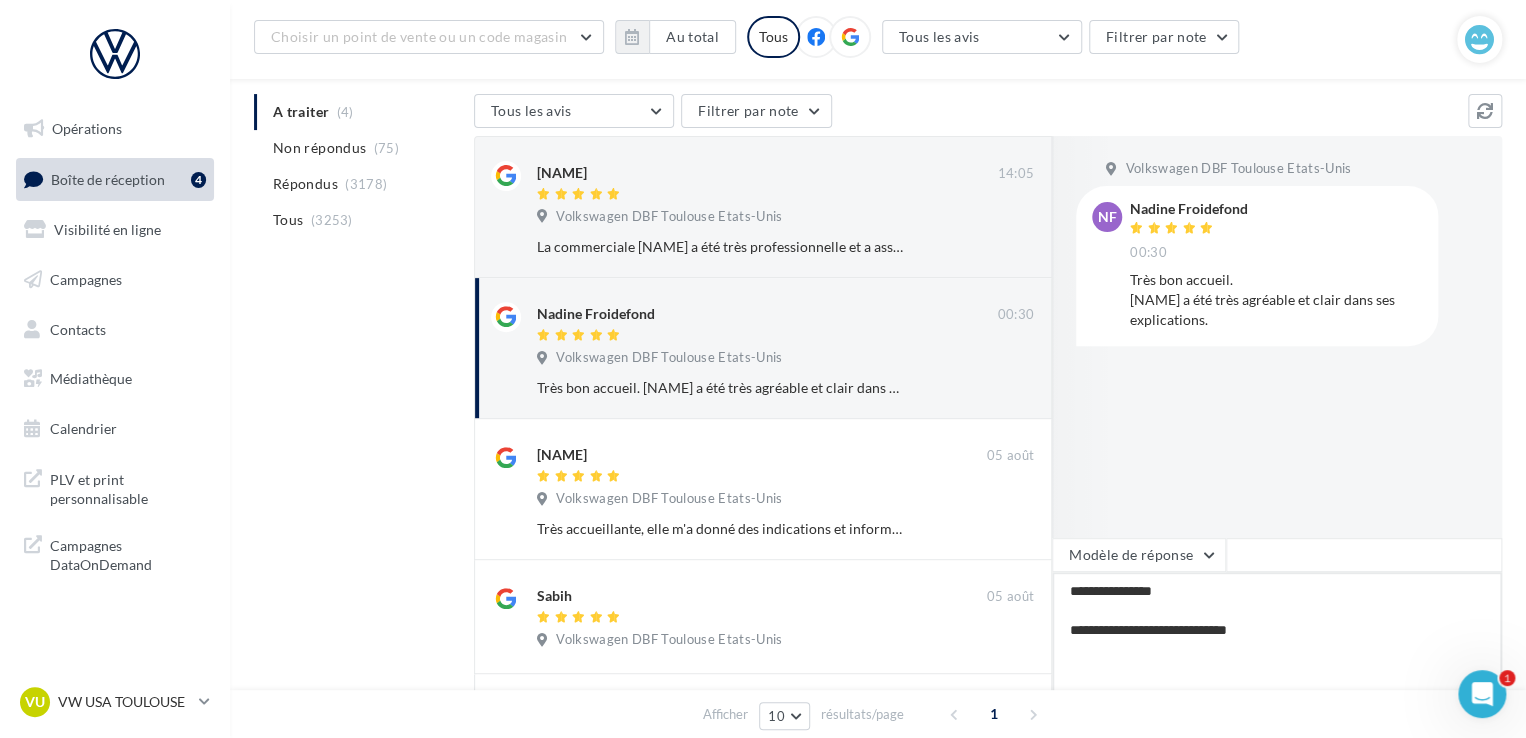type on "**********" 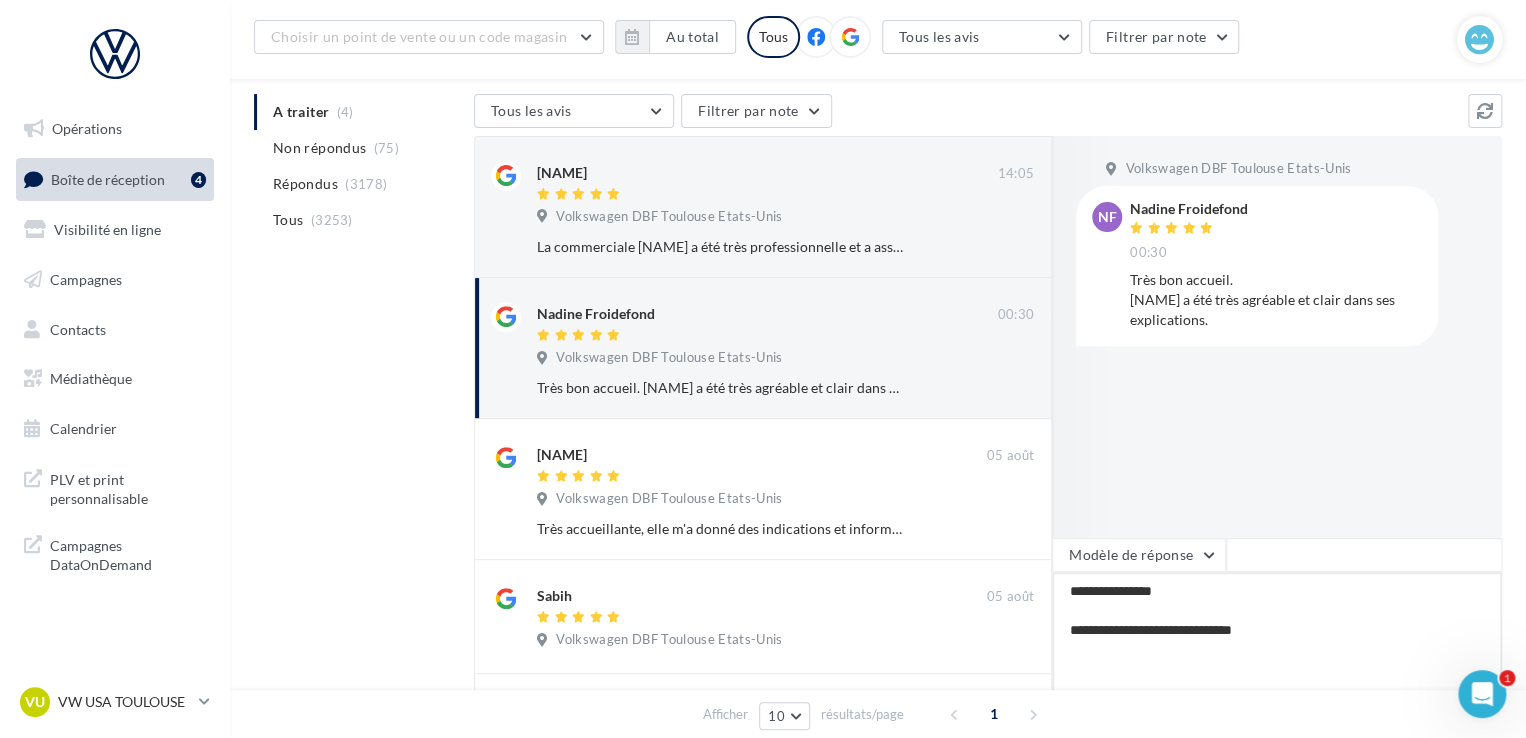 type on "**********" 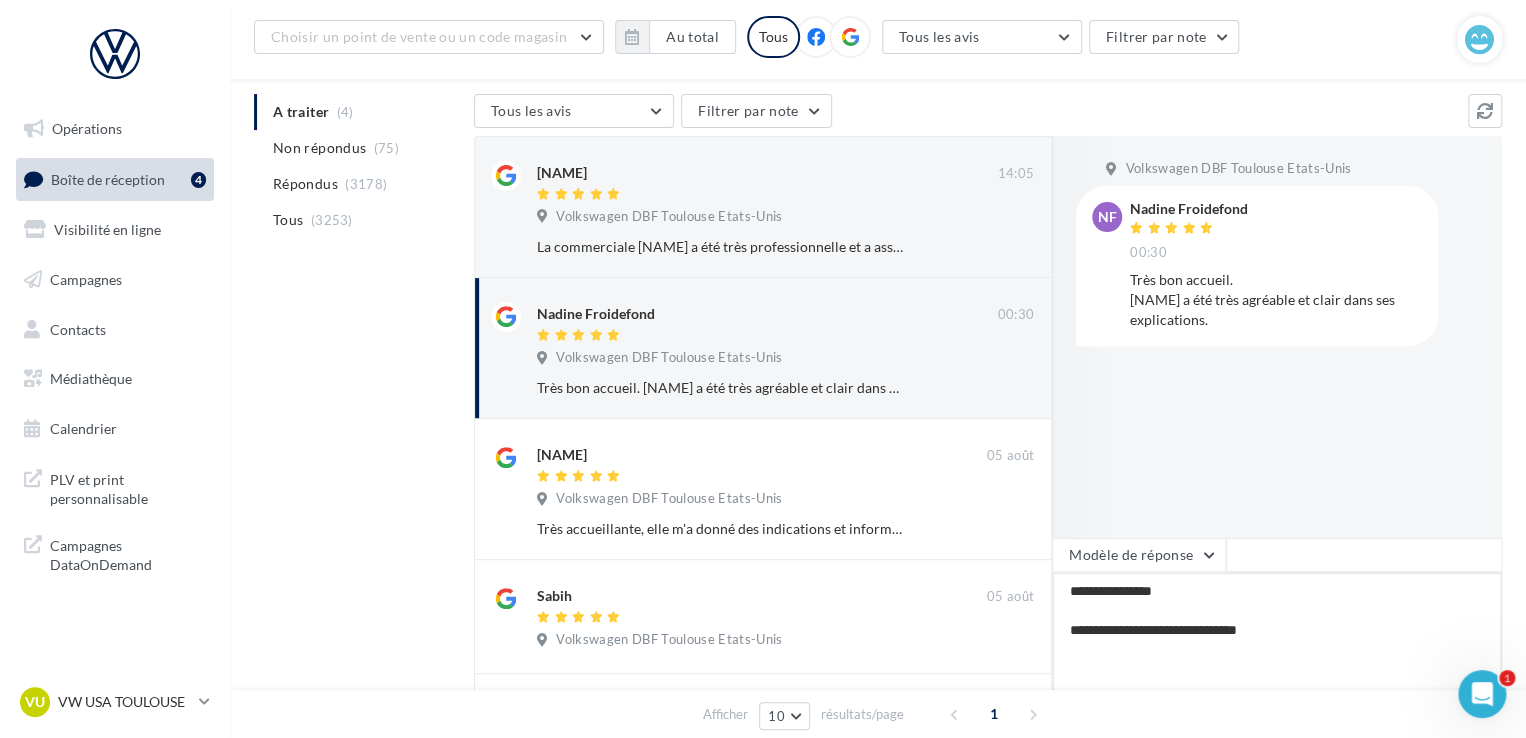 type on "**********" 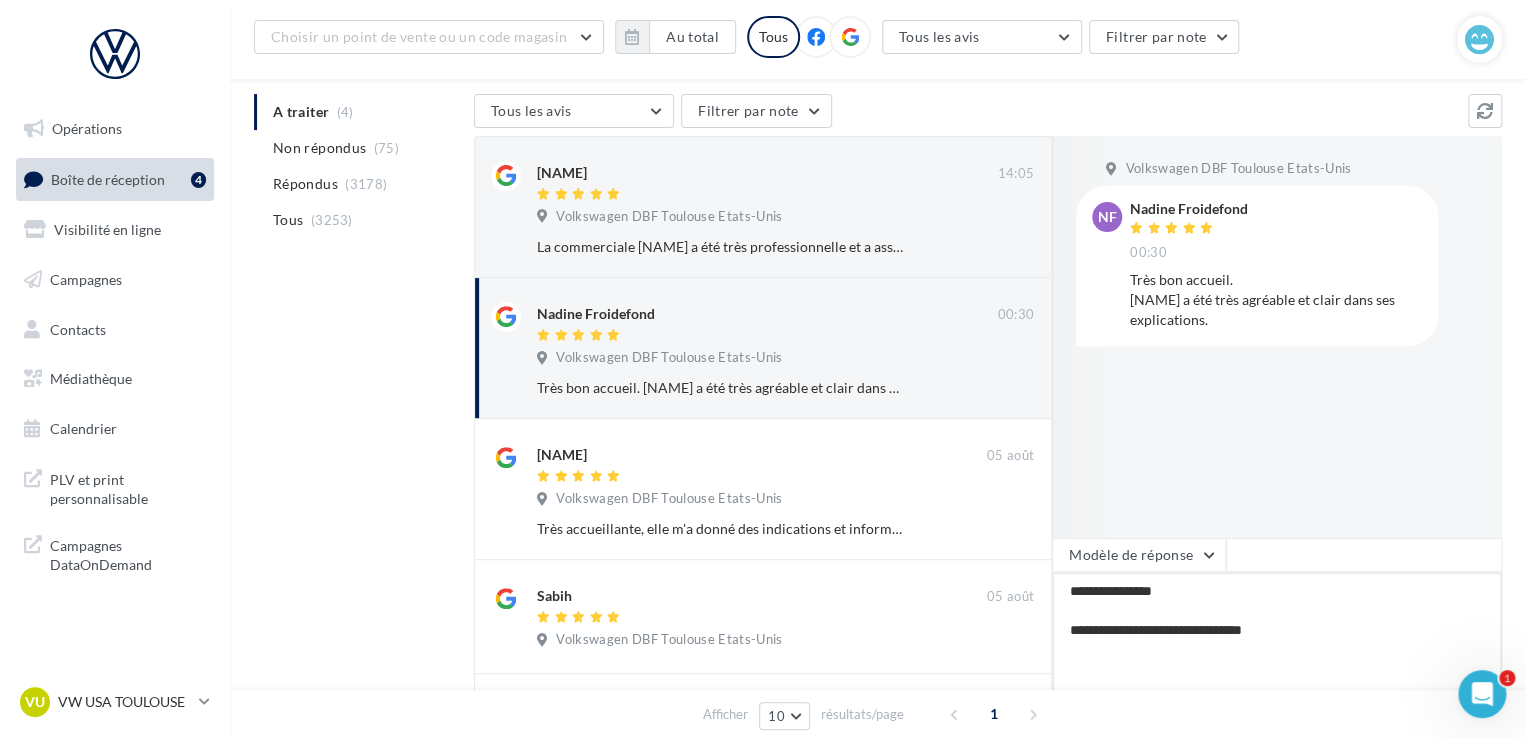 type on "**********" 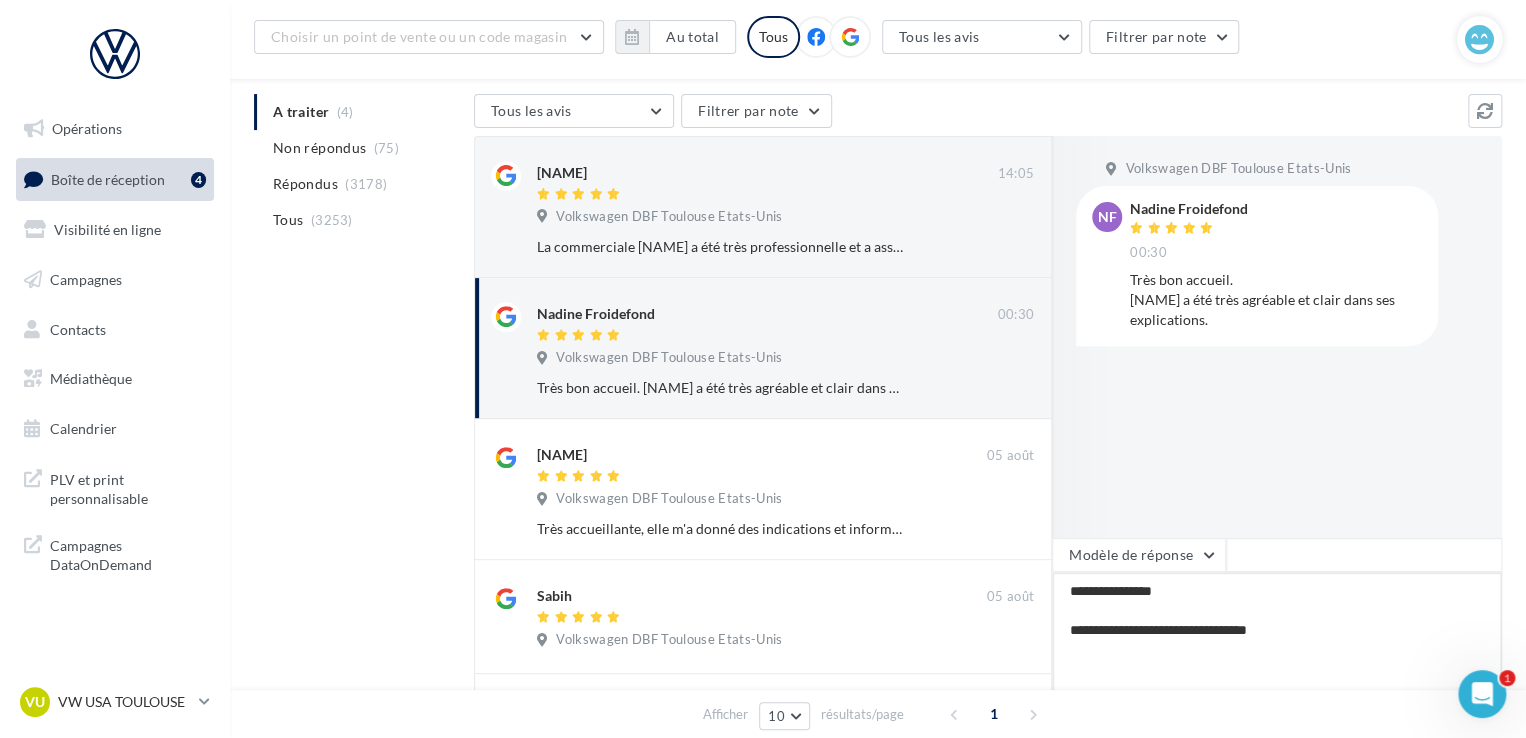 type on "**********" 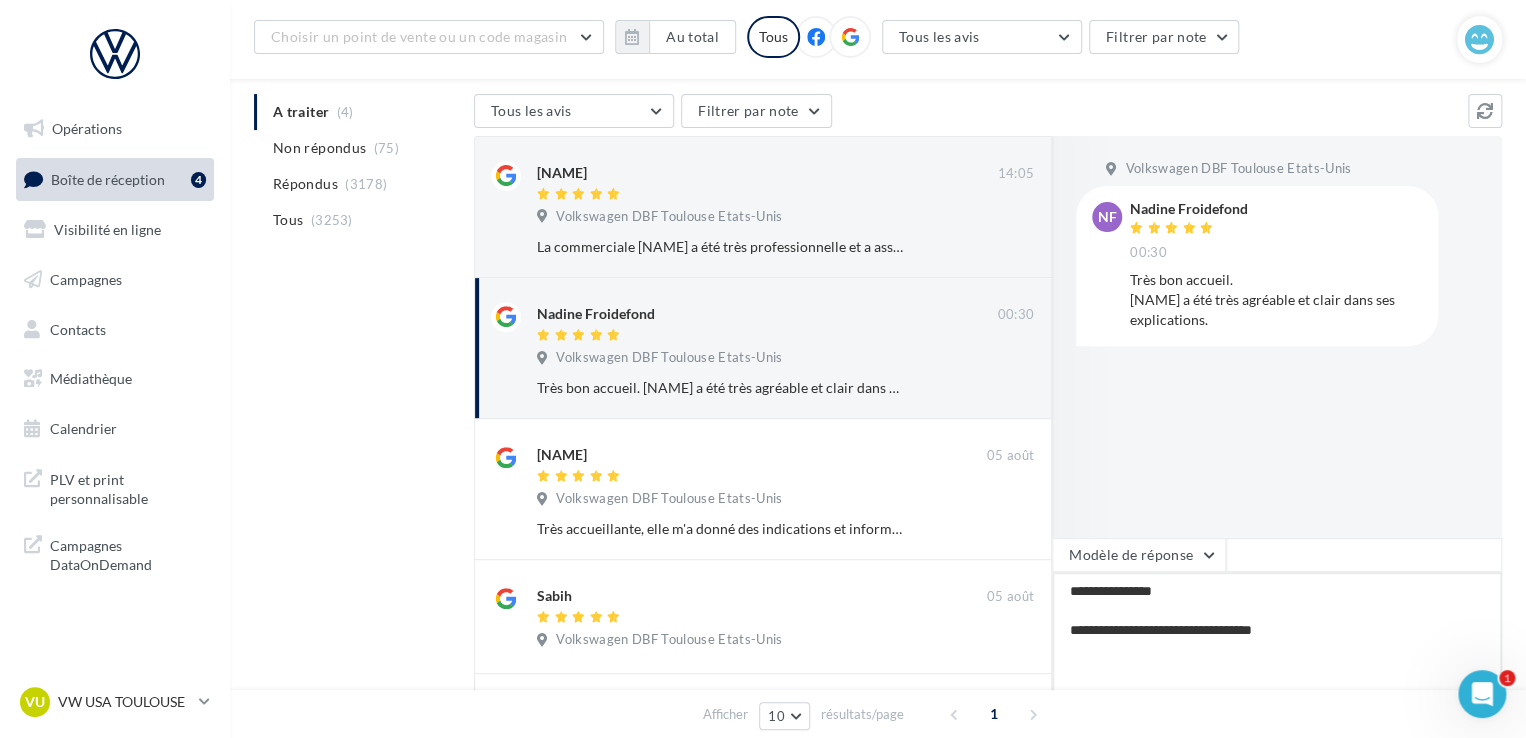 type on "**********" 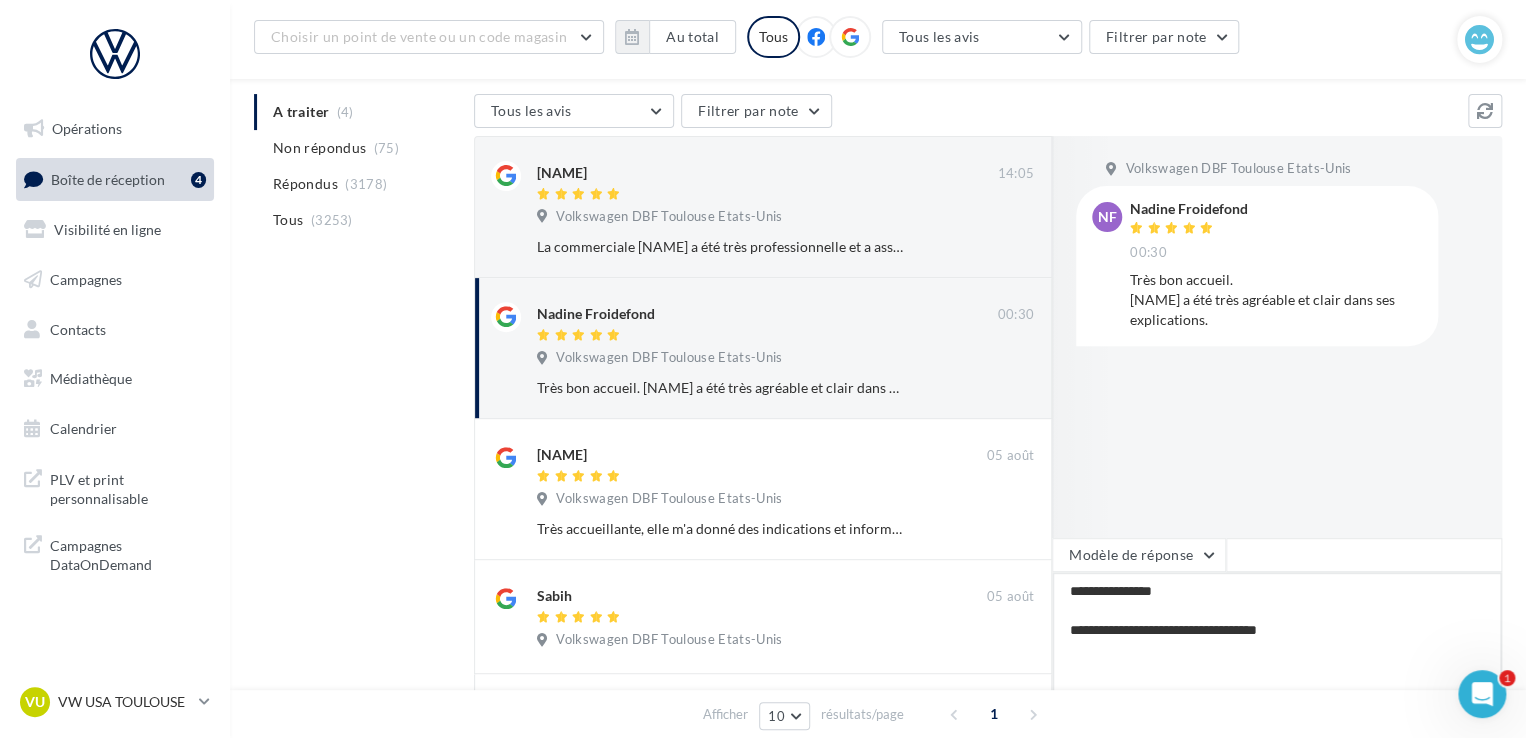 type on "**********" 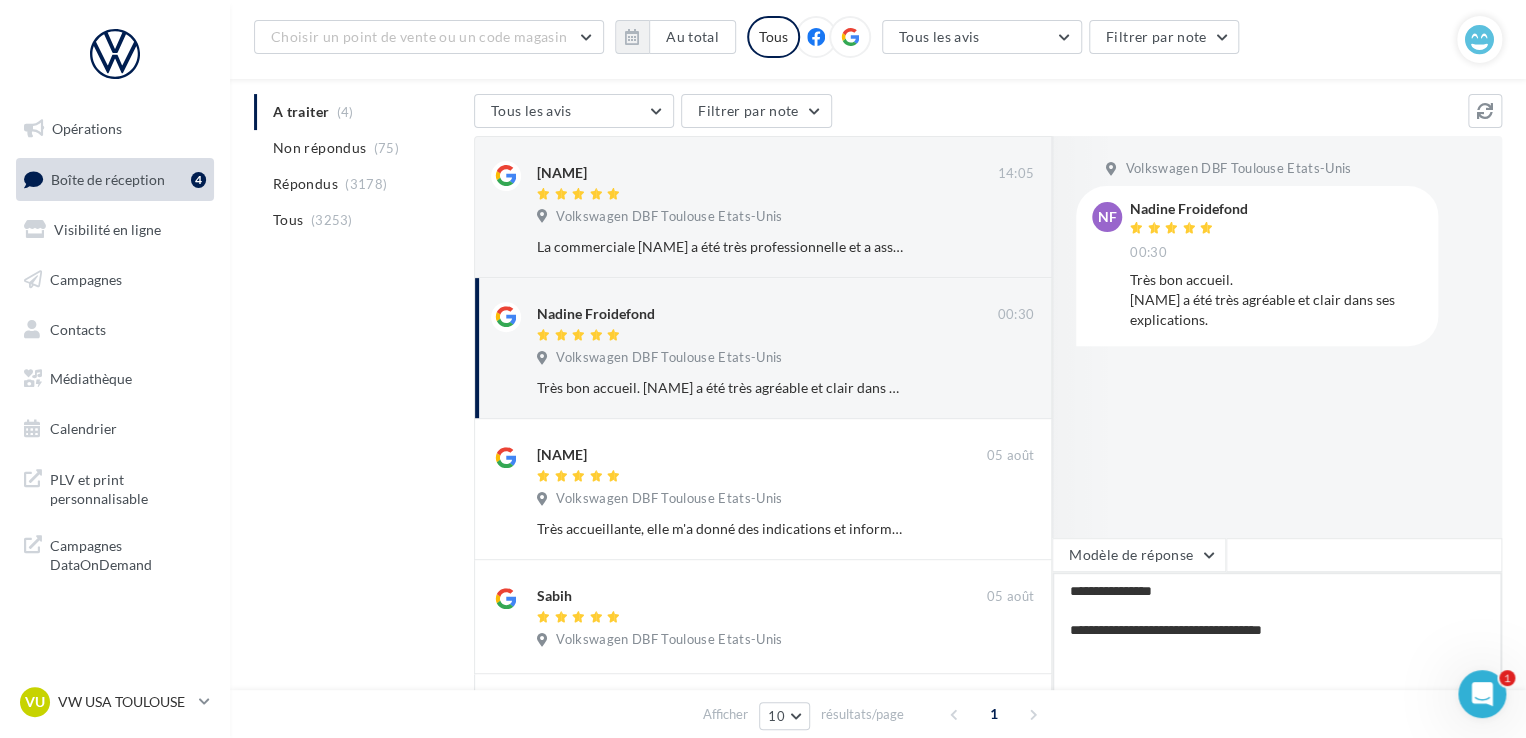 type on "**********" 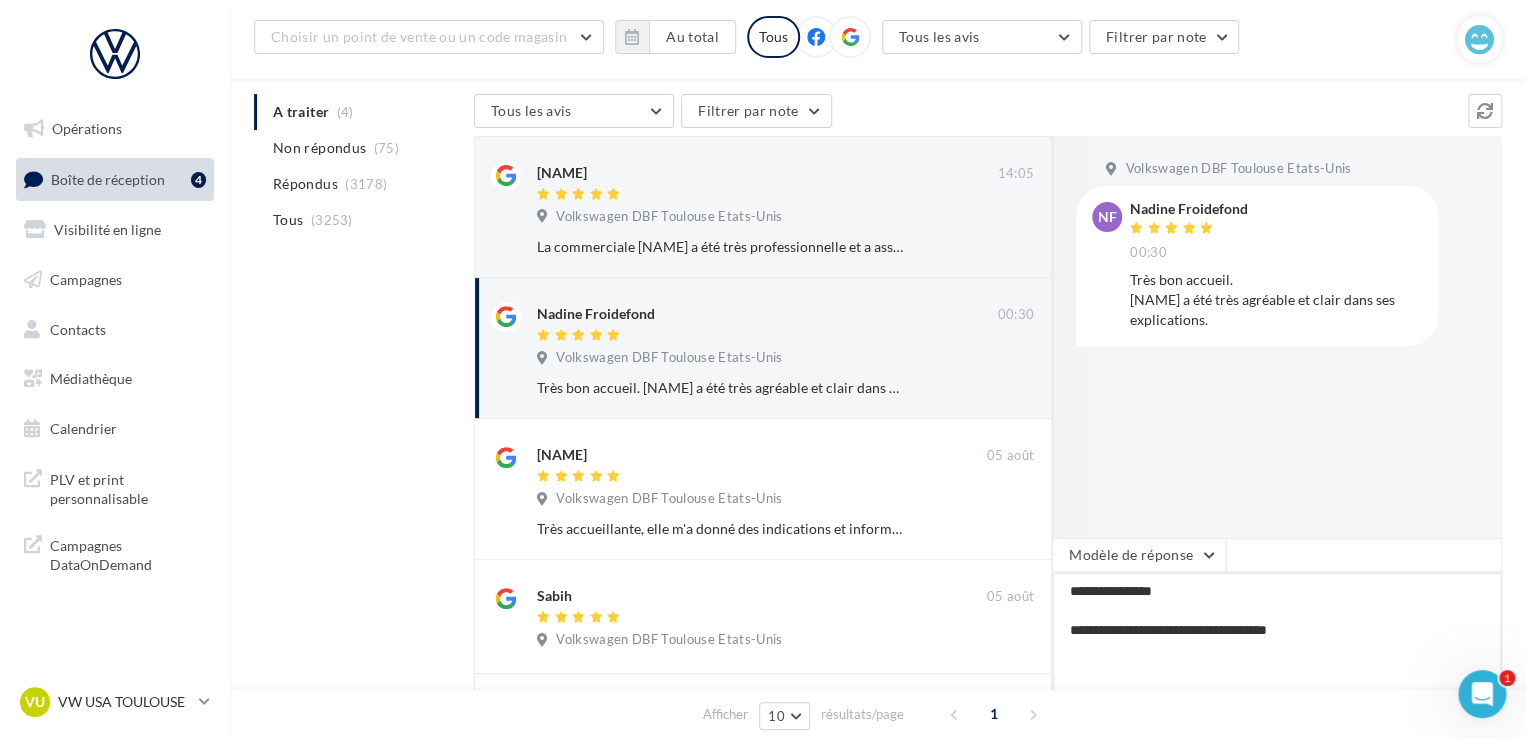 type on "**********" 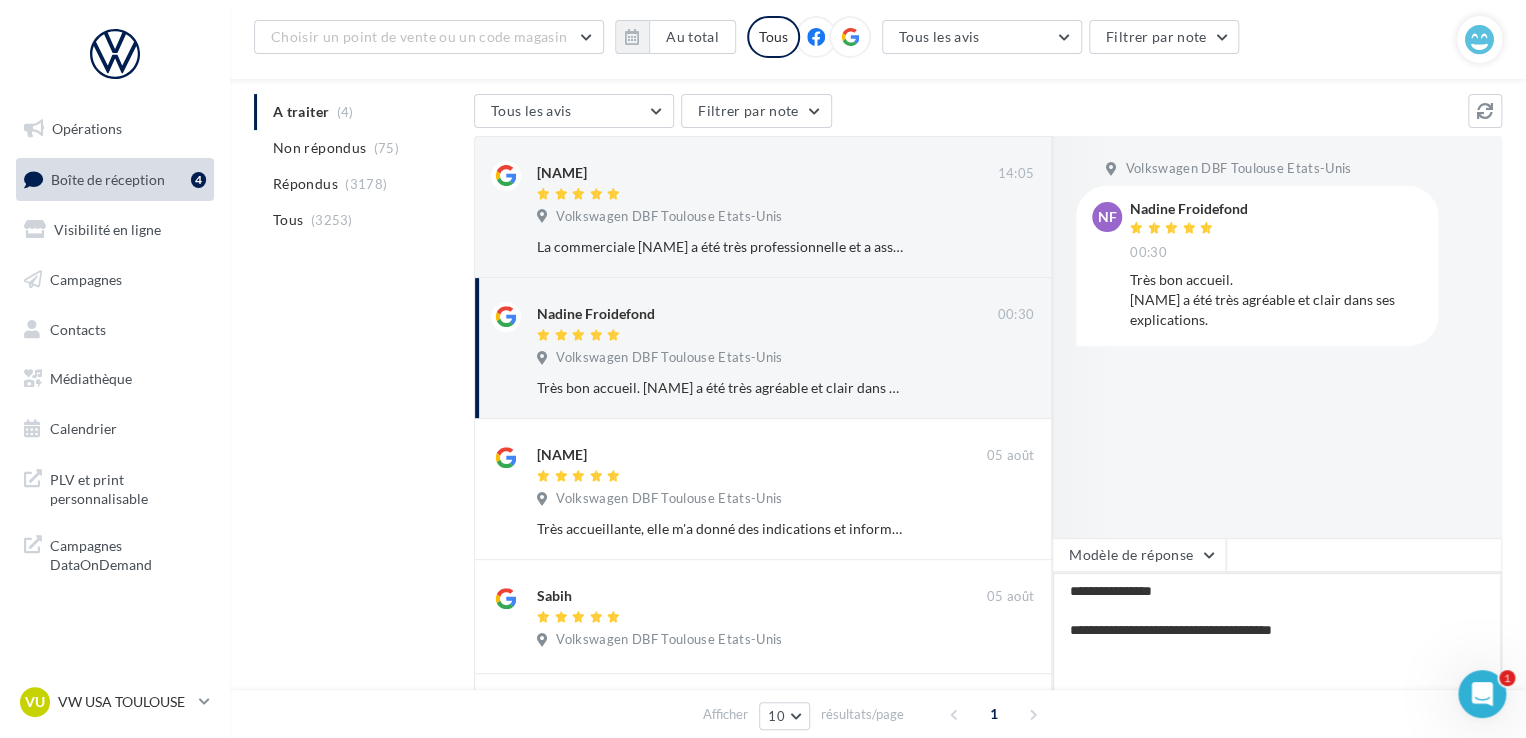 type on "**********" 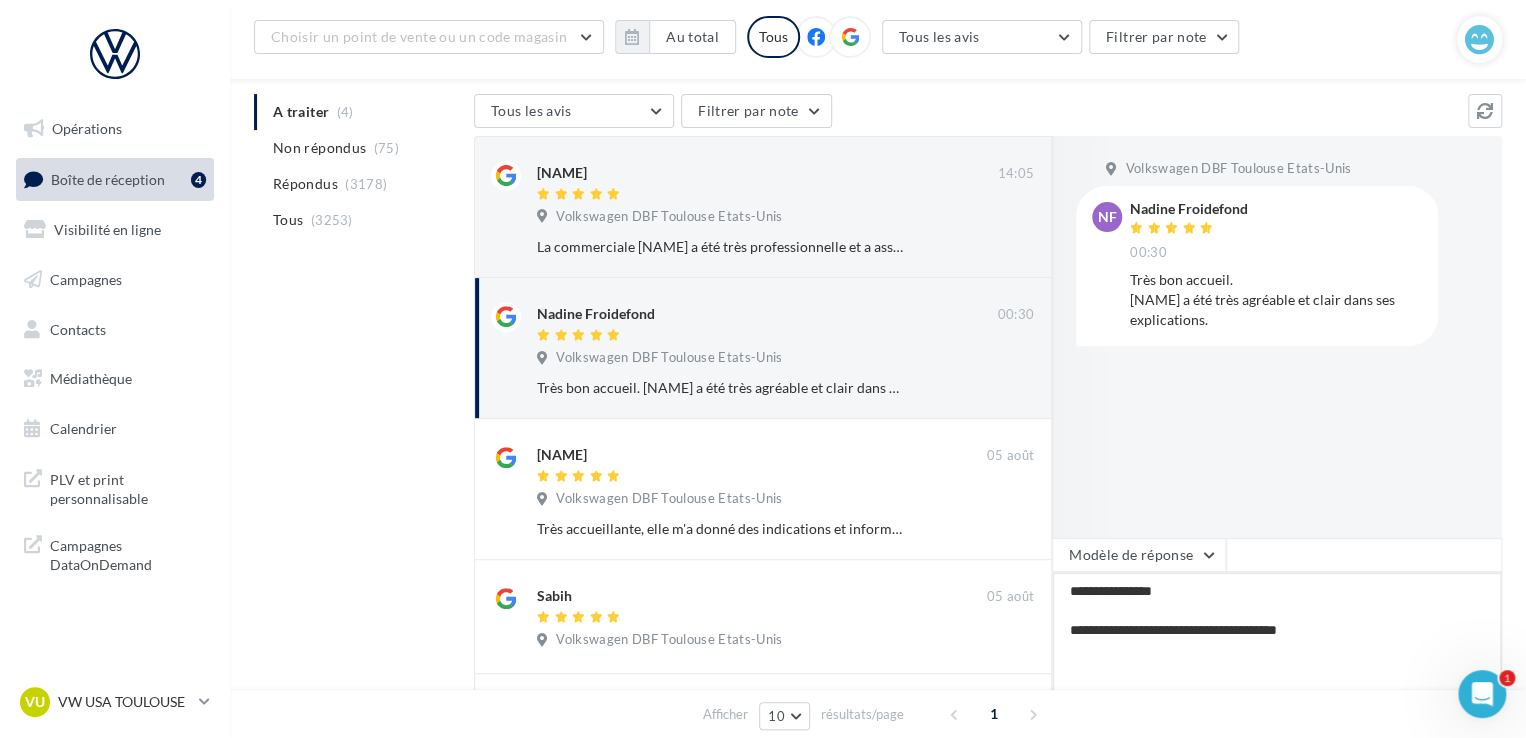 type on "**********" 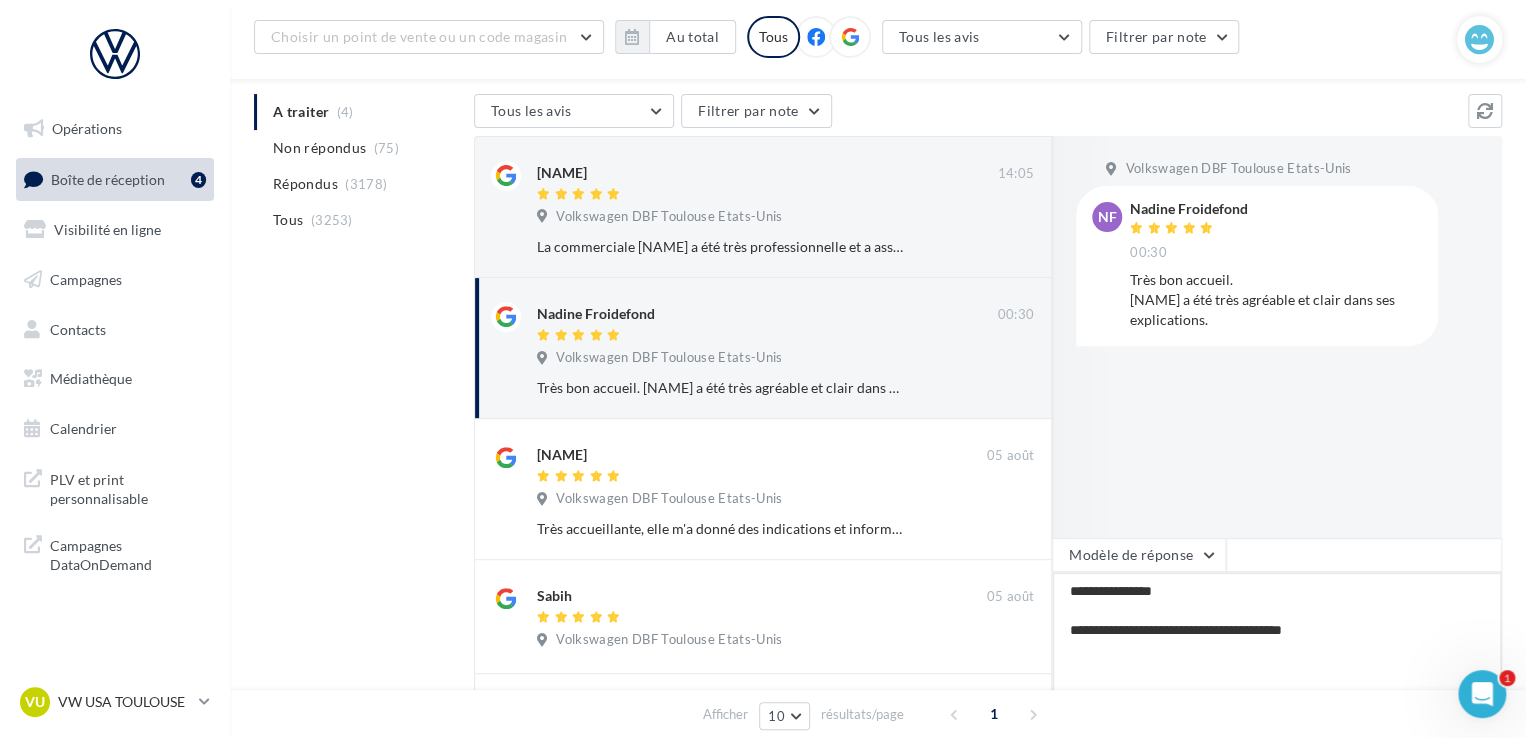 type on "**********" 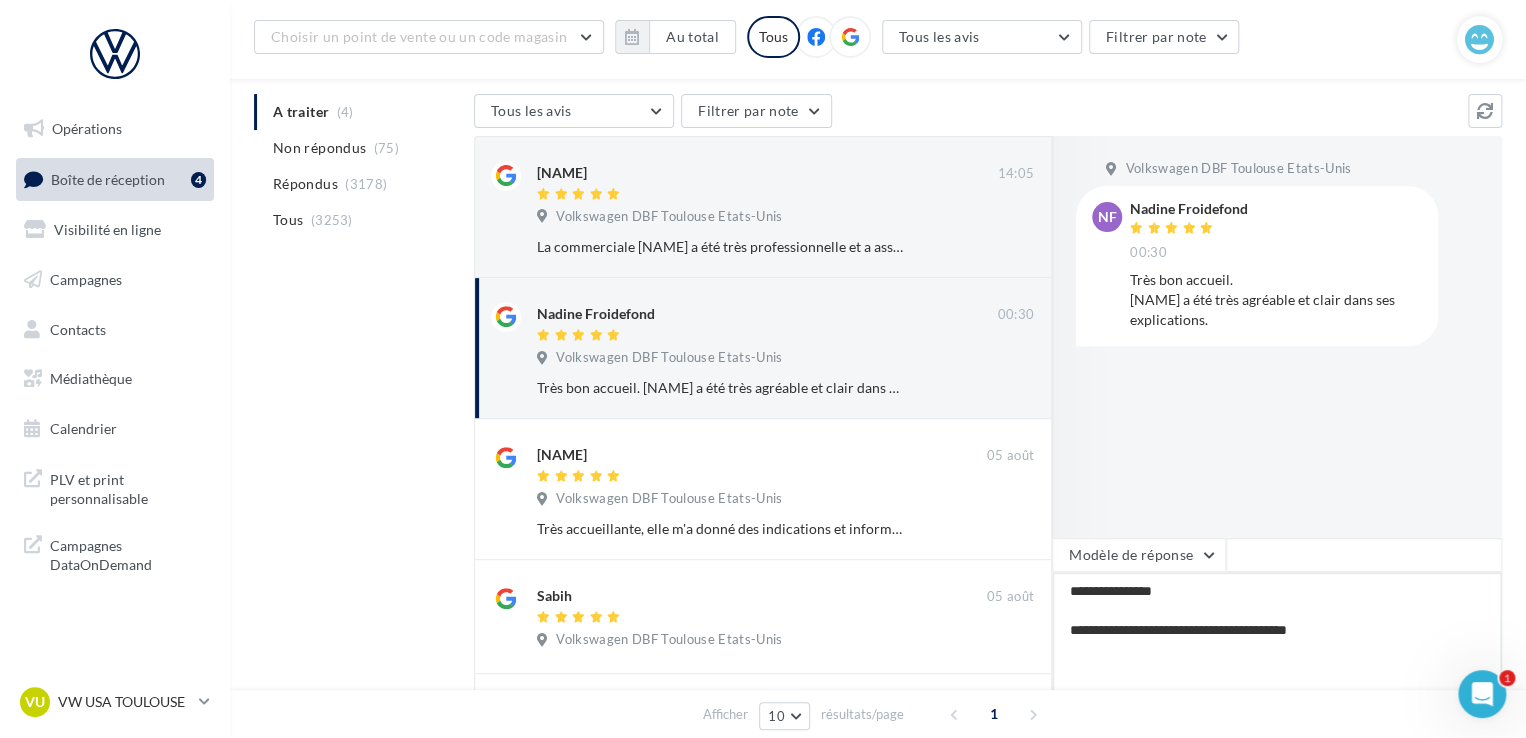 type on "**********" 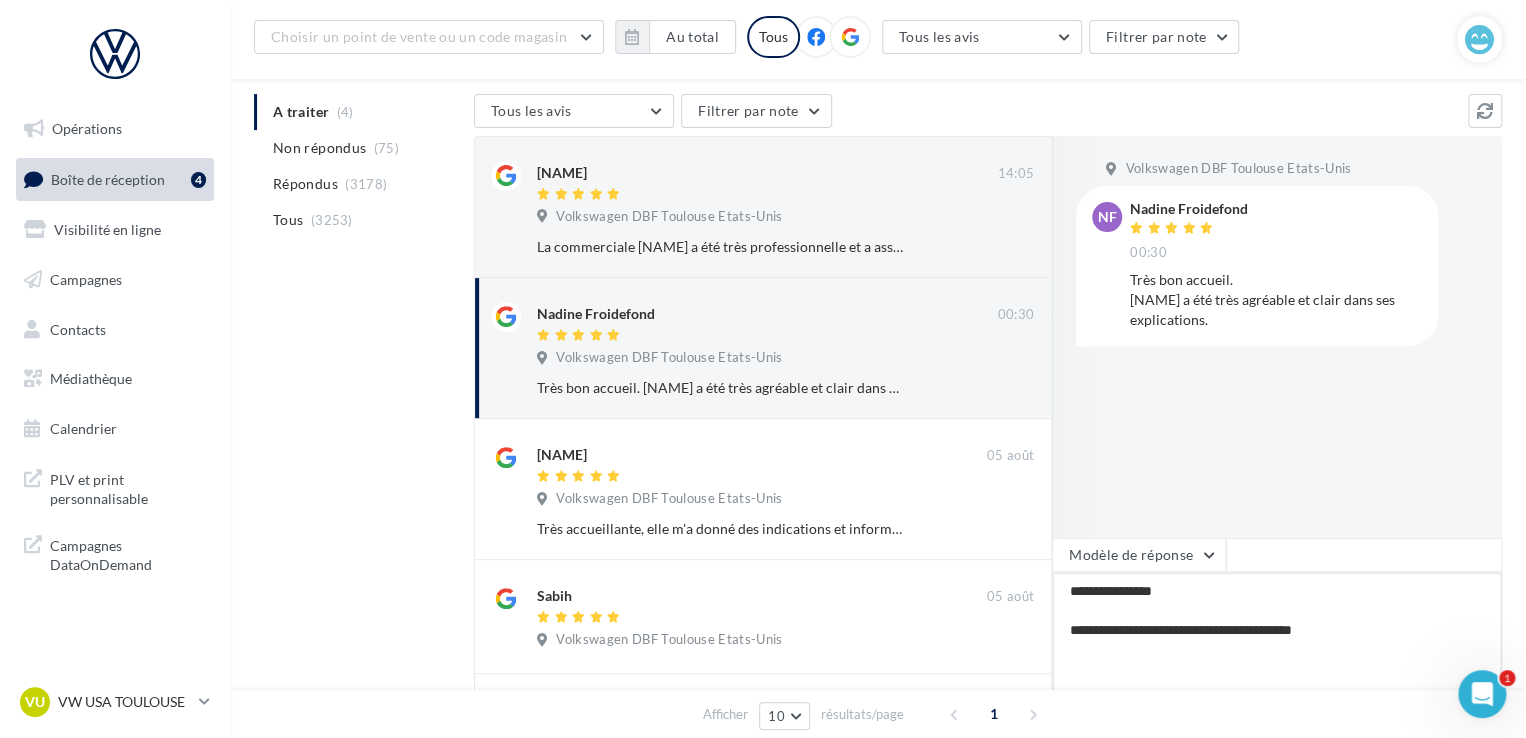type on "**********" 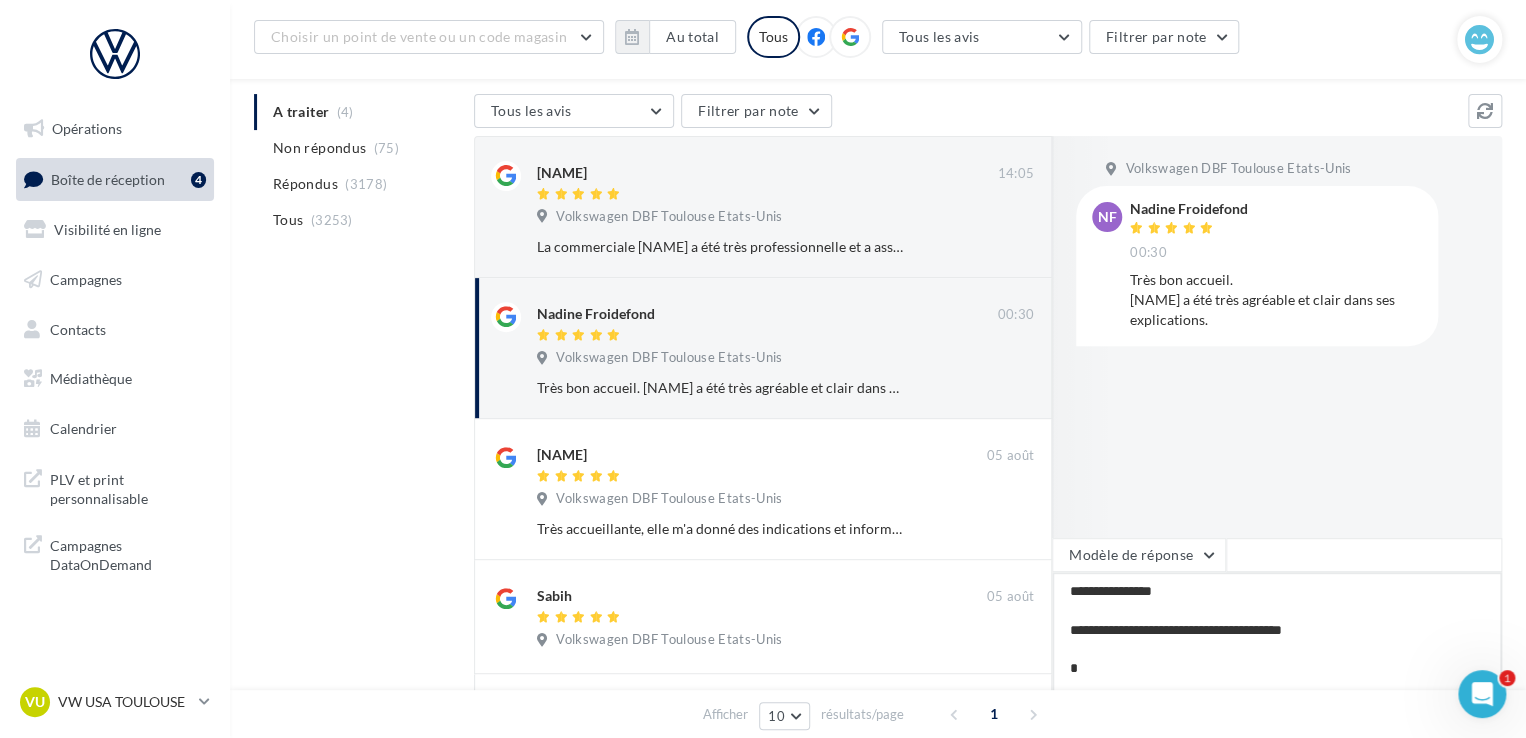 type on "**********" 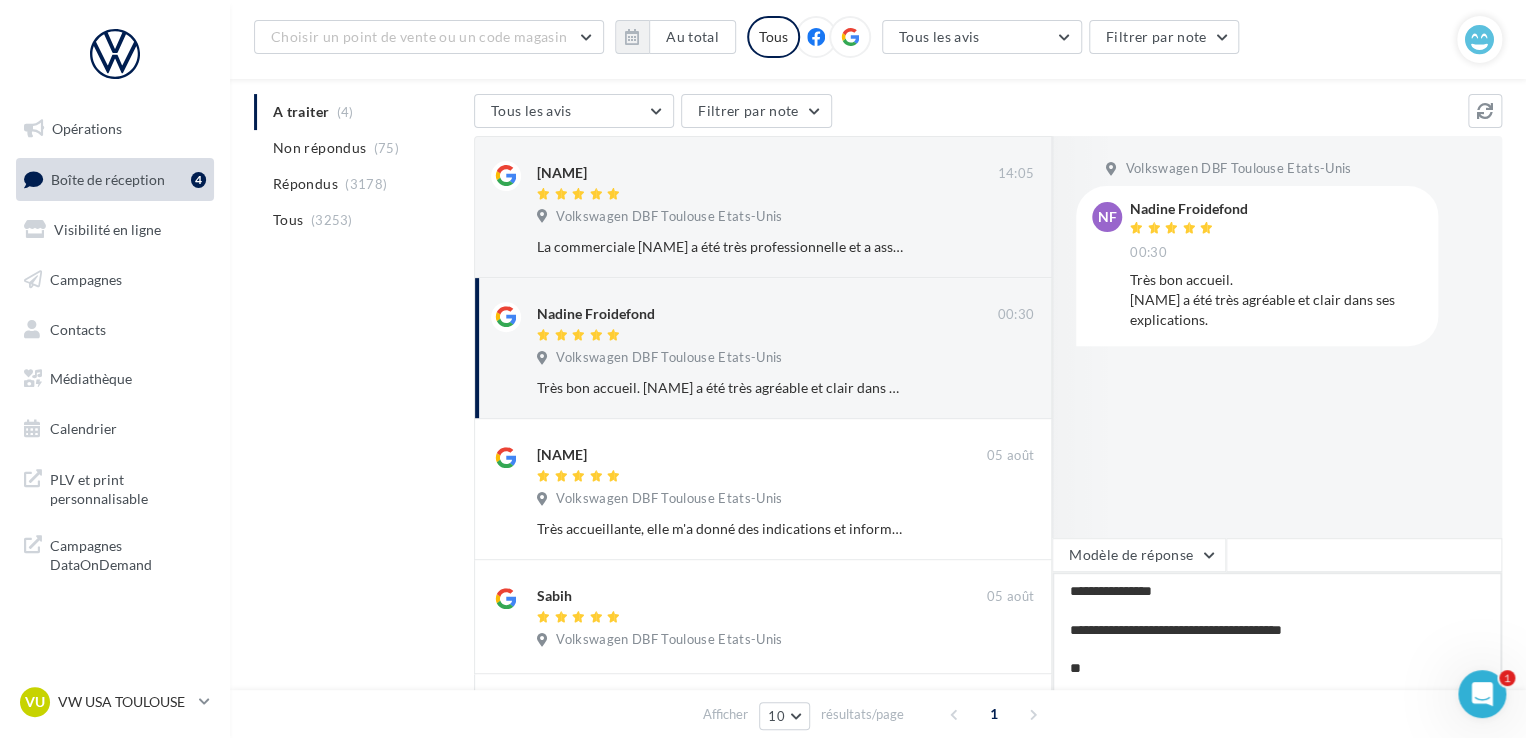 type on "**********" 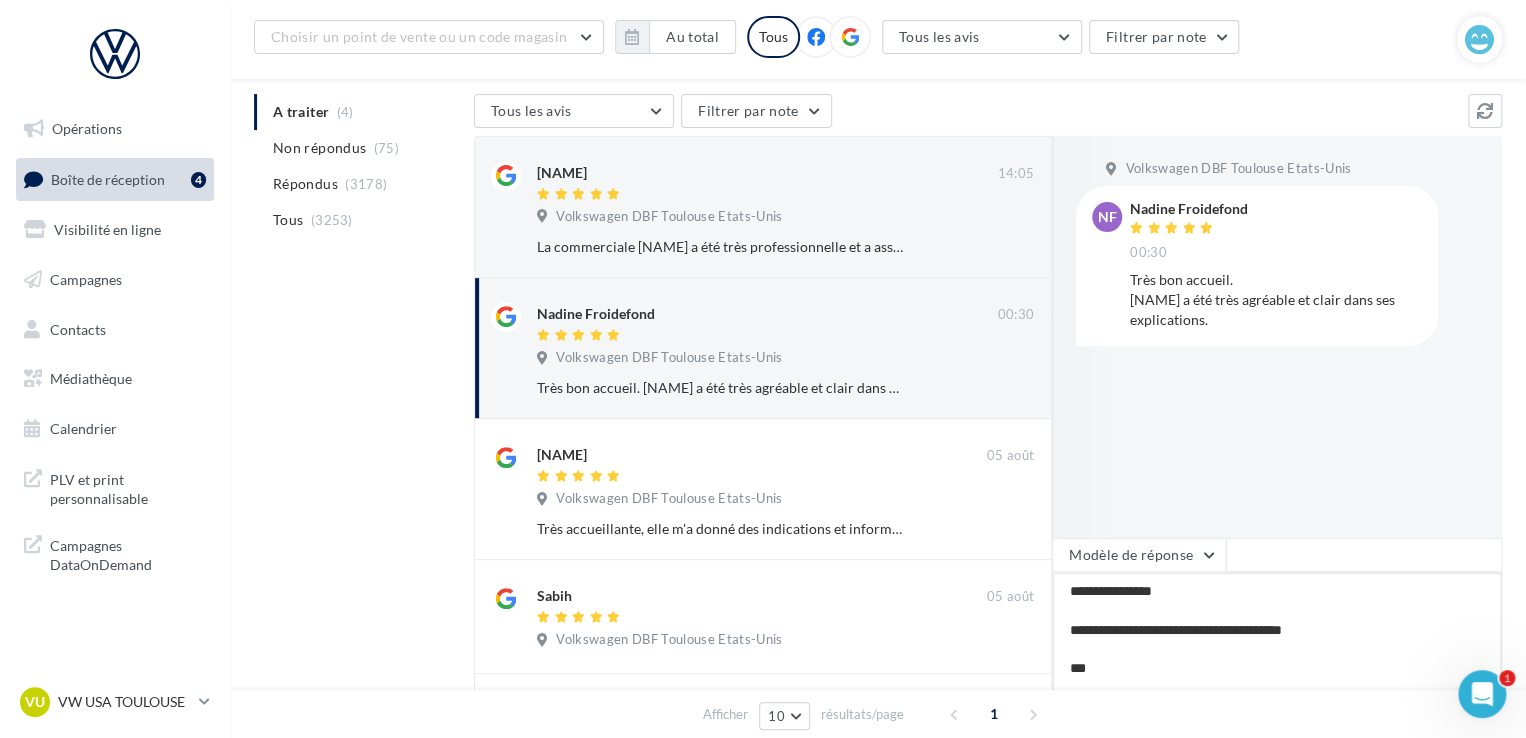 type on "**********" 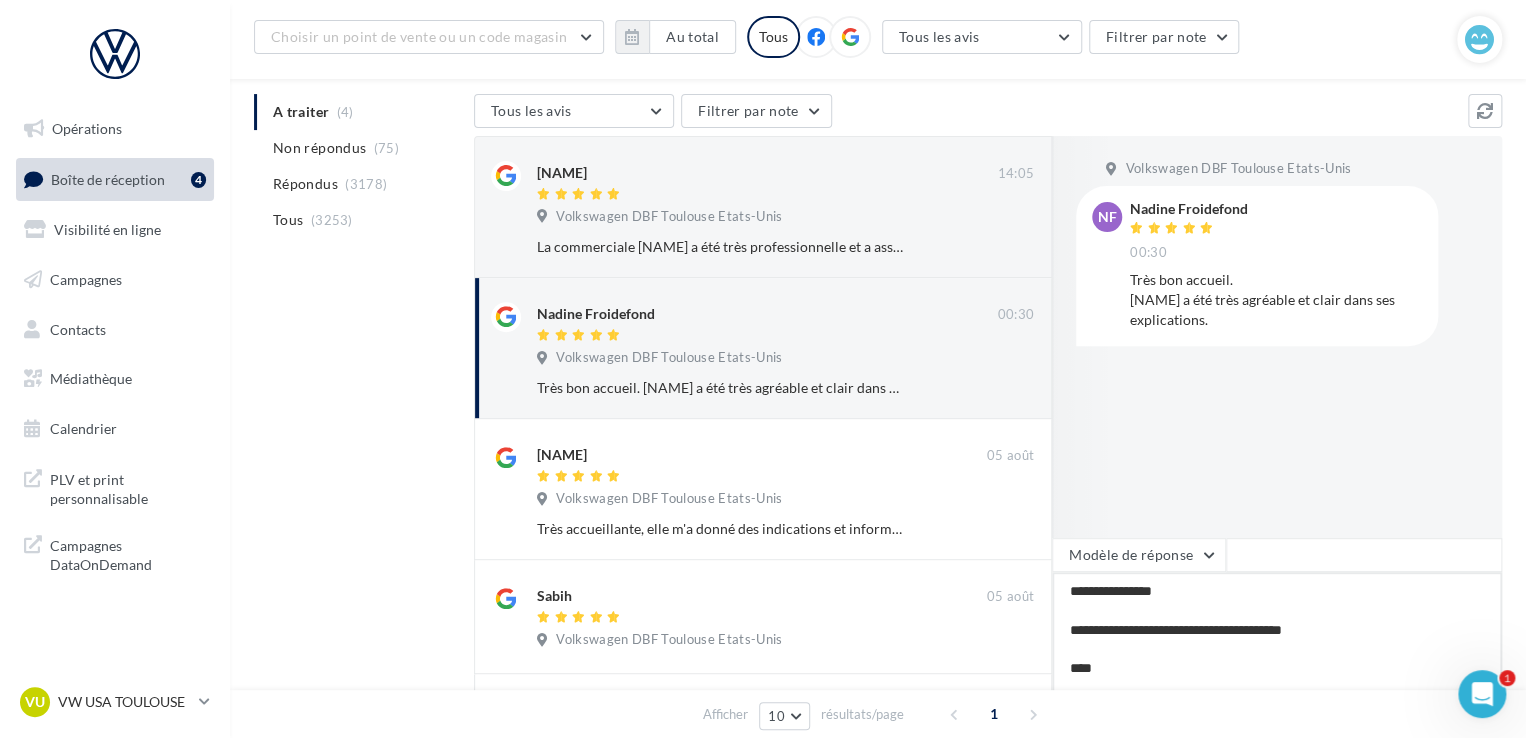 type on "**********" 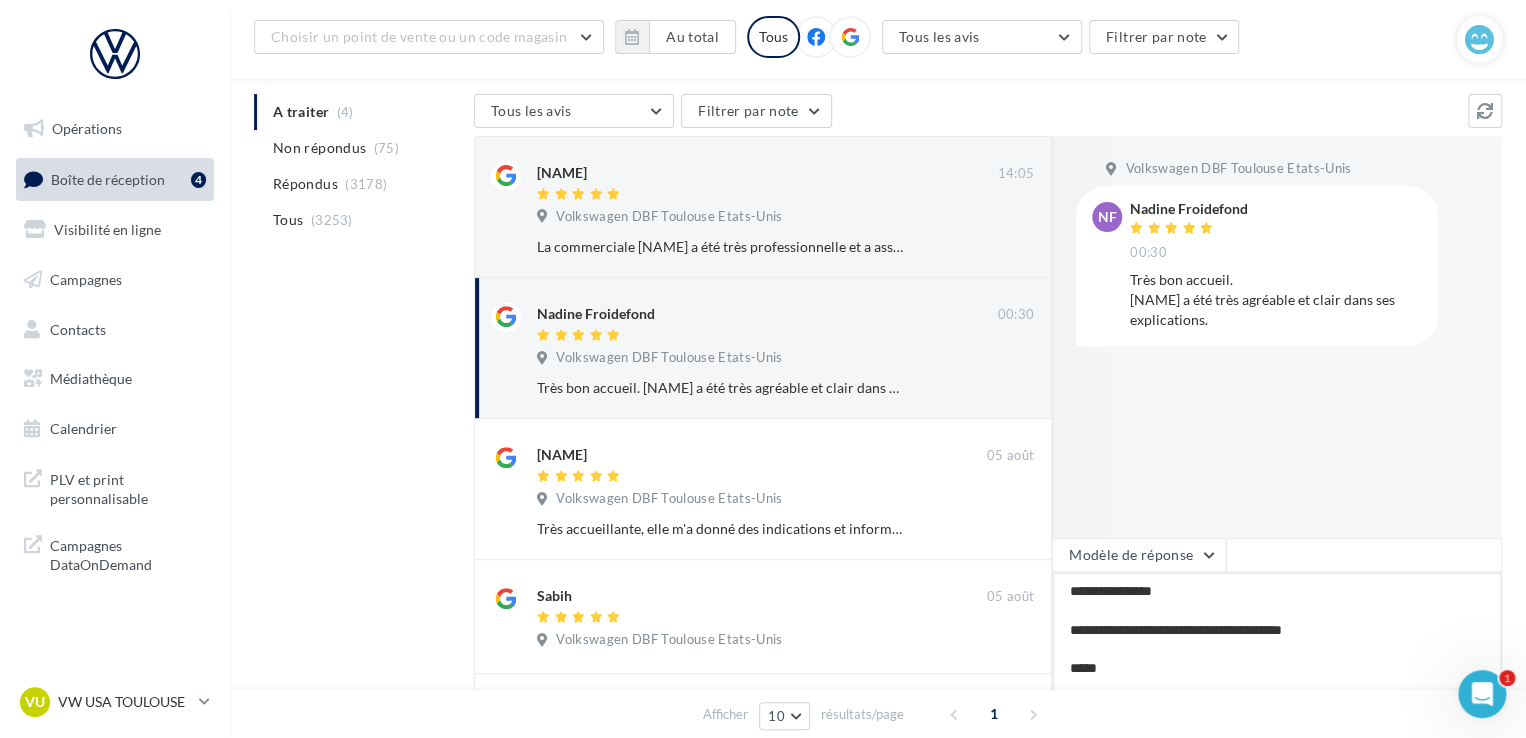type on "**********" 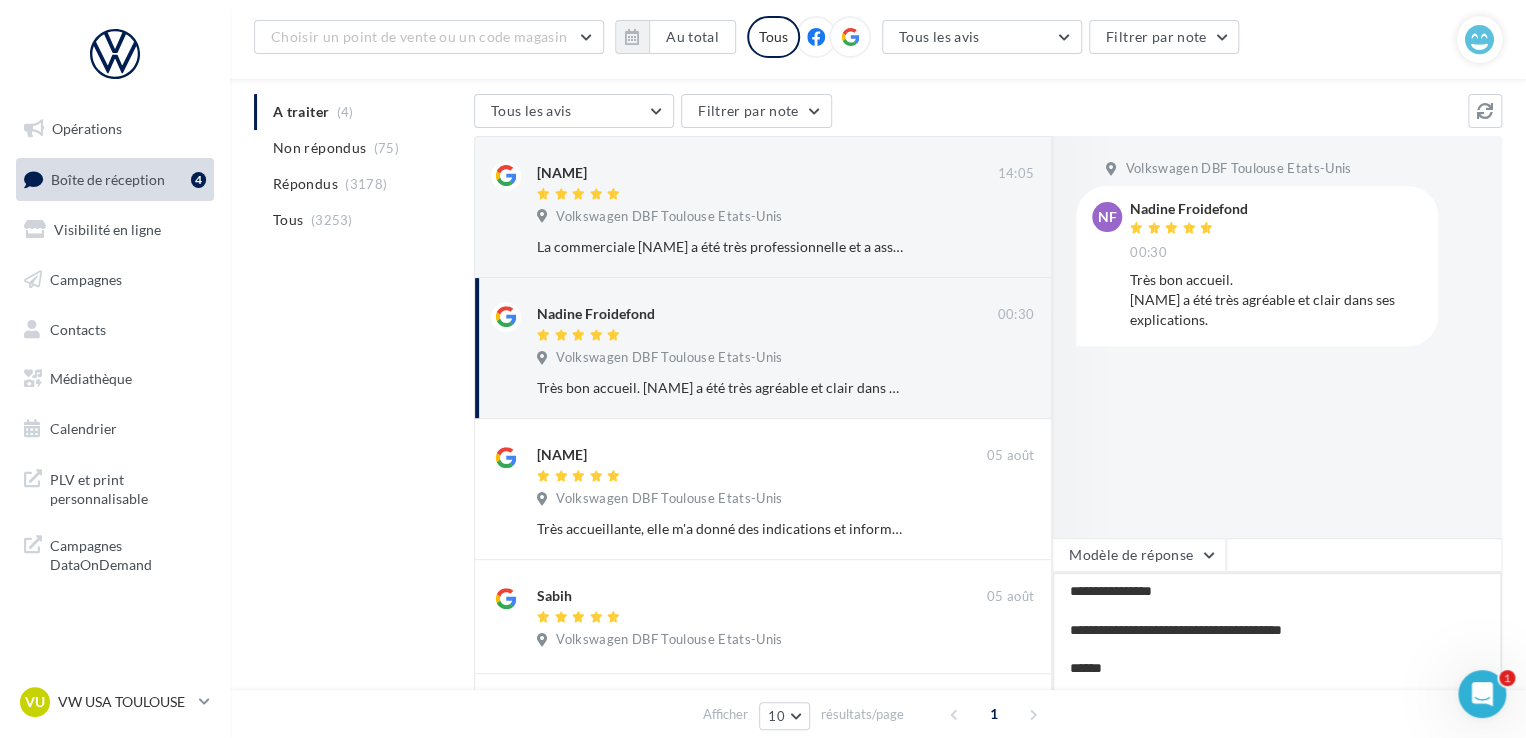 type on "**********" 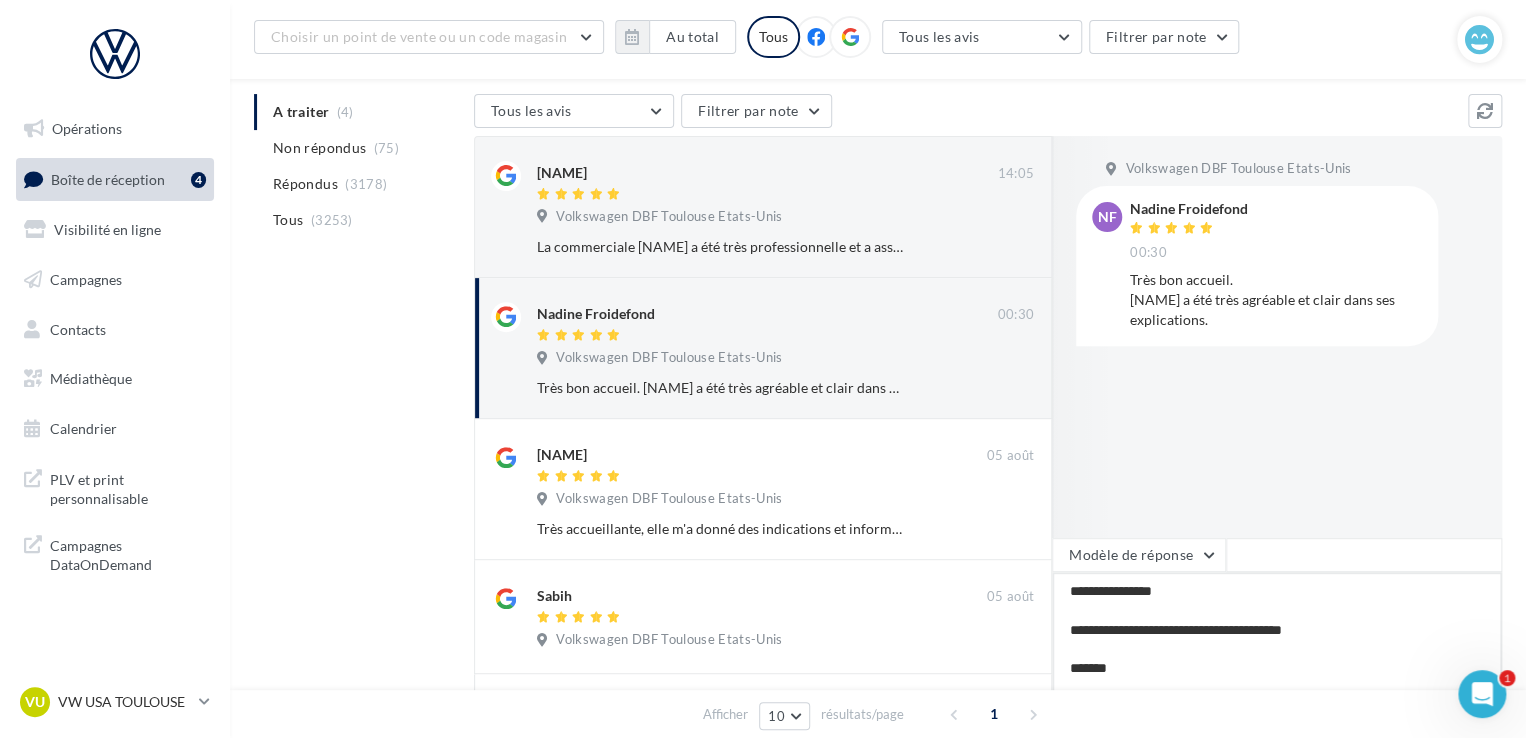 type on "**********" 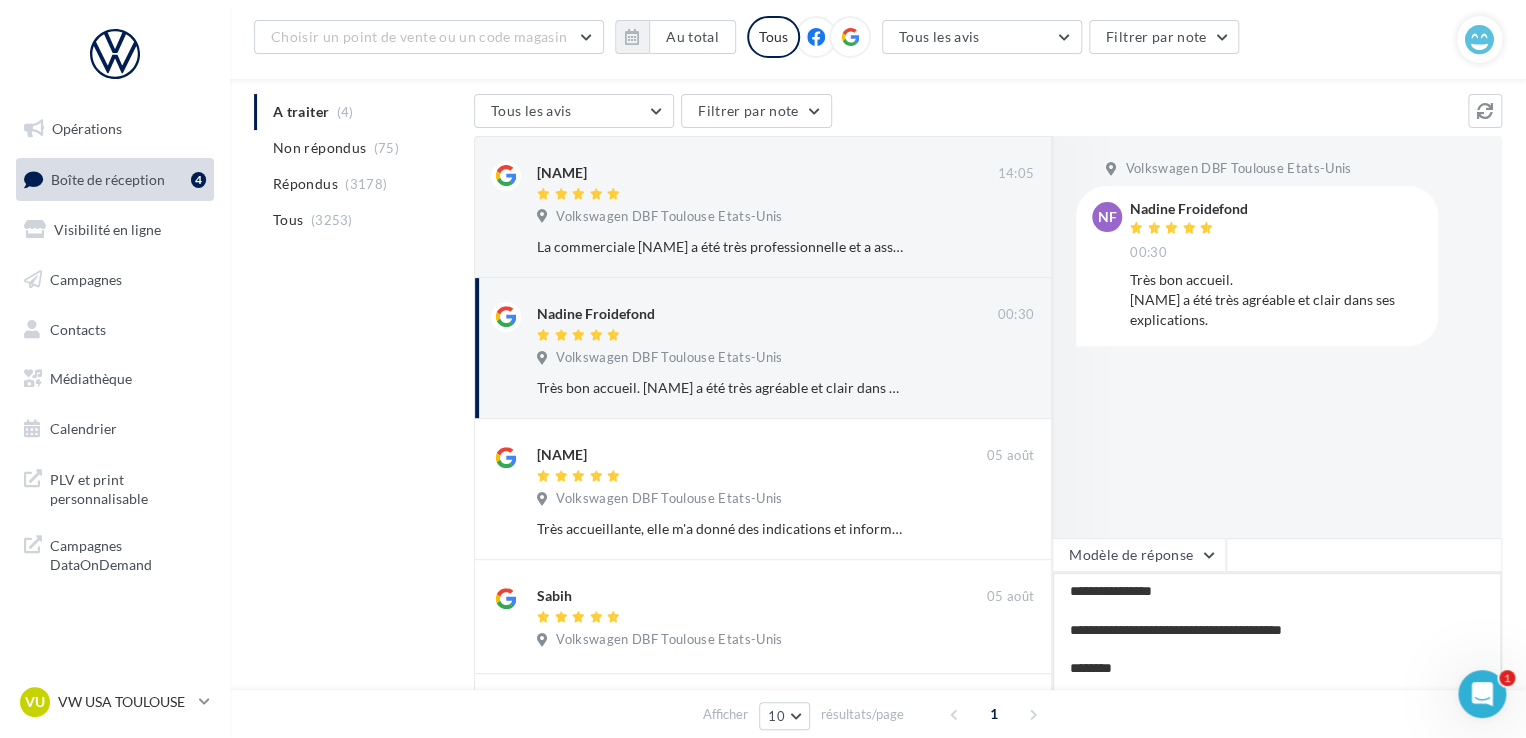 type on "**********" 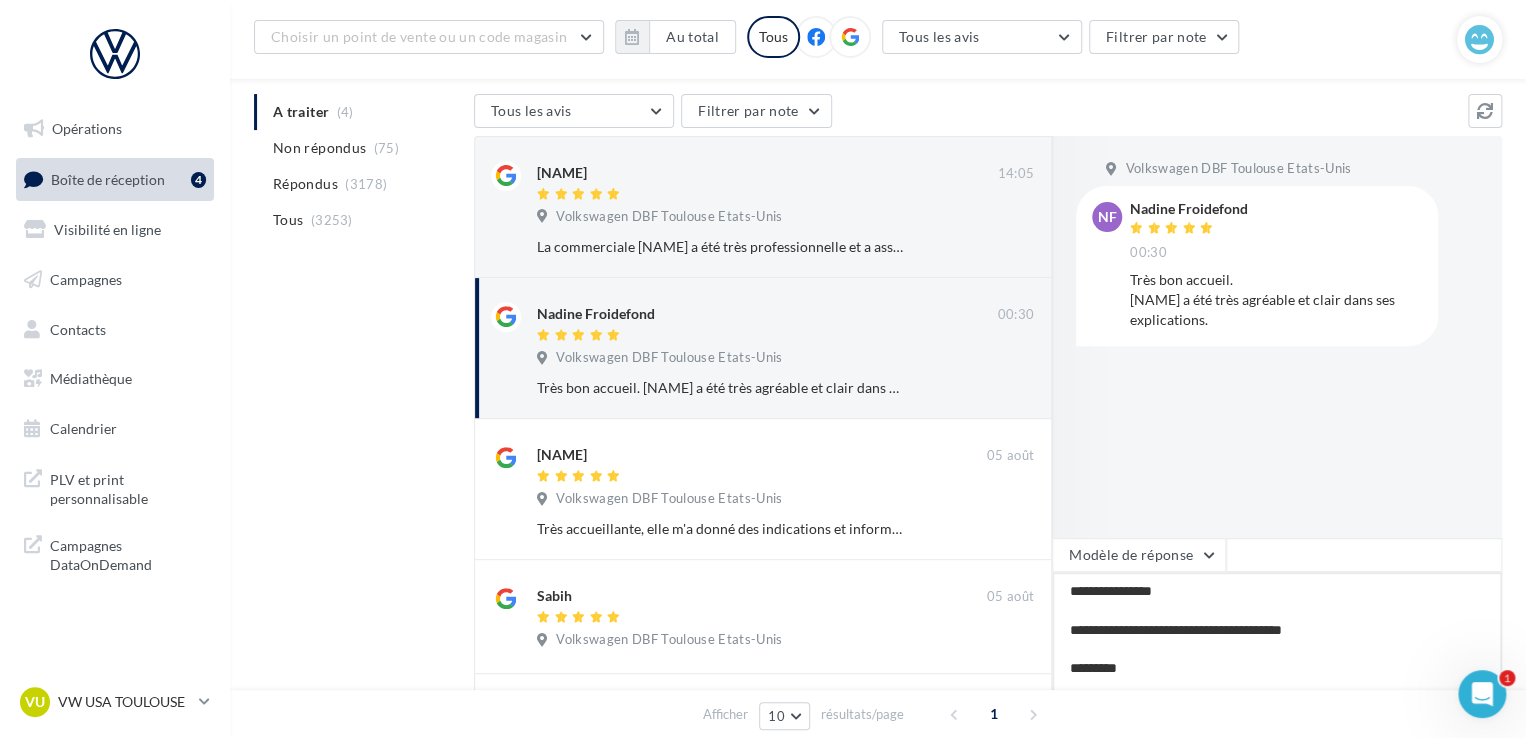type on "**********" 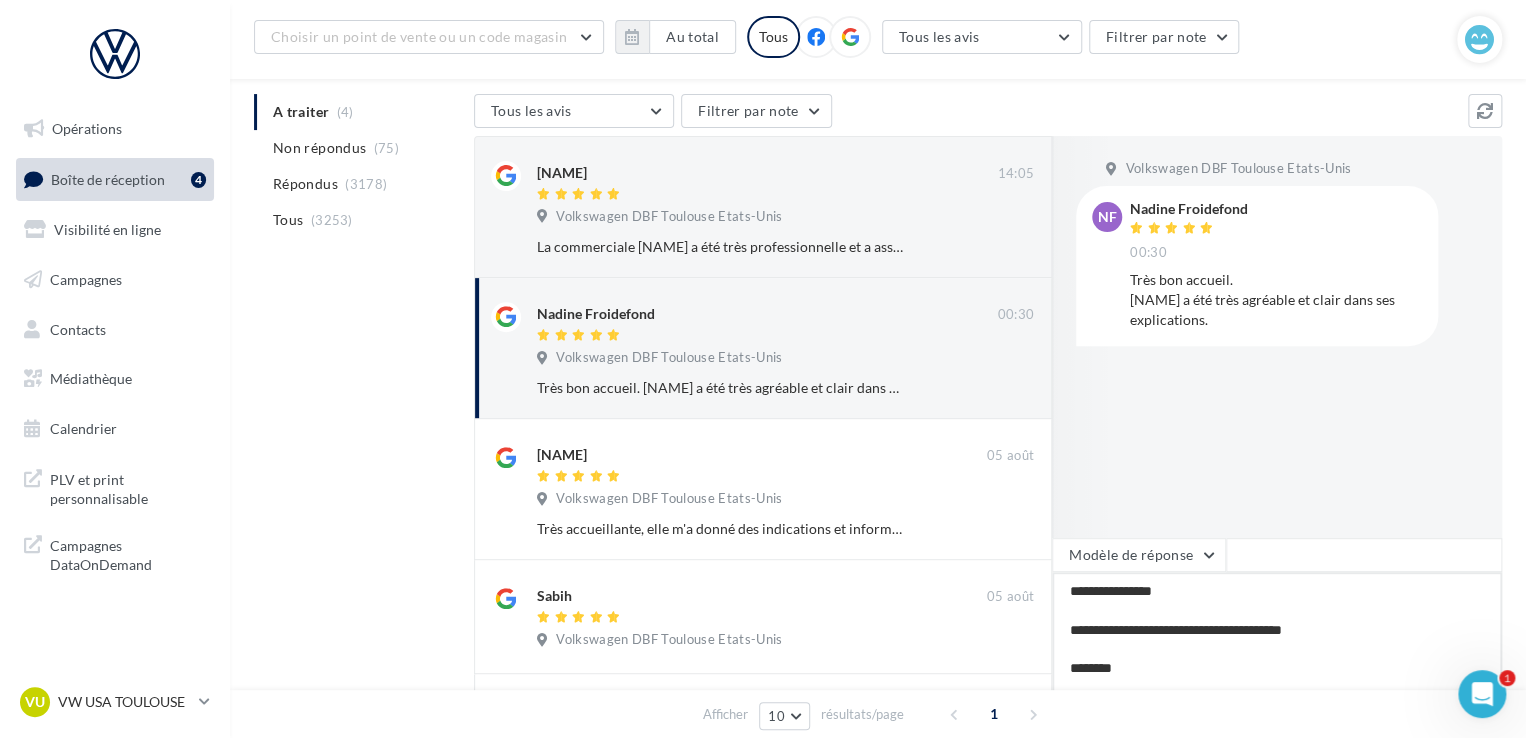 type on "**********" 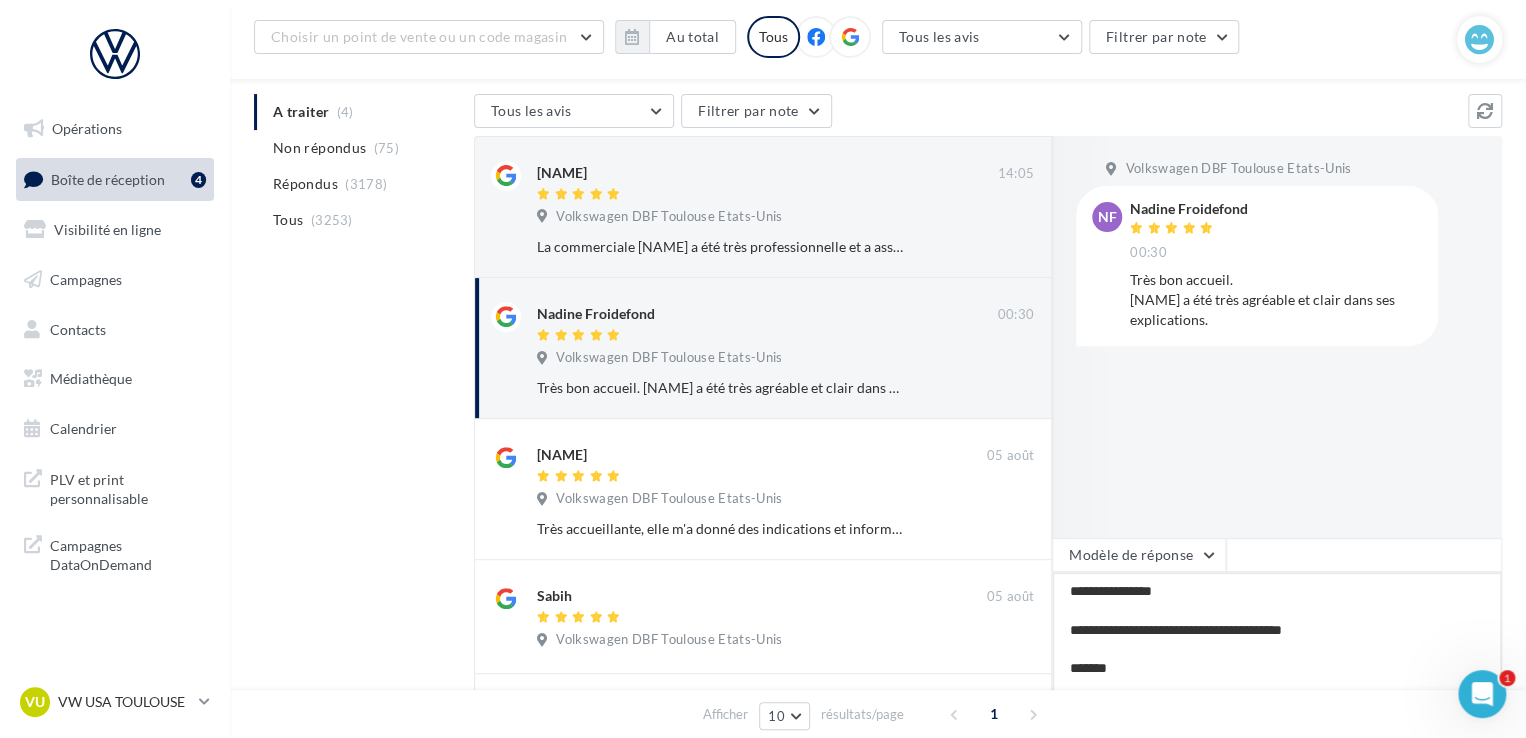 type on "**********" 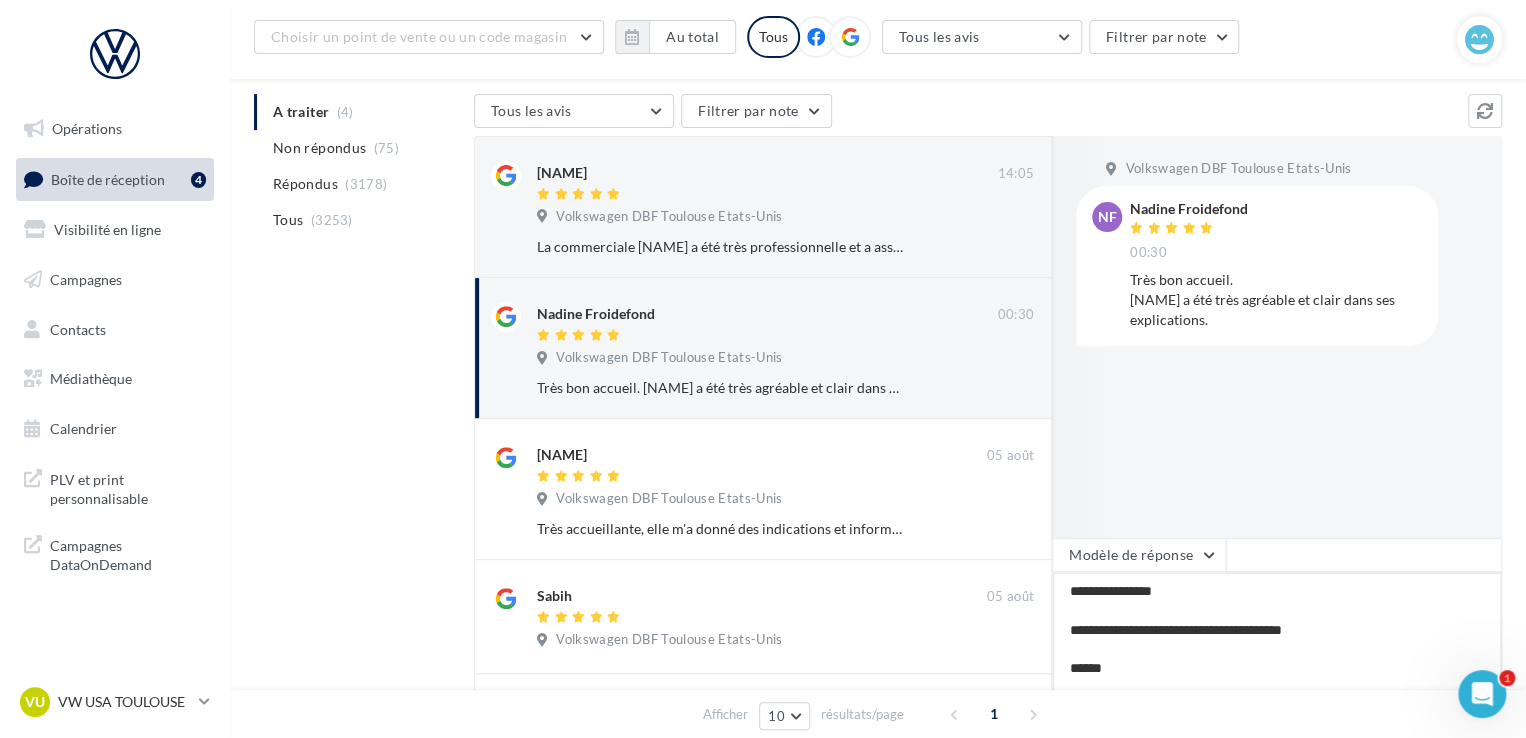 type on "**********" 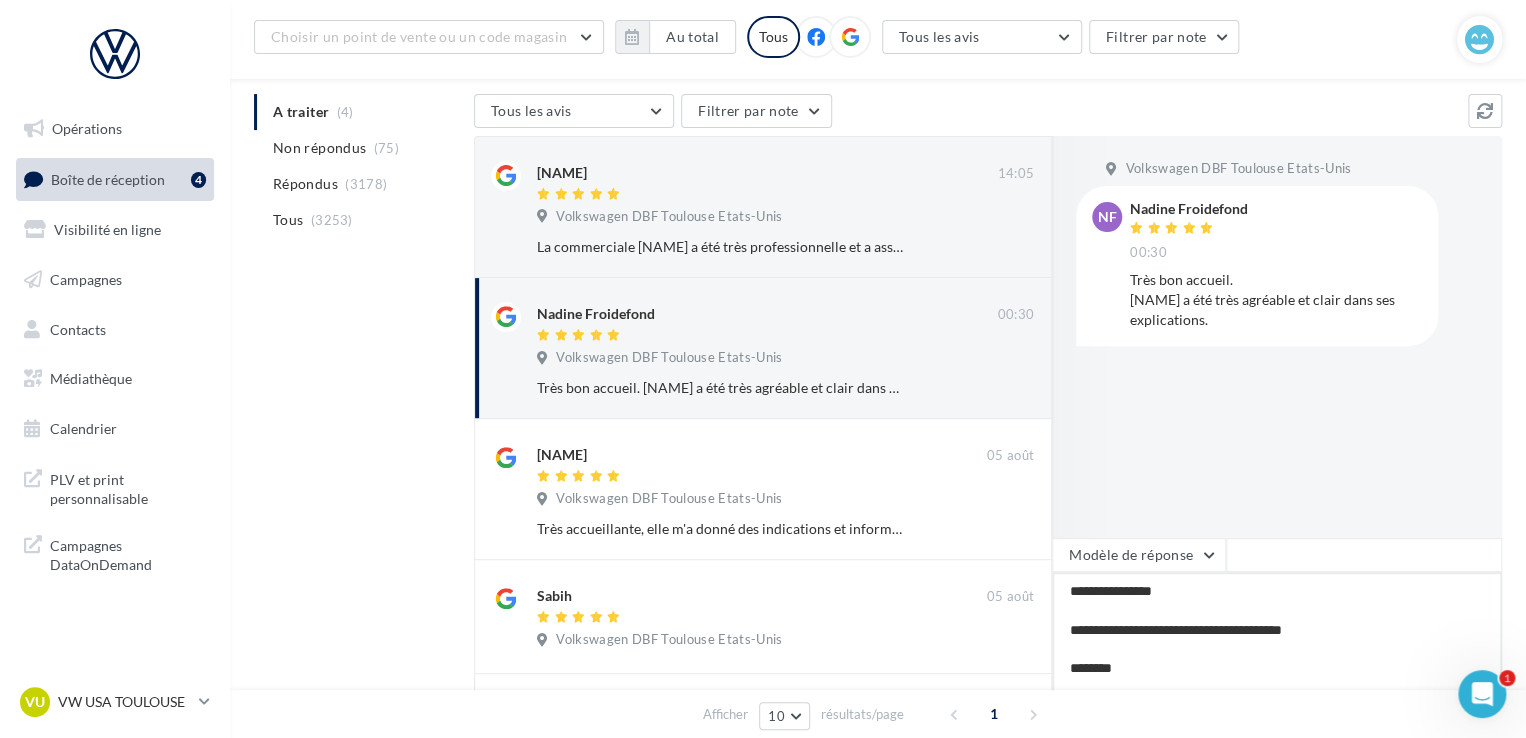type on "**********" 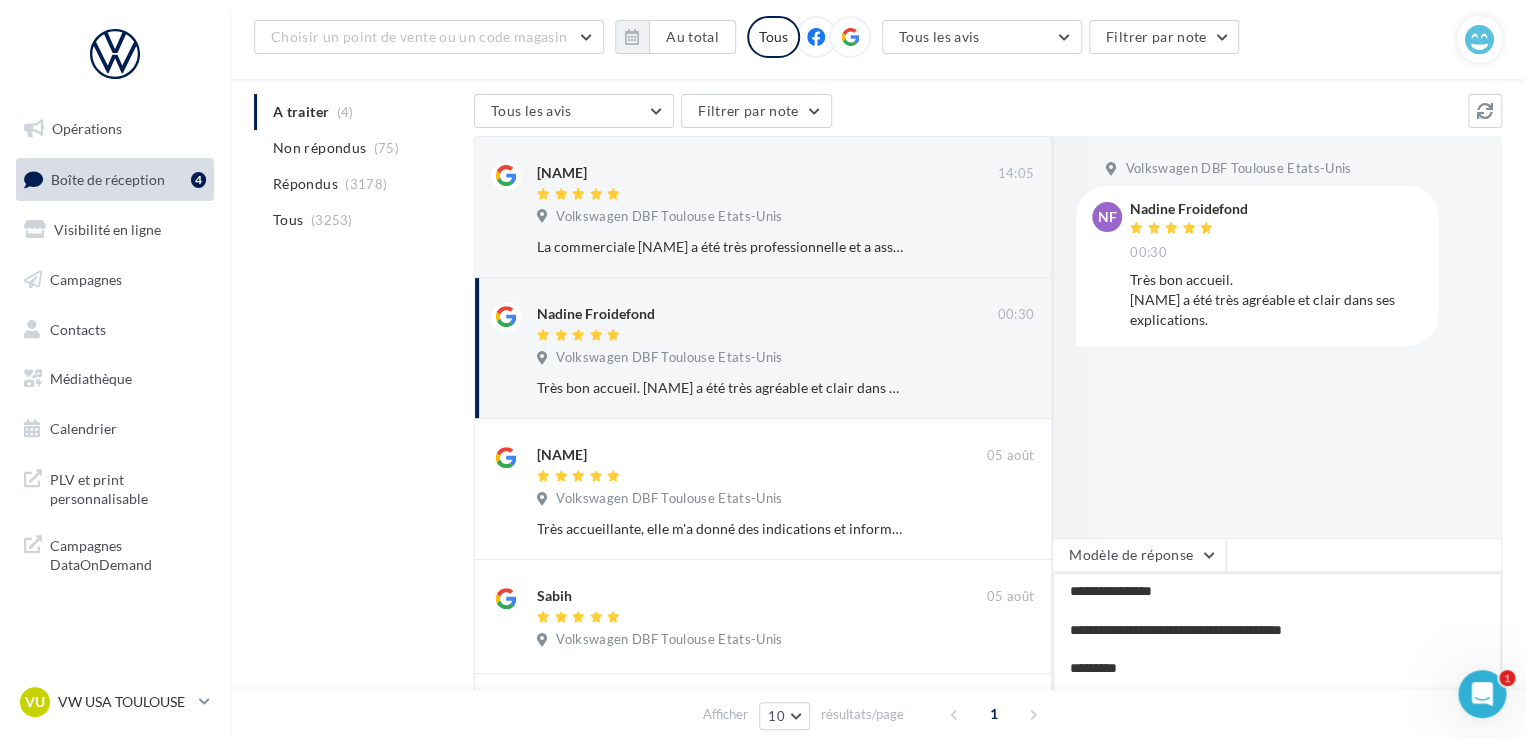 type on "**********" 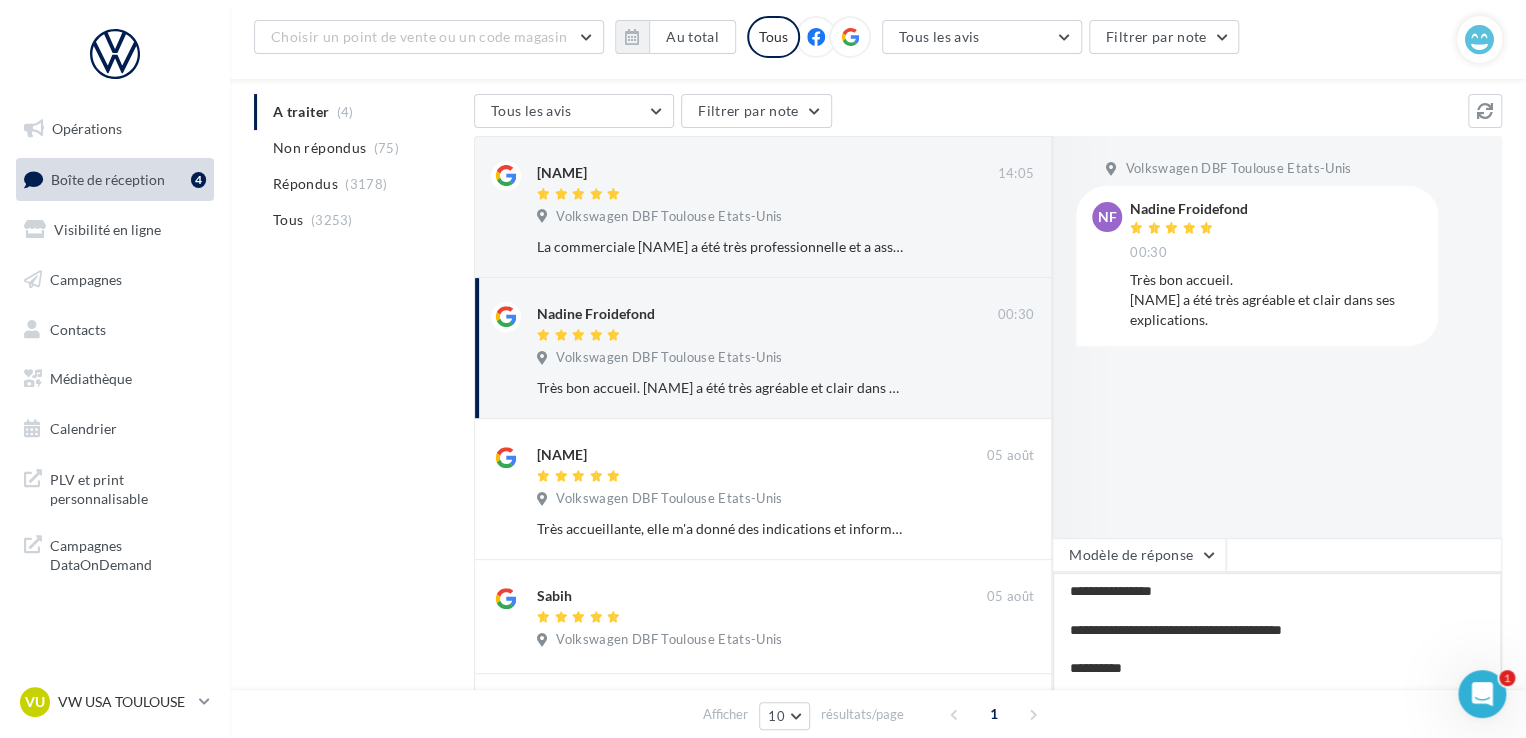 type on "**********" 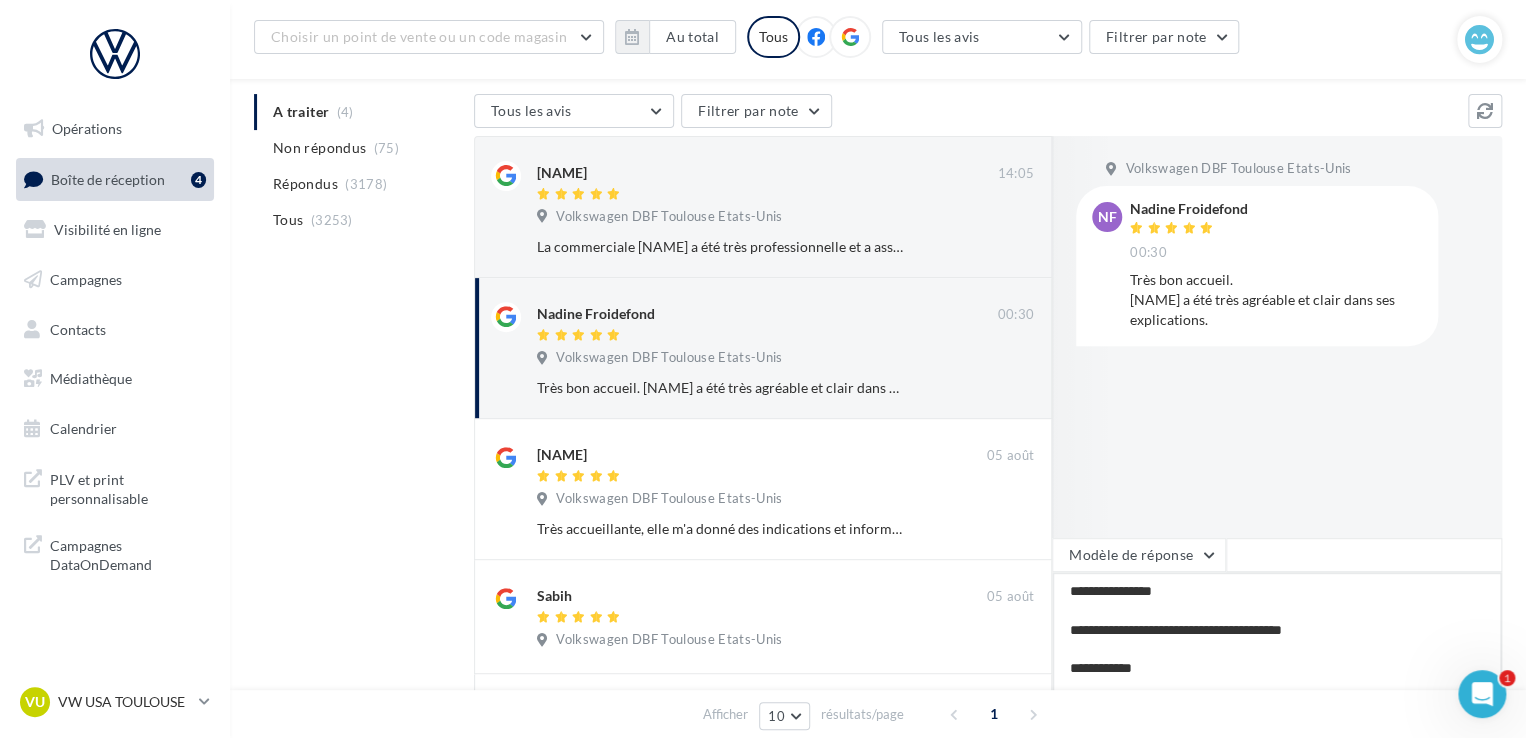 type on "**********" 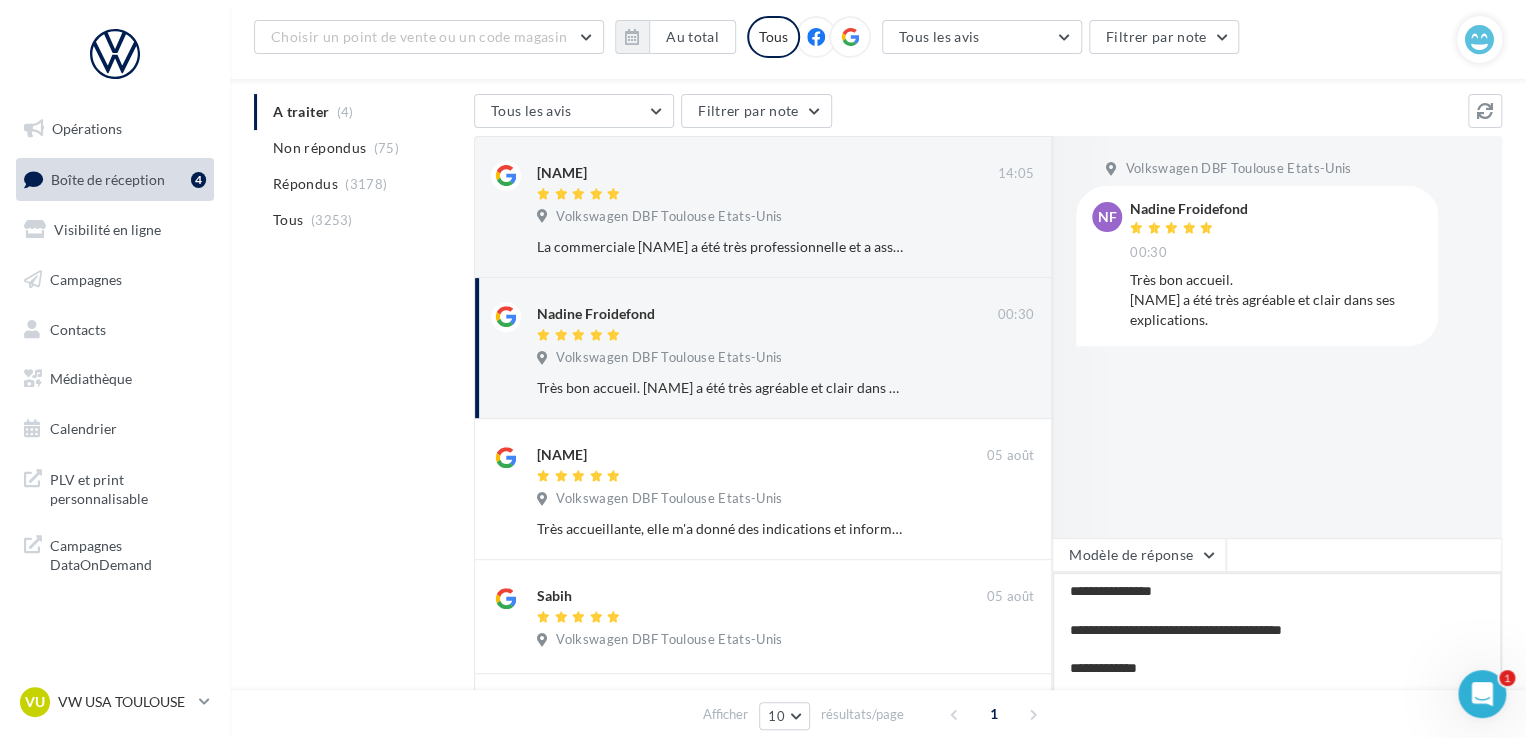scroll, scrollTop: 20, scrollLeft: 0, axis: vertical 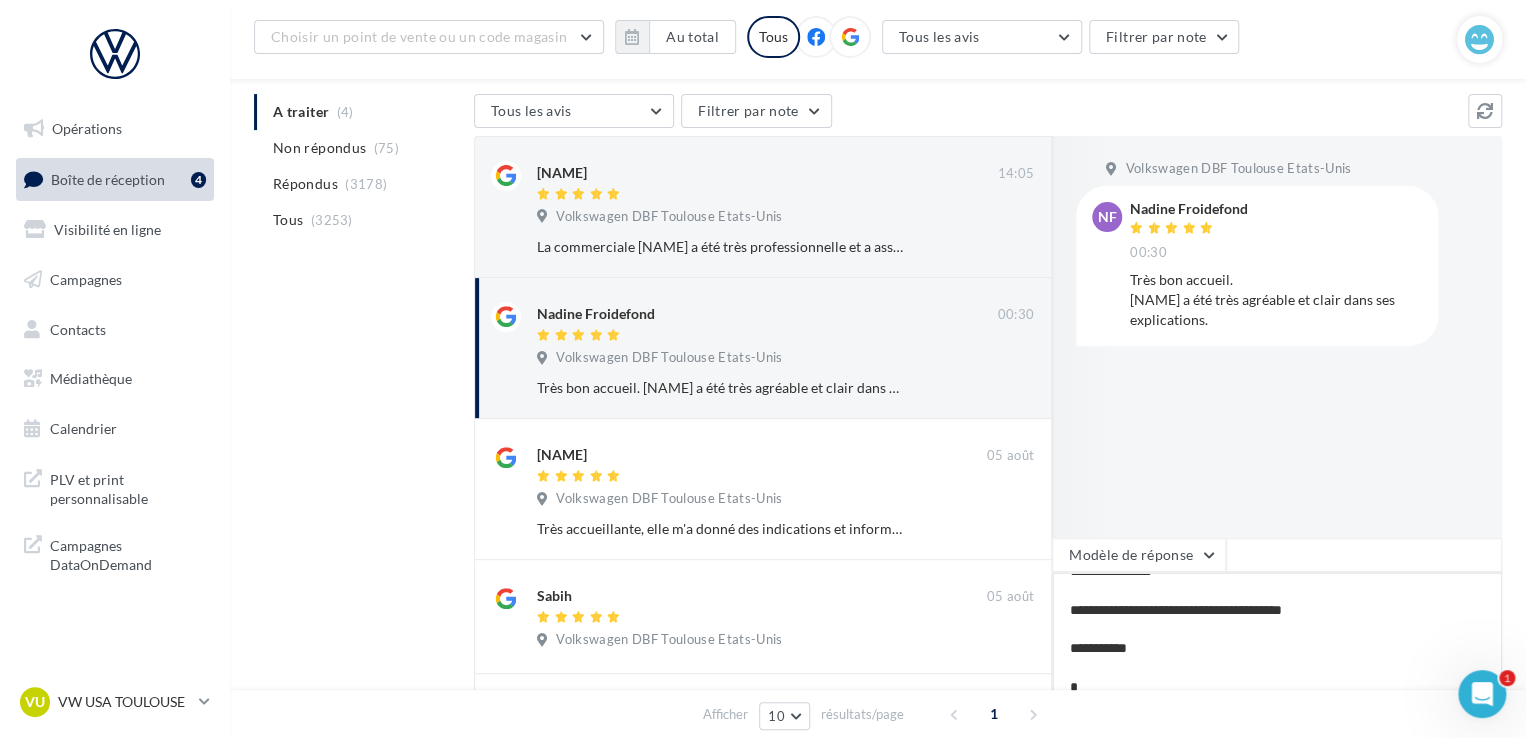 type on "**********" 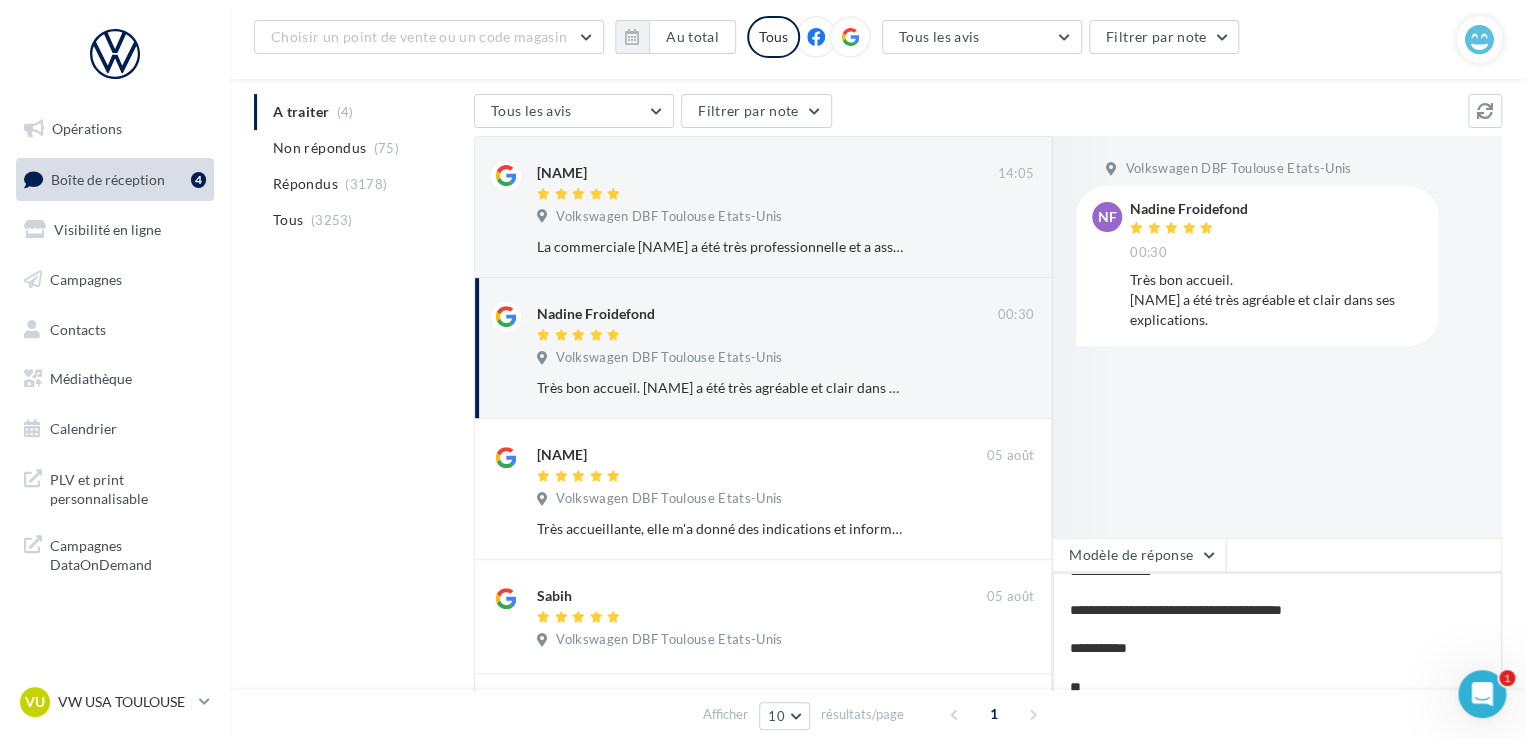 type on "**********" 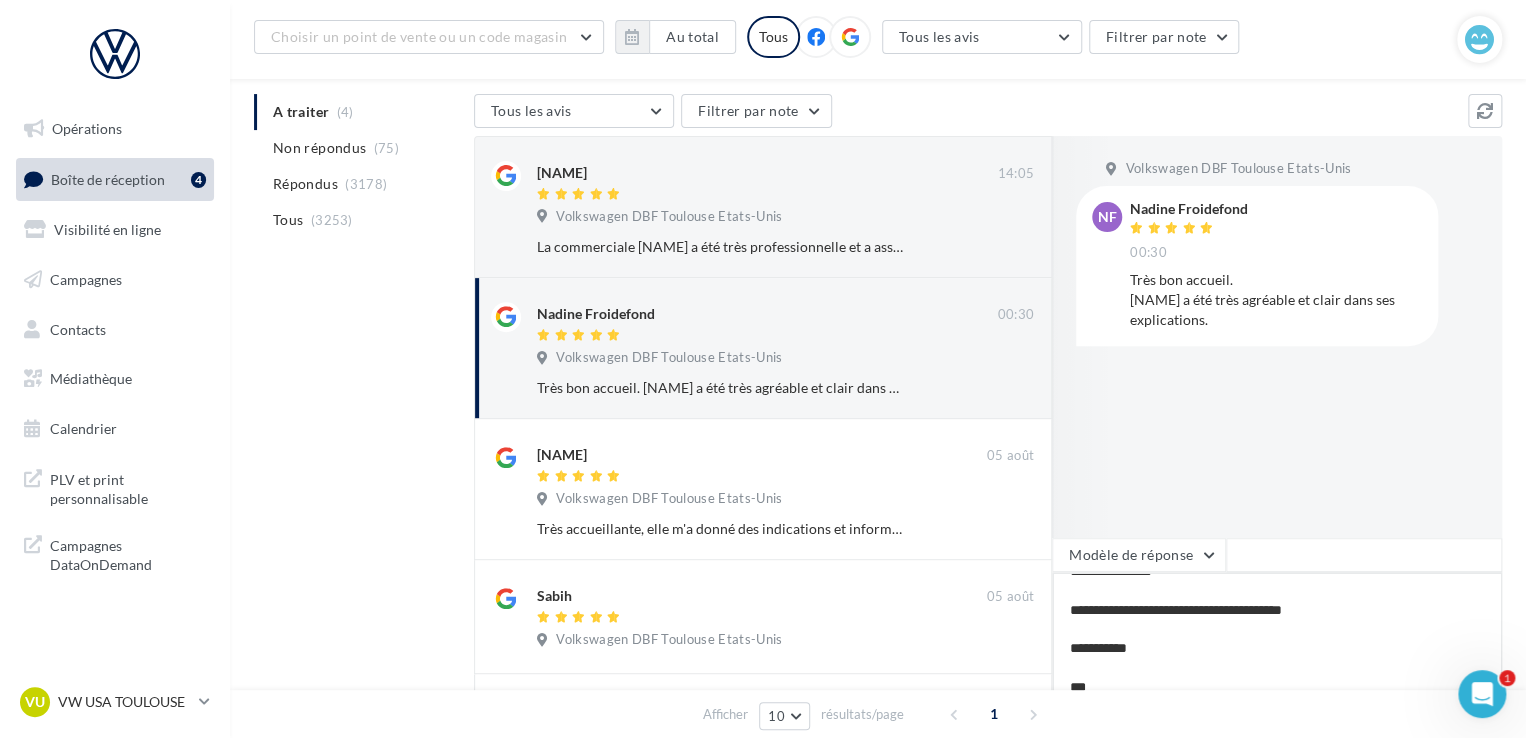 type on "**********" 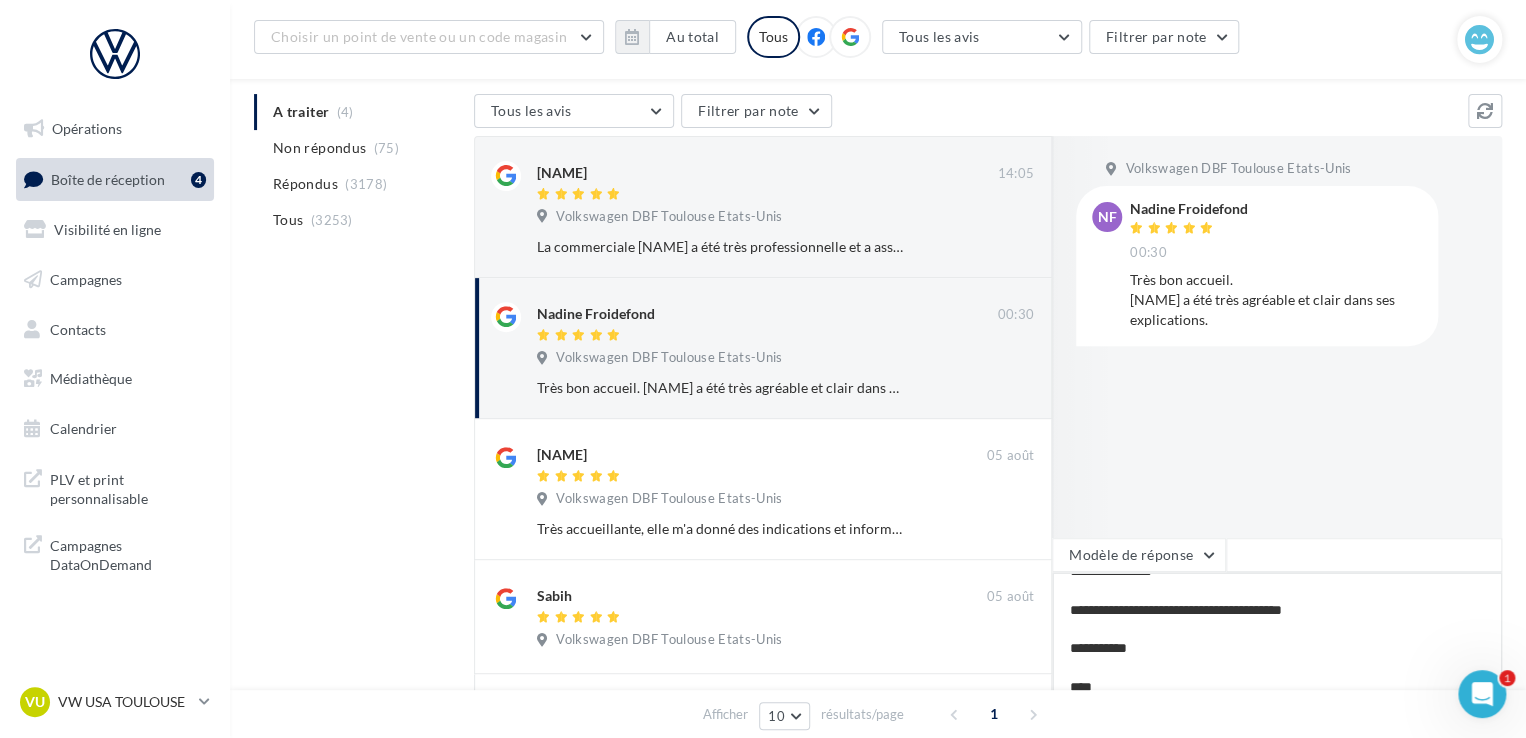type on "**********" 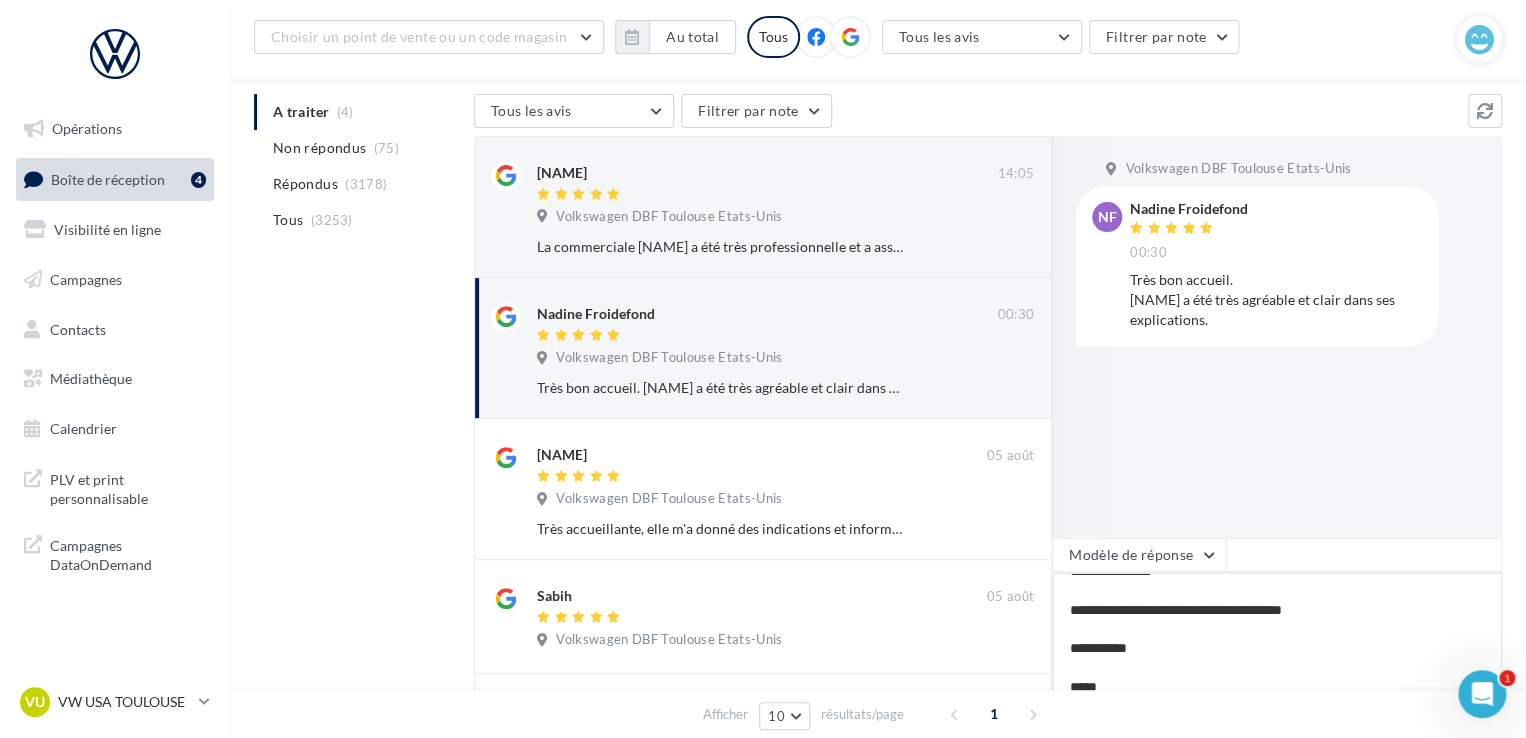 type on "**********" 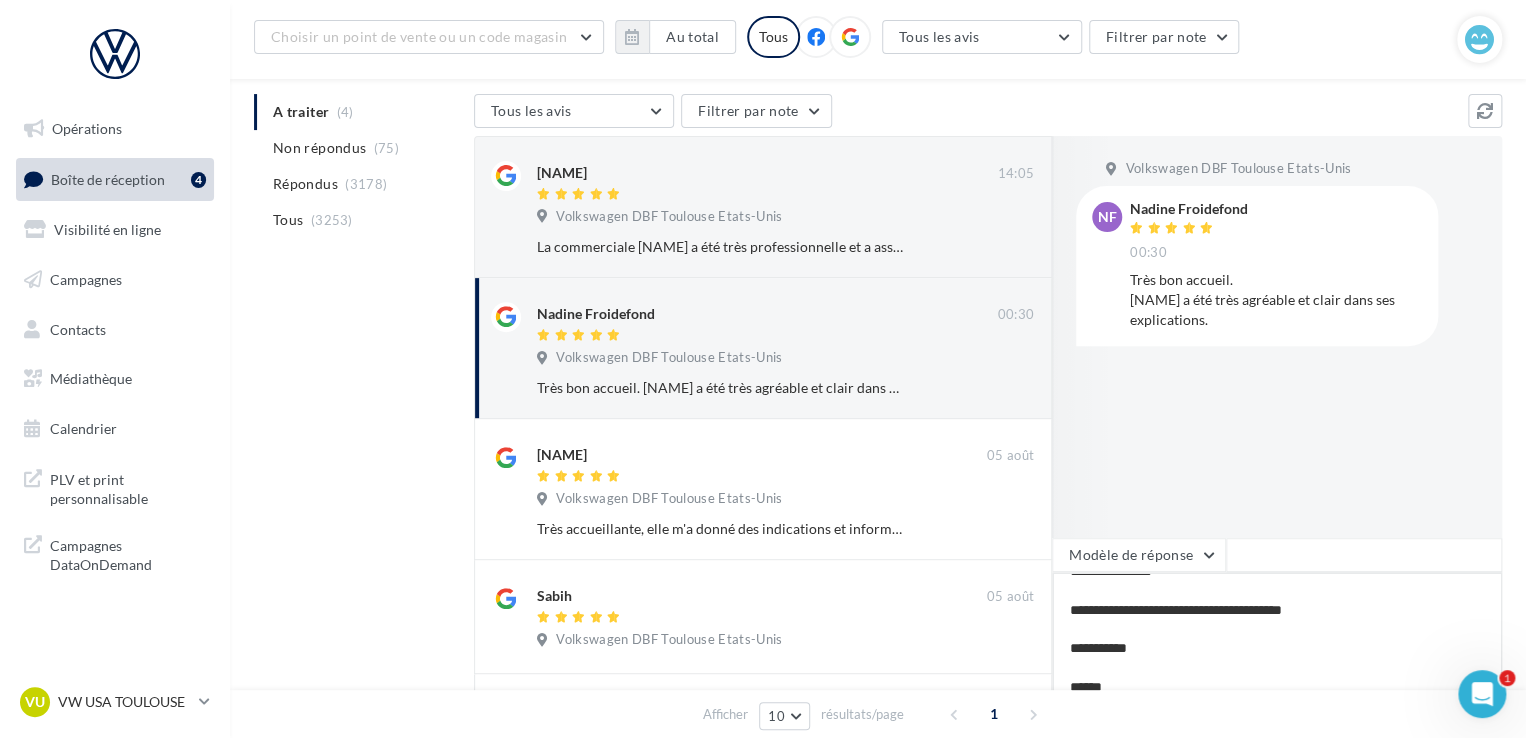 type on "**********" 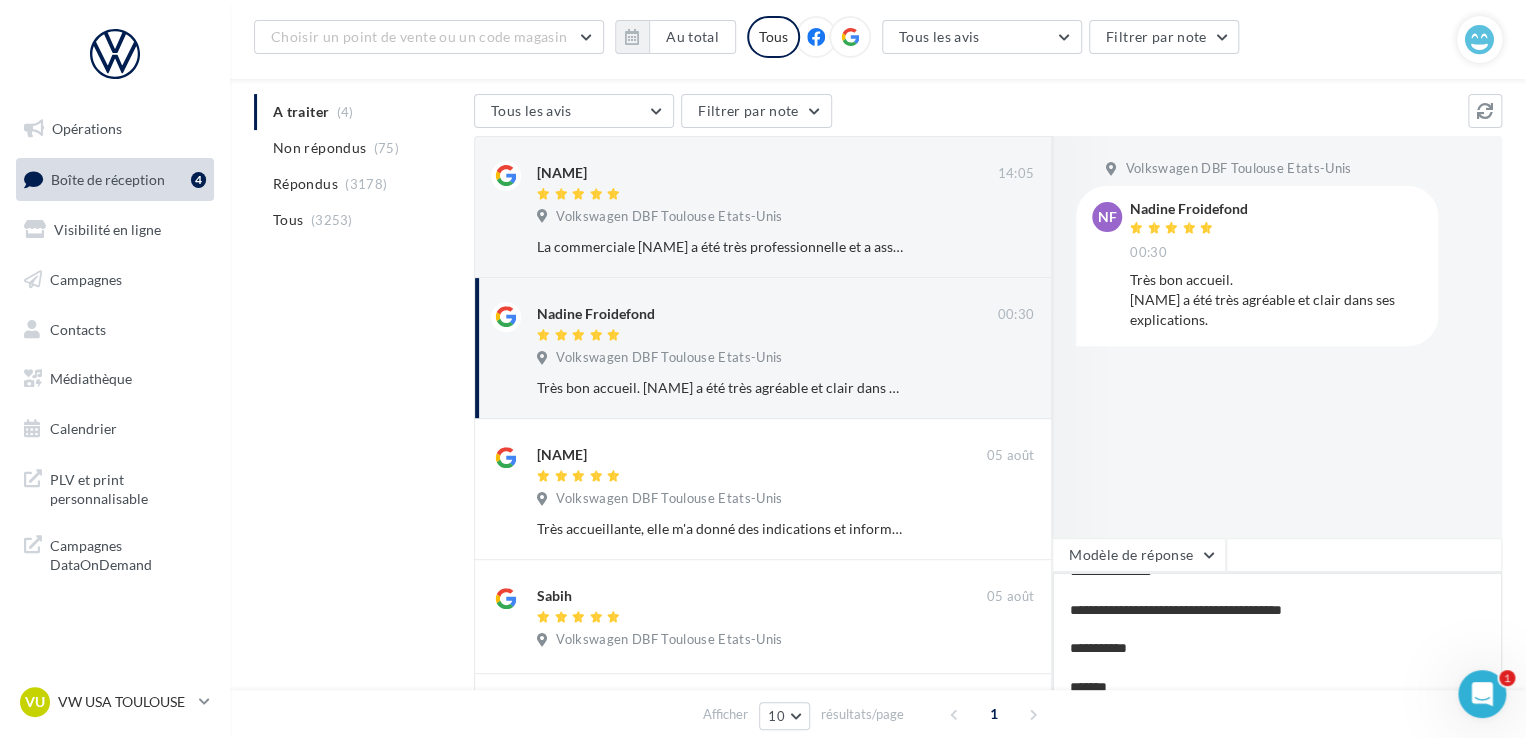 type on "**********" 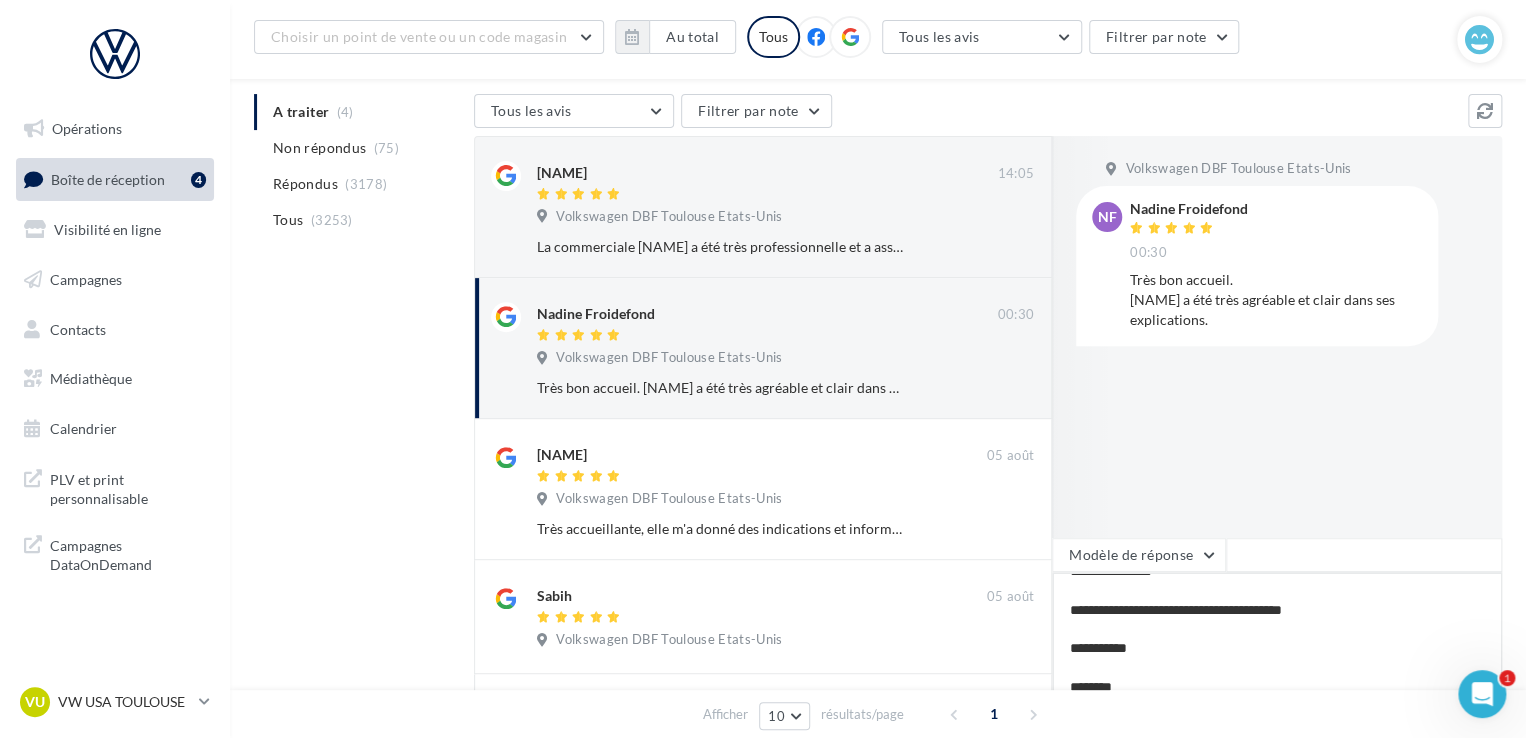 type on "**********" 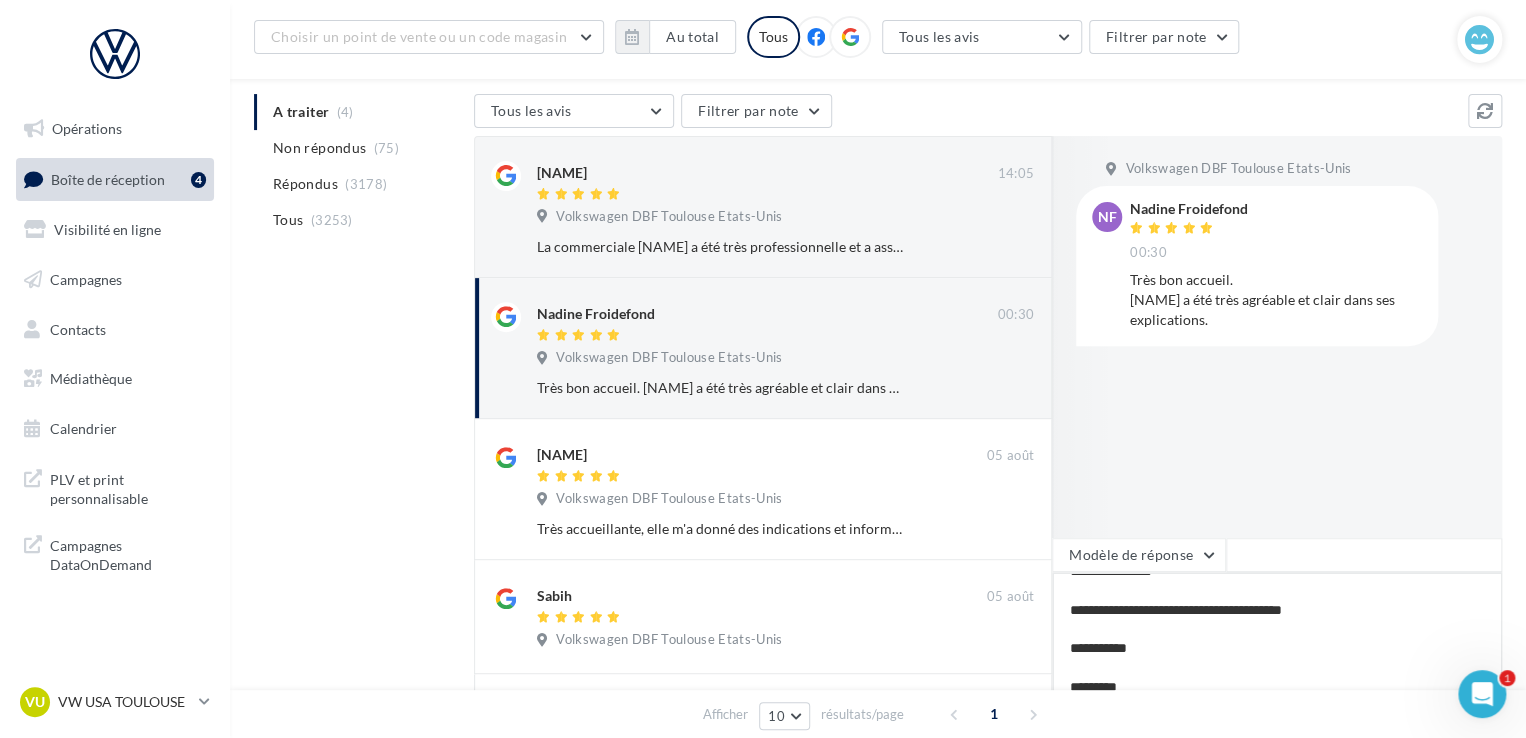 type on "**********" 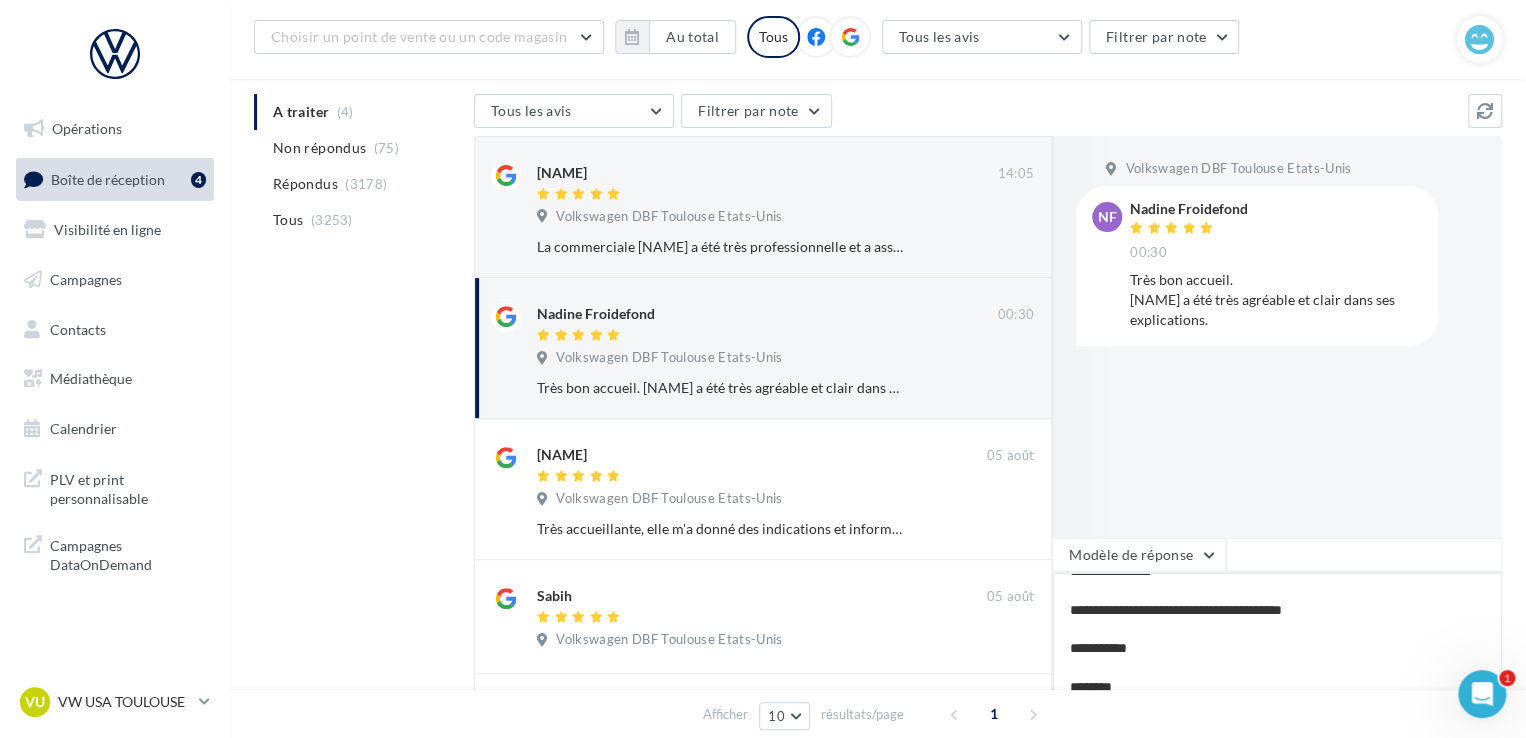 type on "**********" 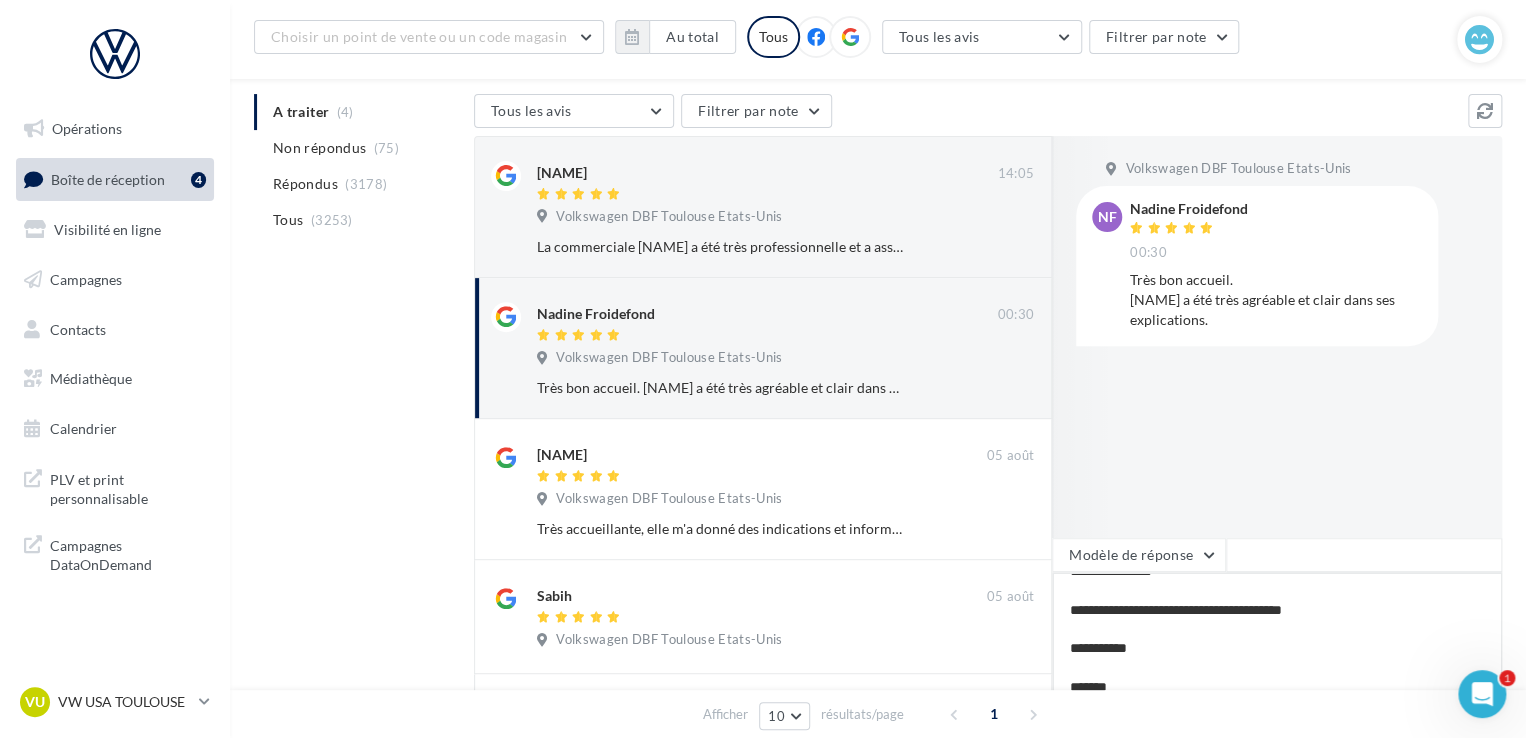 type on "**********" 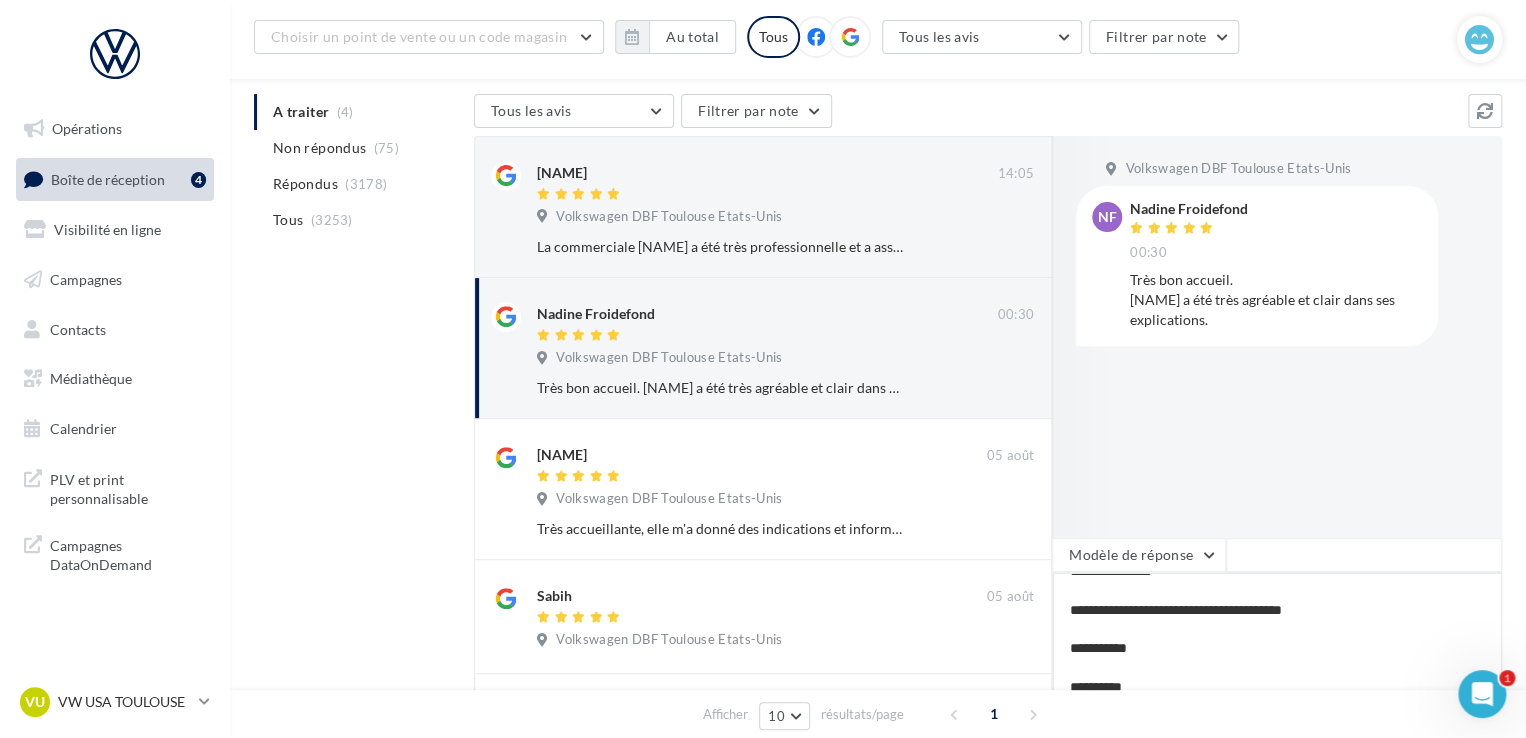 type on "**********" 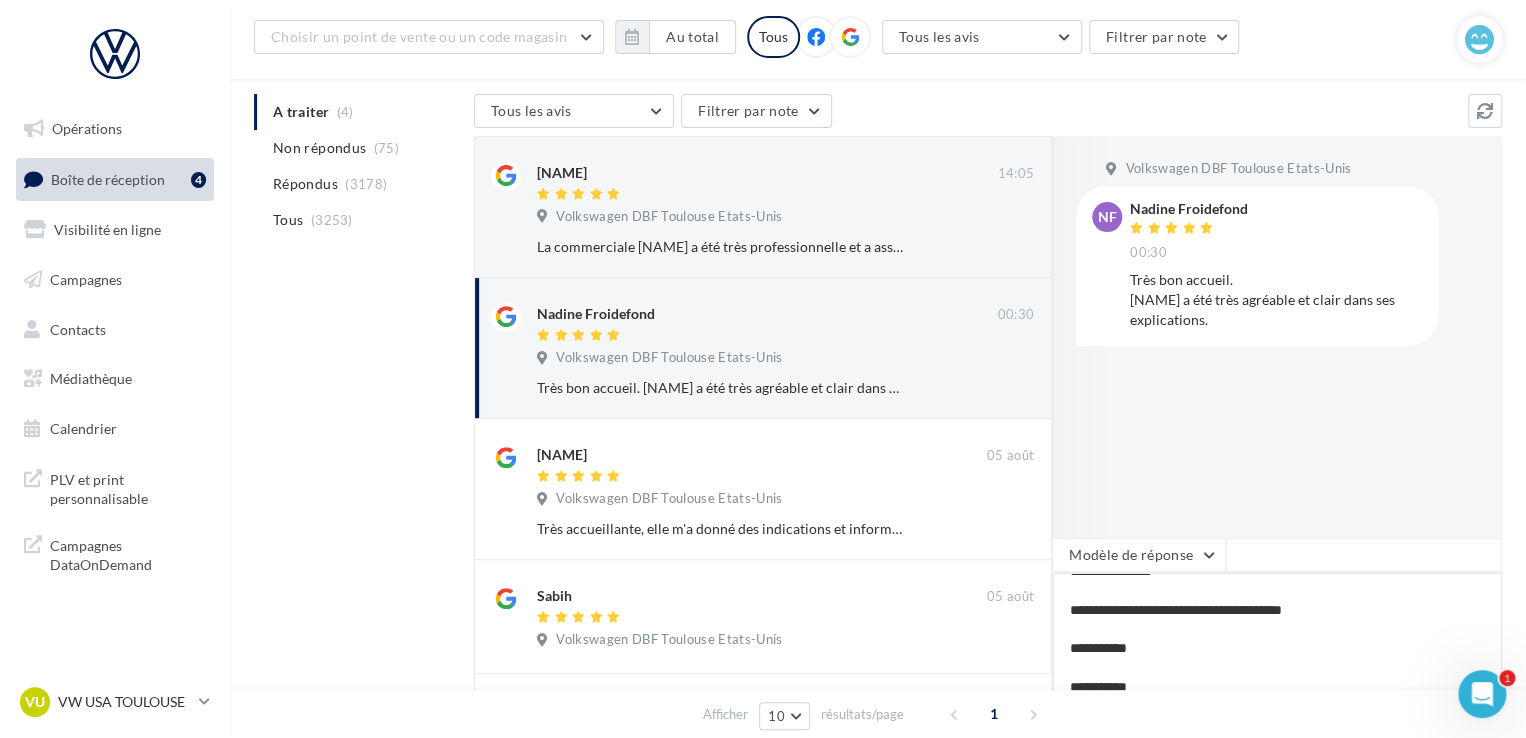 type on "**********" 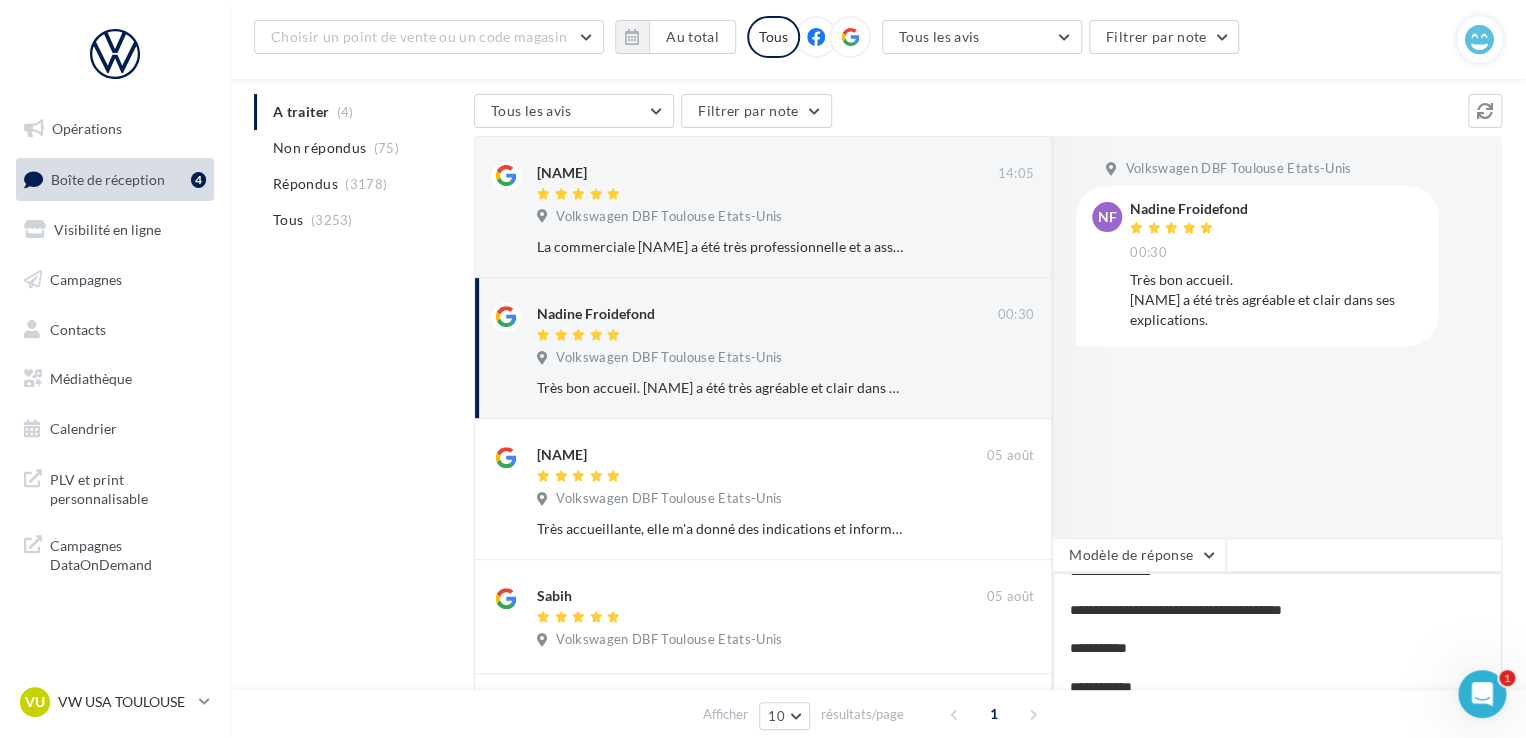 type on "**********" 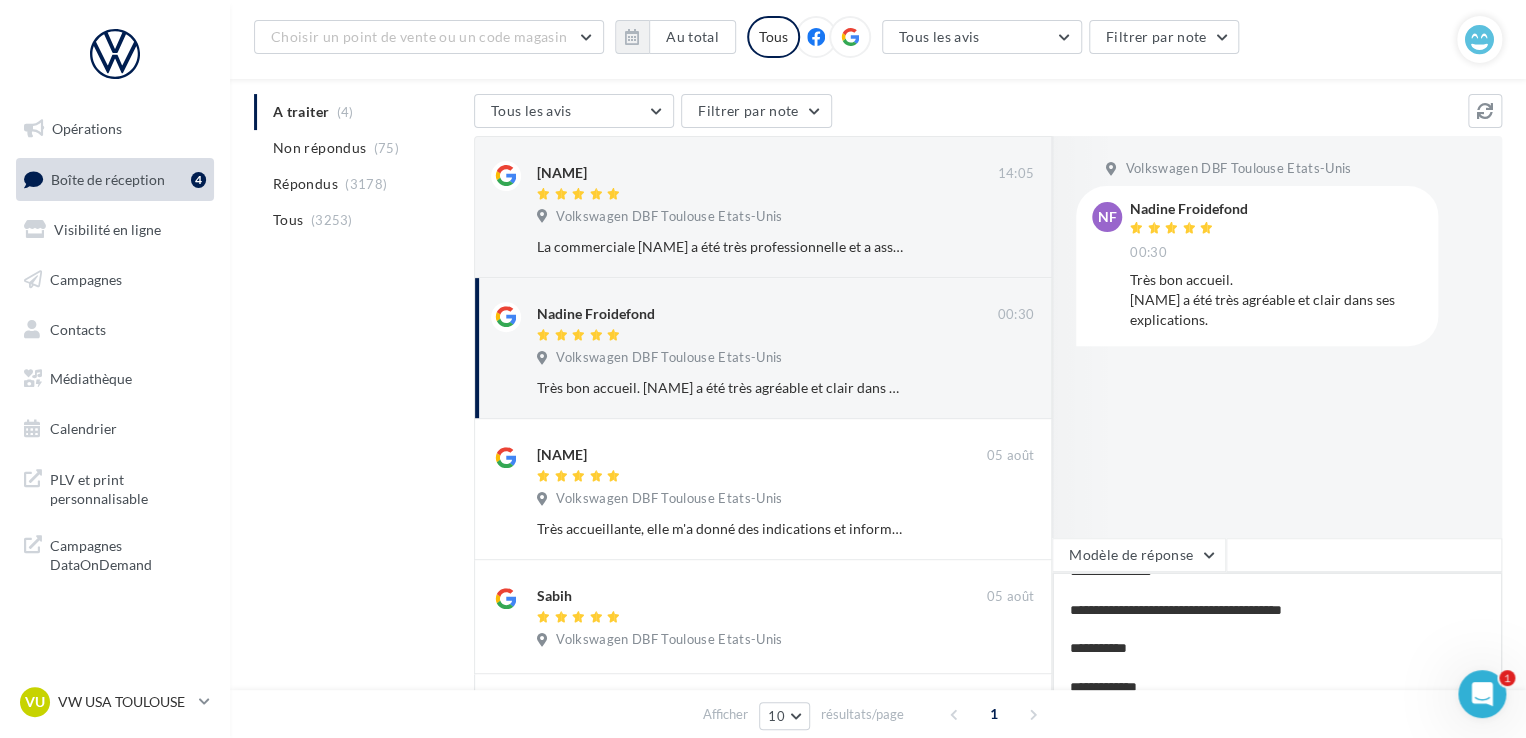 type on "**********" 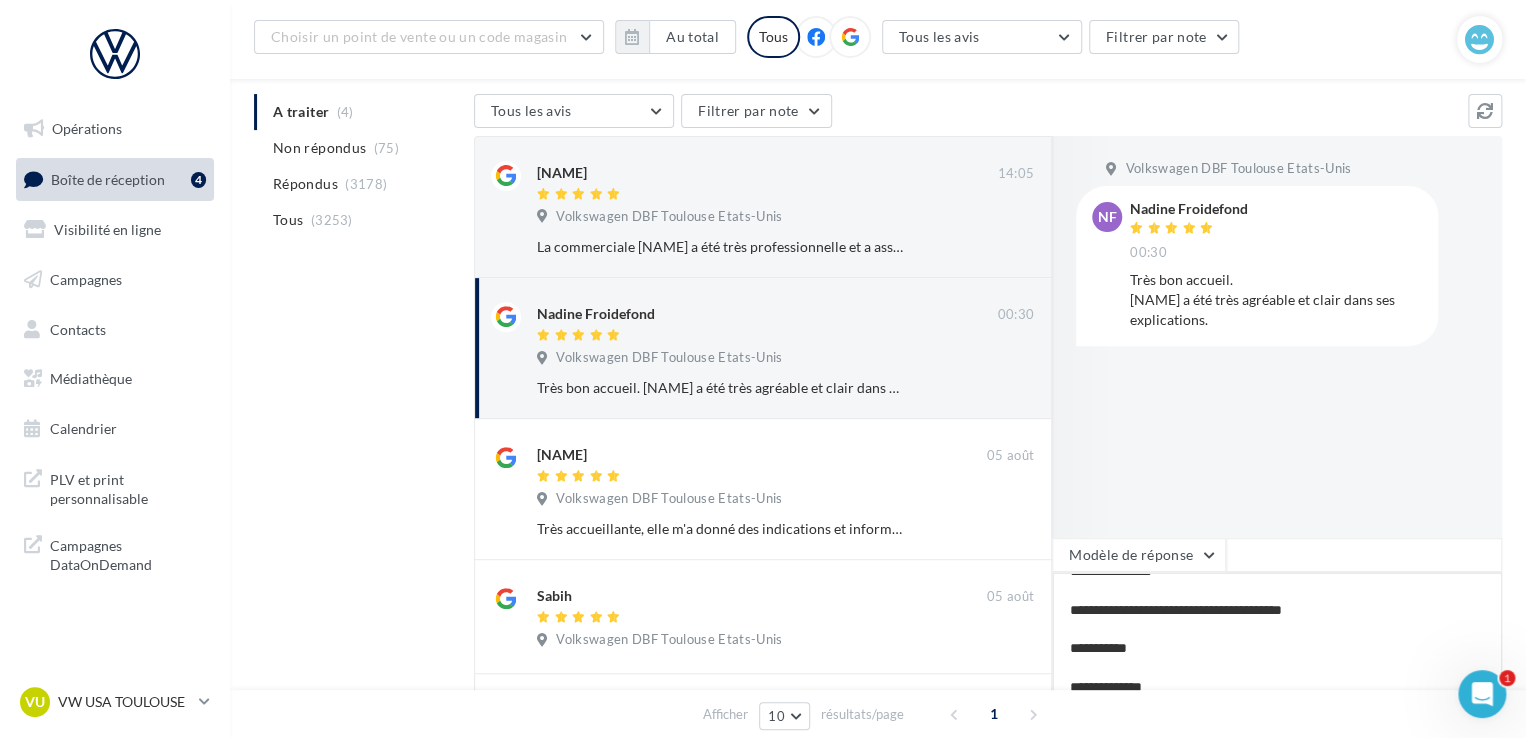 type on "**********" 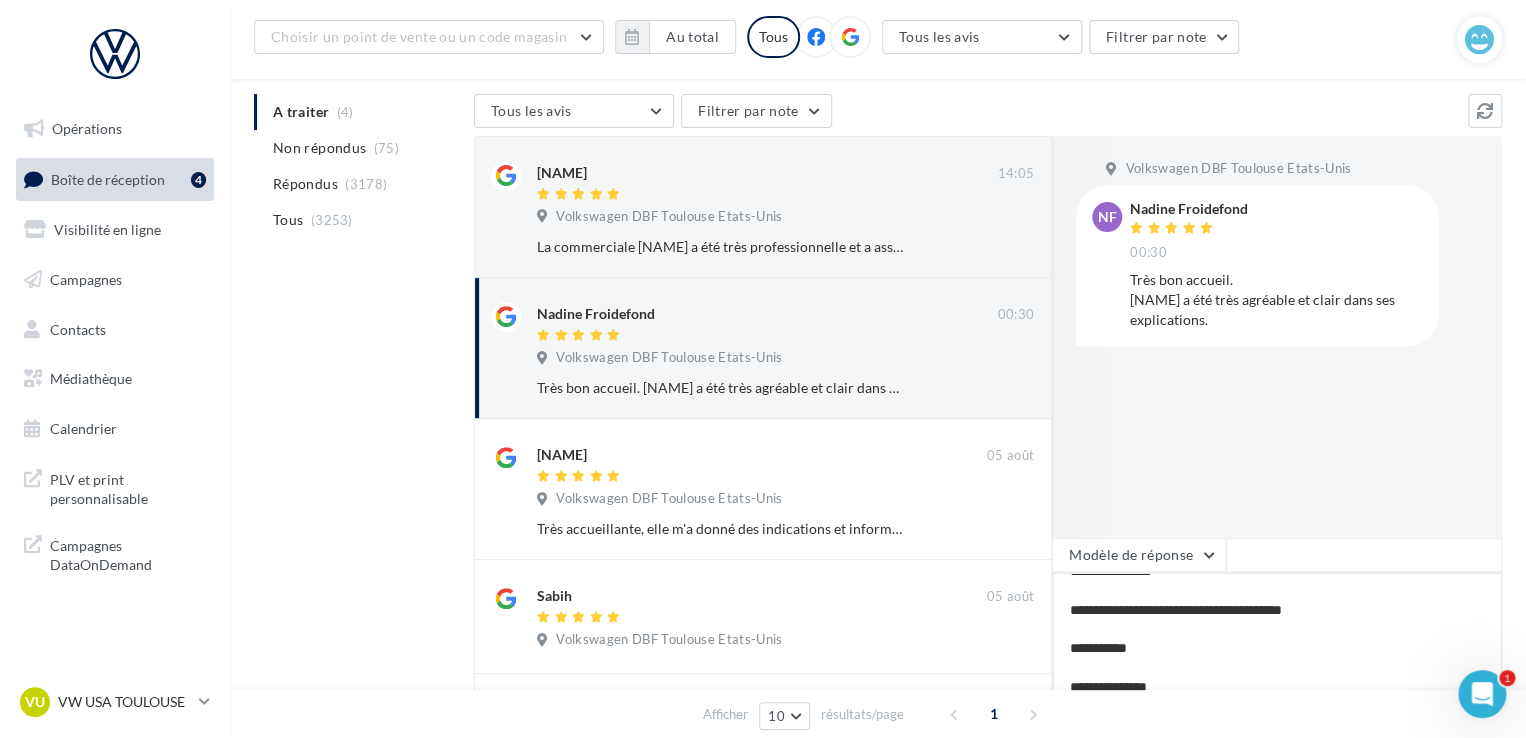 type on "**********" 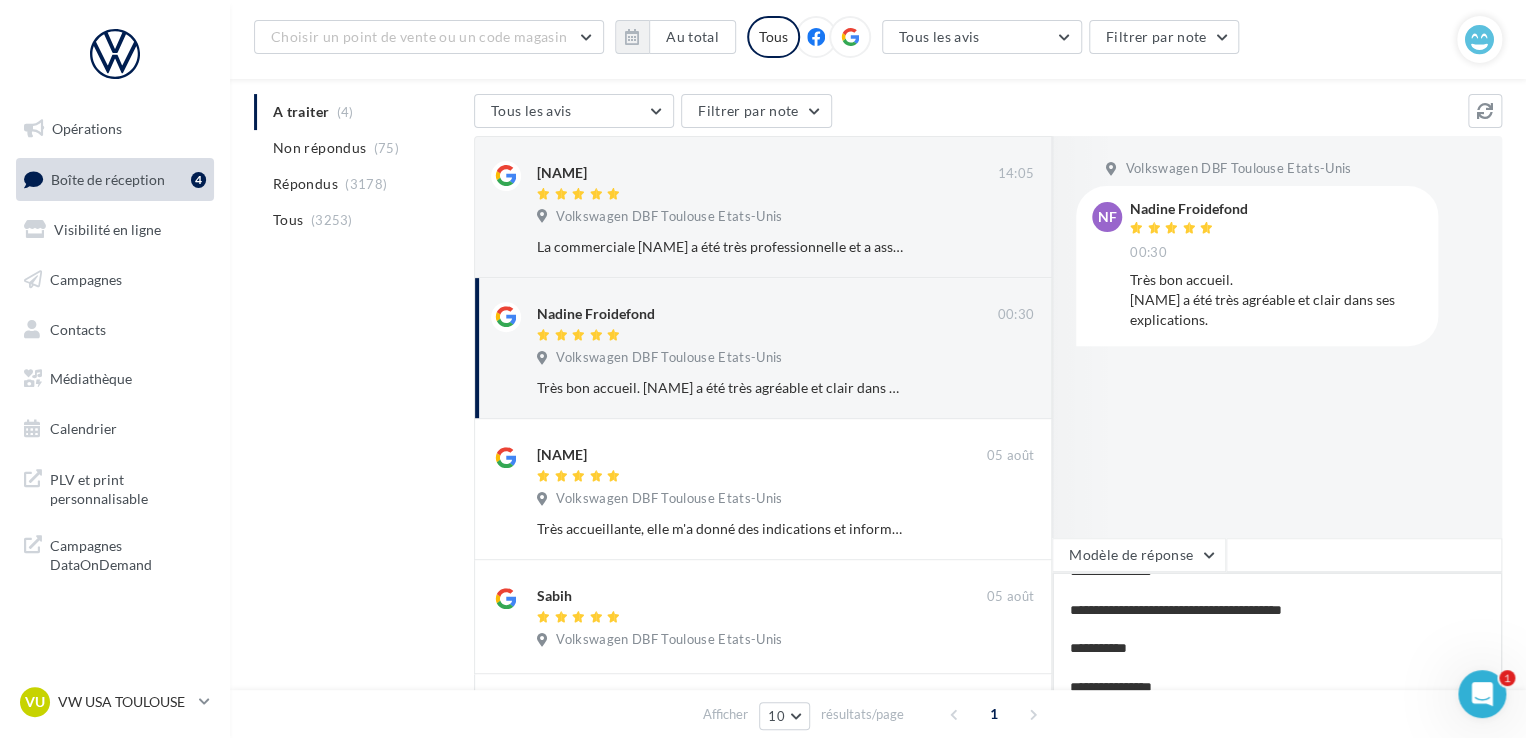 type on "**********" 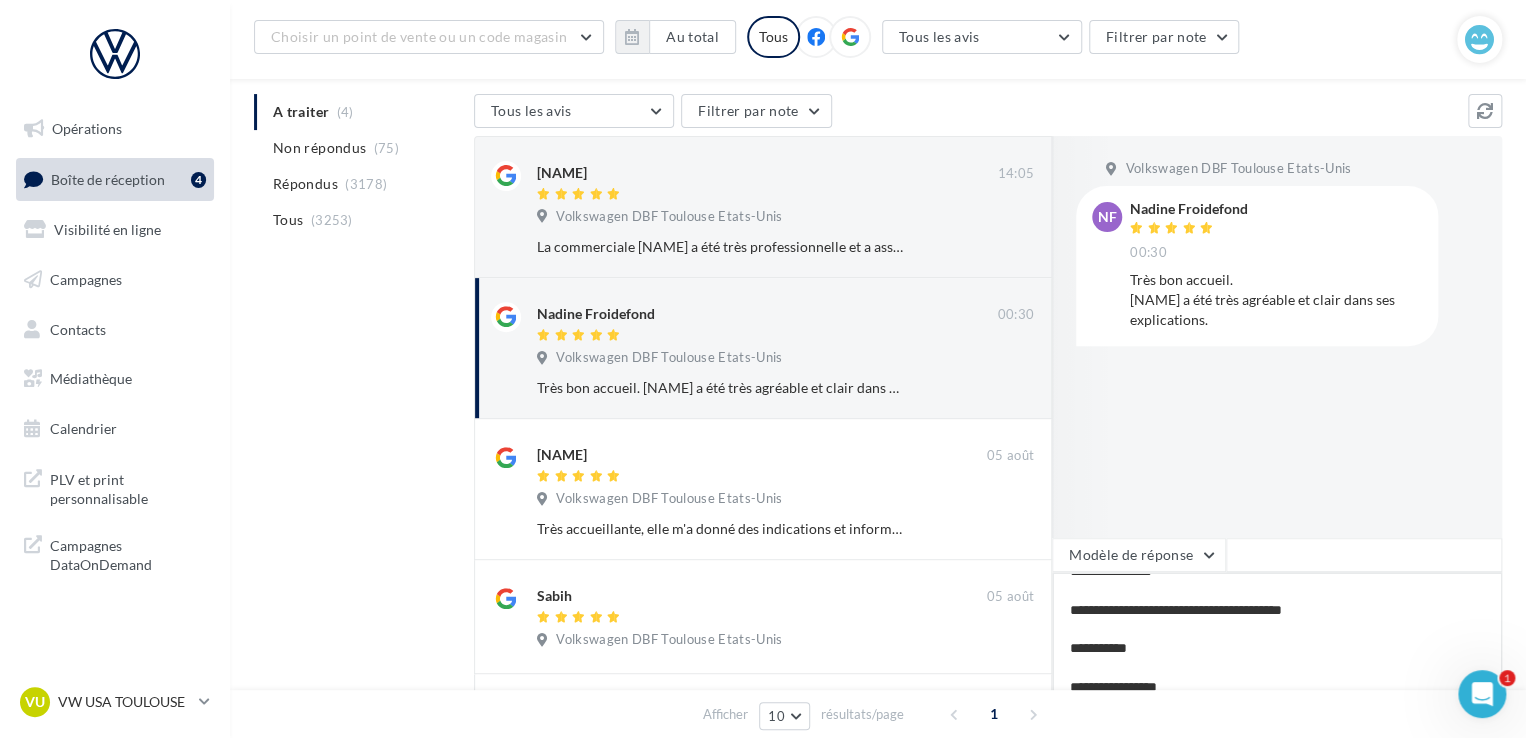 type 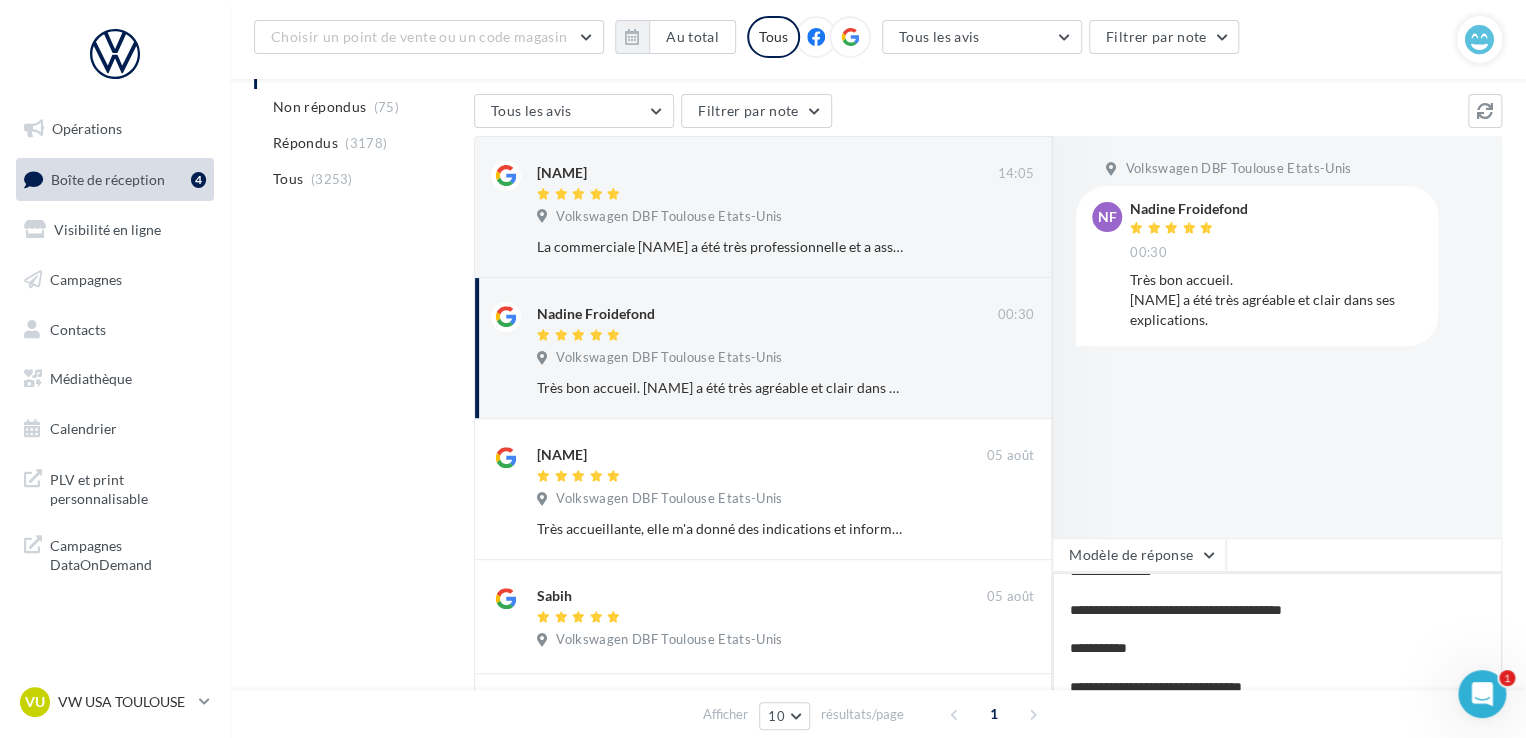scroll, scrollTop: 246, scrollLeft: 0, axis: vertical 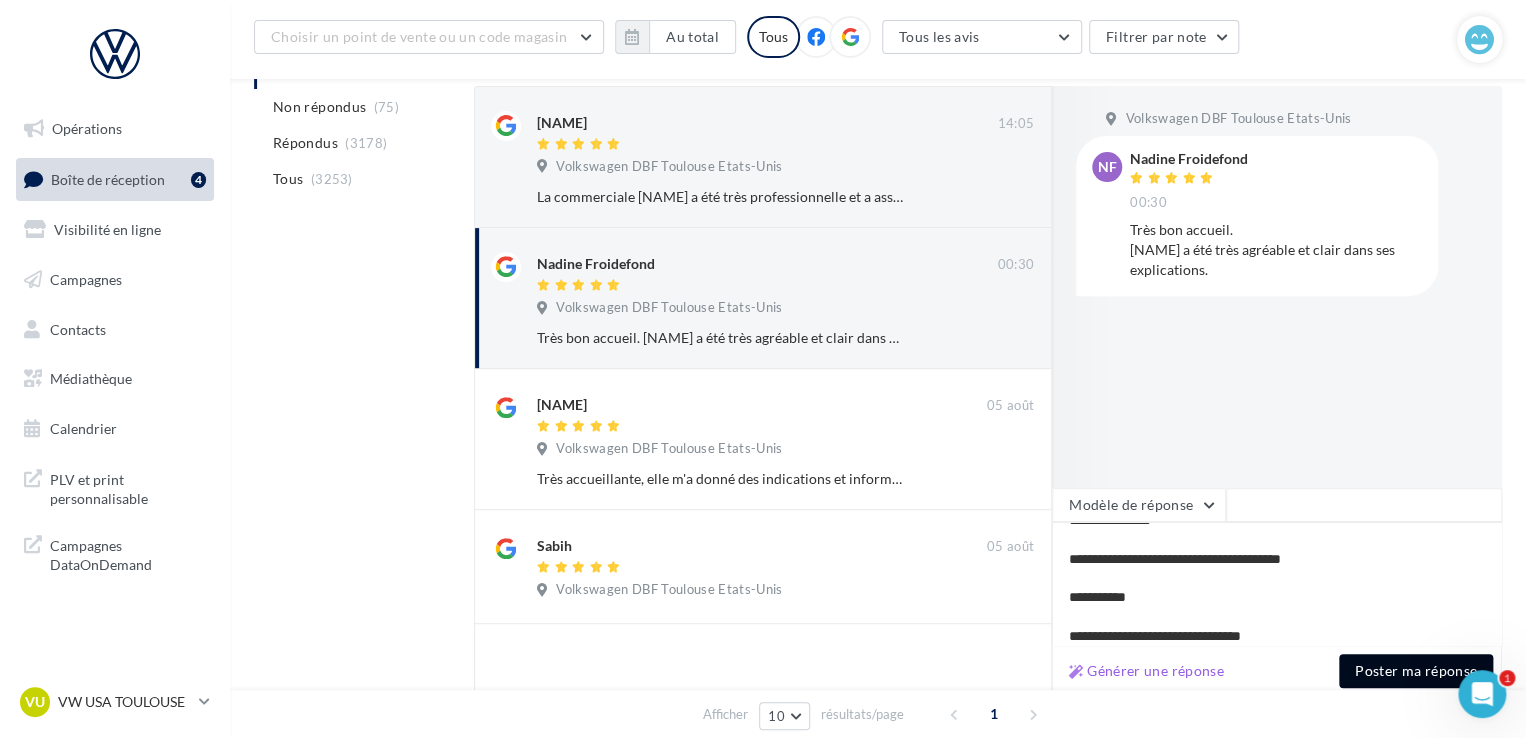click on "Poster ma réponse" at bounding box center (1416, 671) 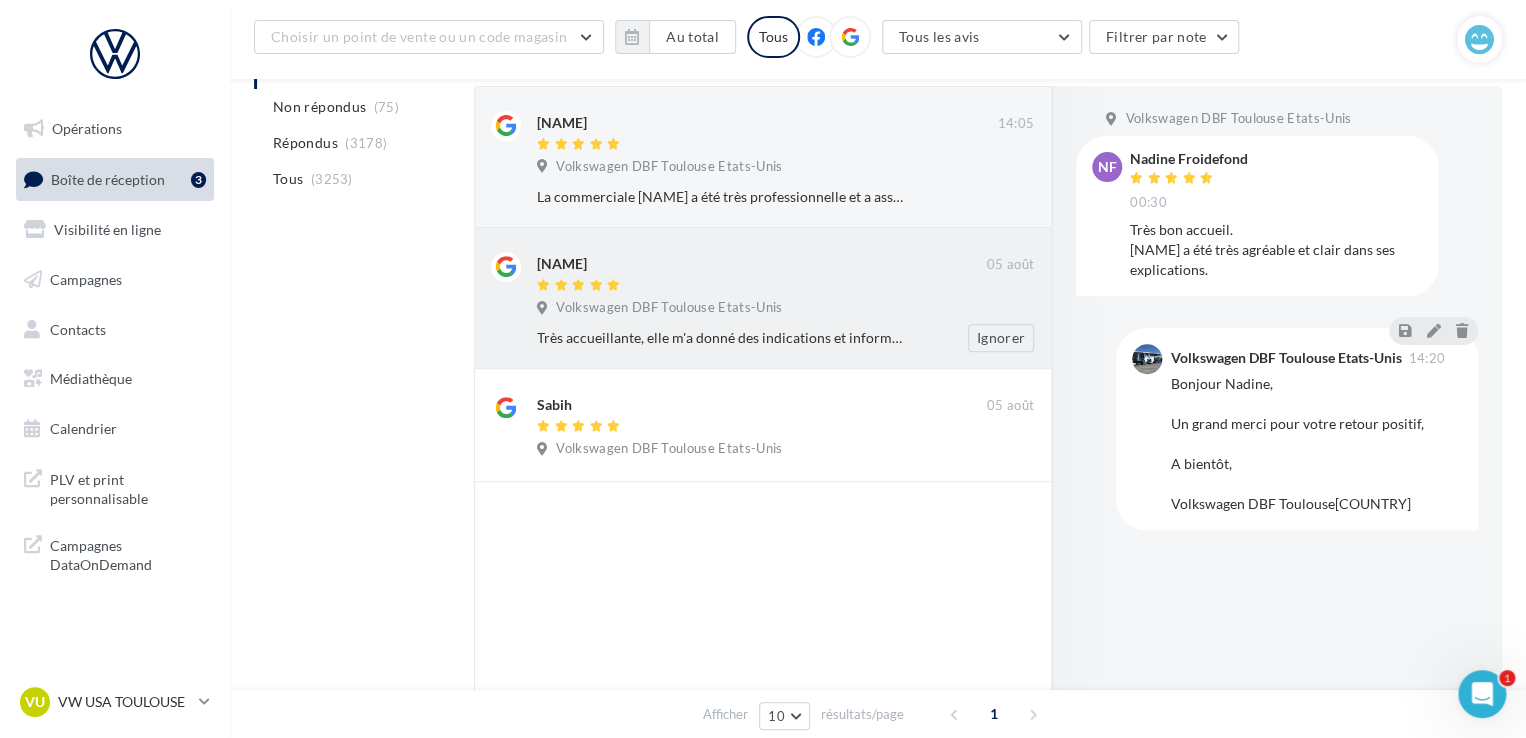 click on "Volkswagen DBF Toulouse Etats-Unis" at bounding box center [785, 310] 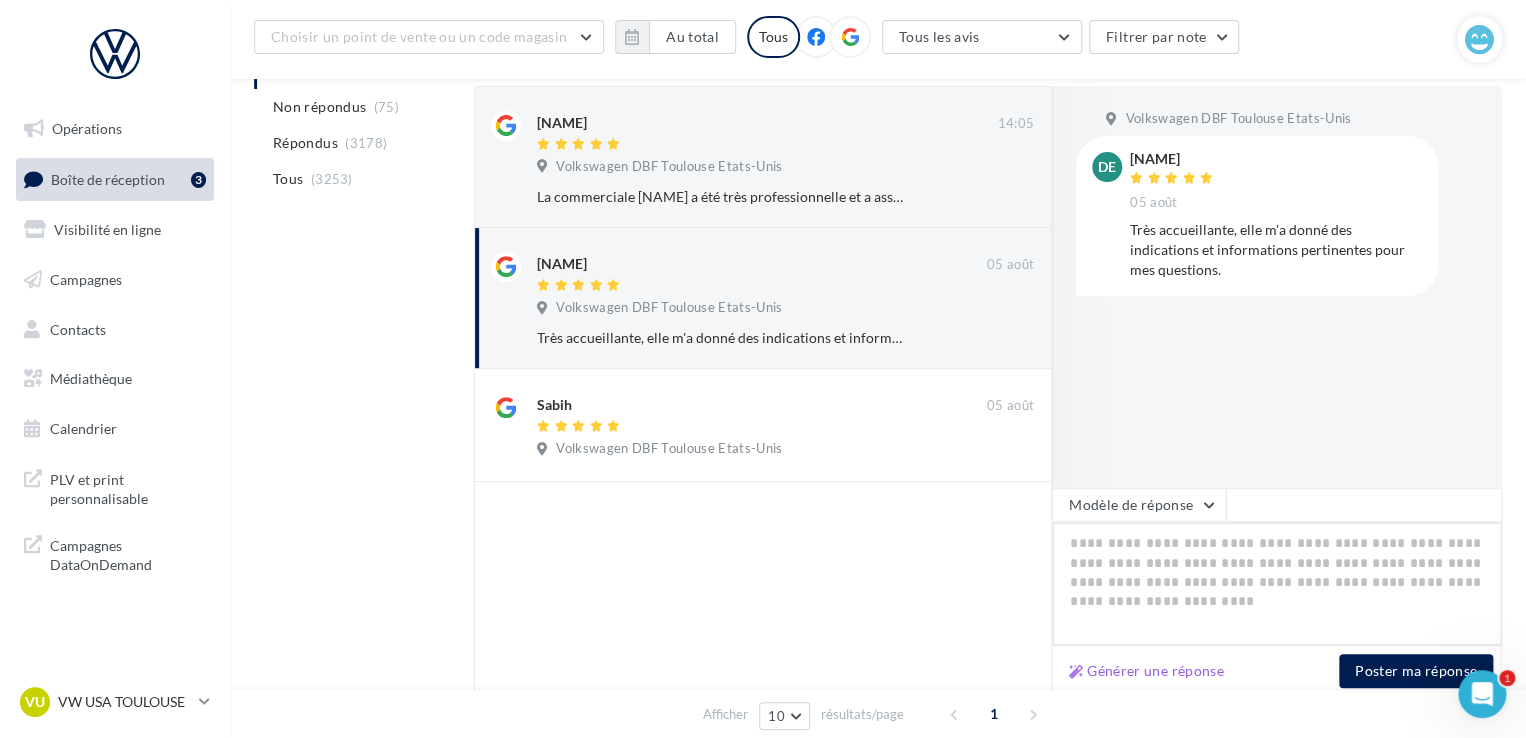click at bounding box center [1277, 584] 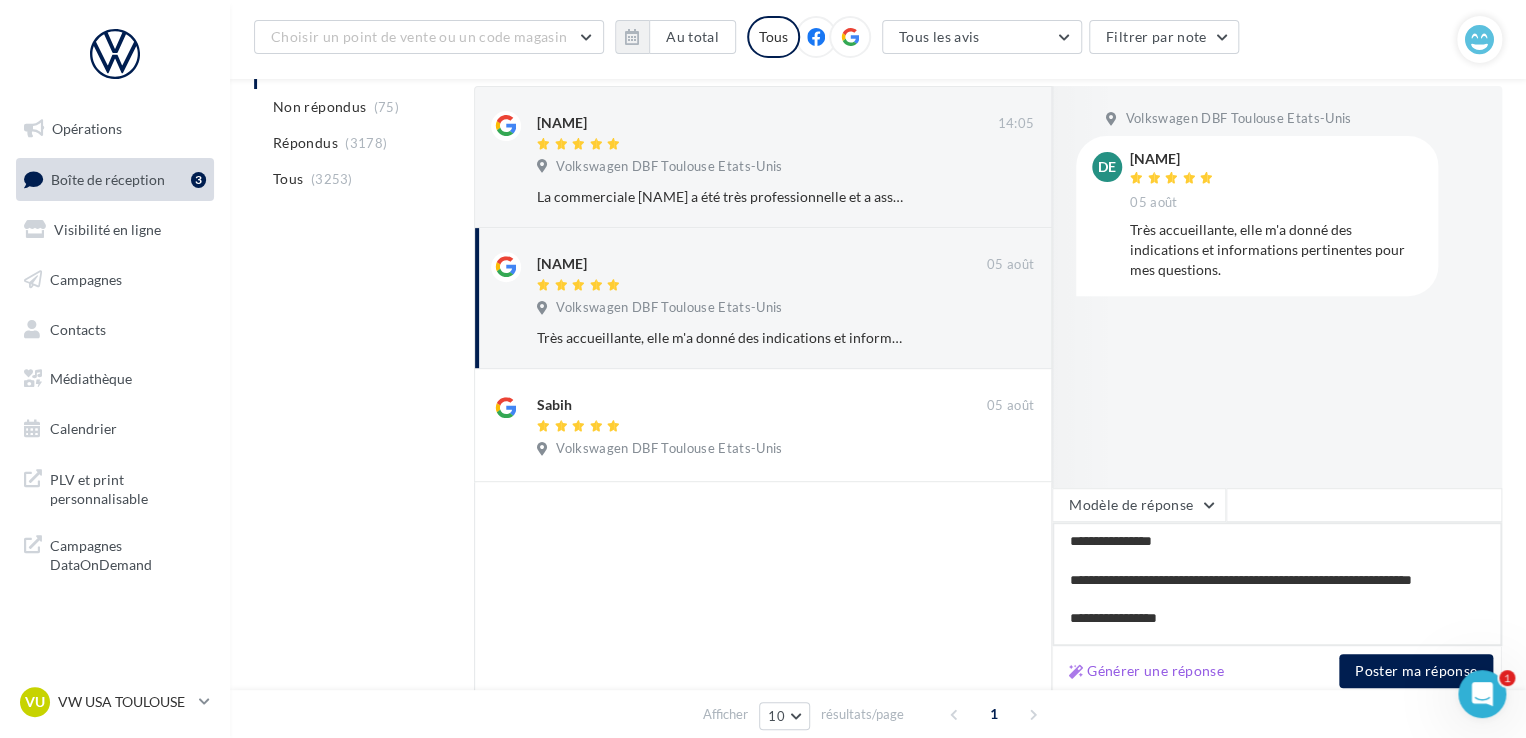 scroll, scrollTop: 40, scrollLeft: 0, axis: vertical 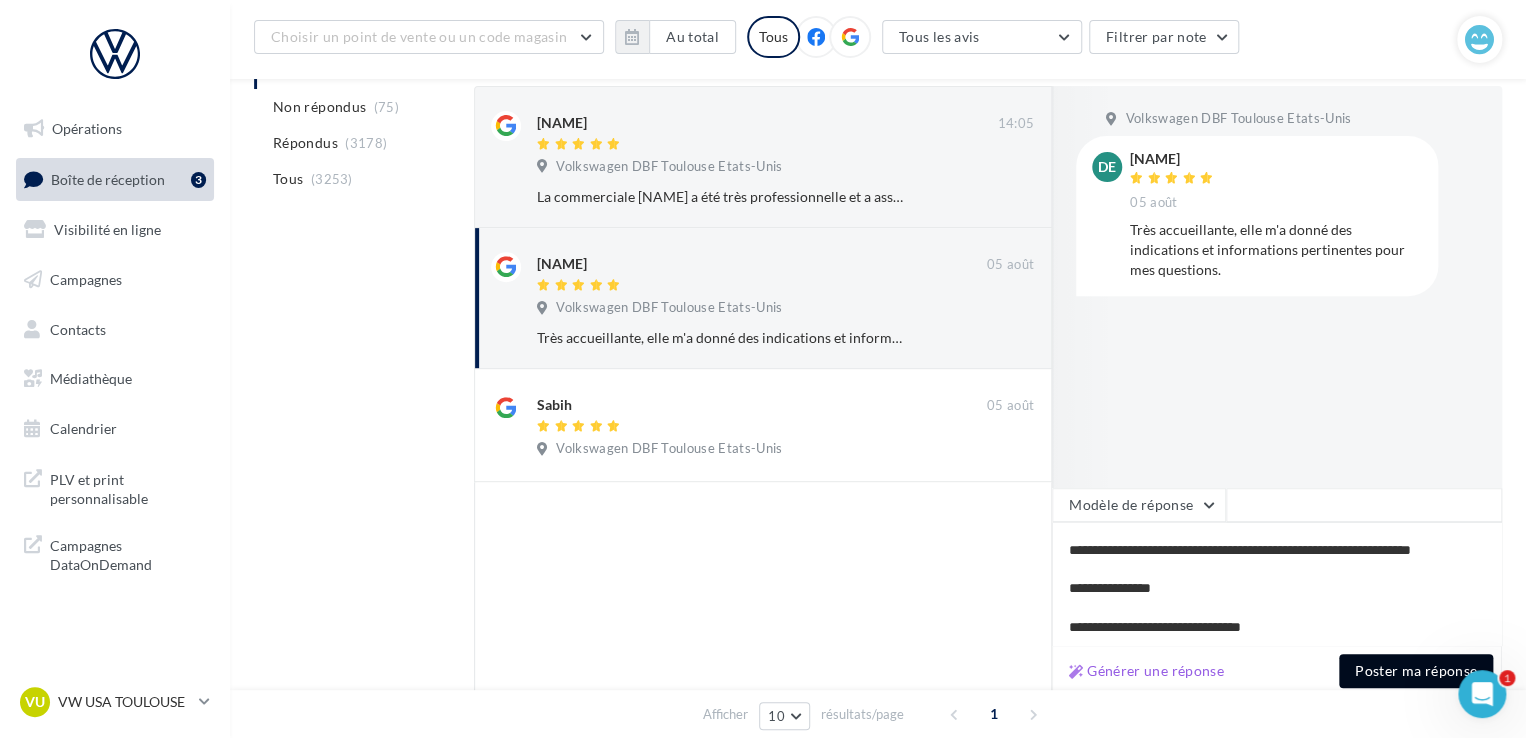 click on "Poster ma réponse" at bounding box center (1416, 671) 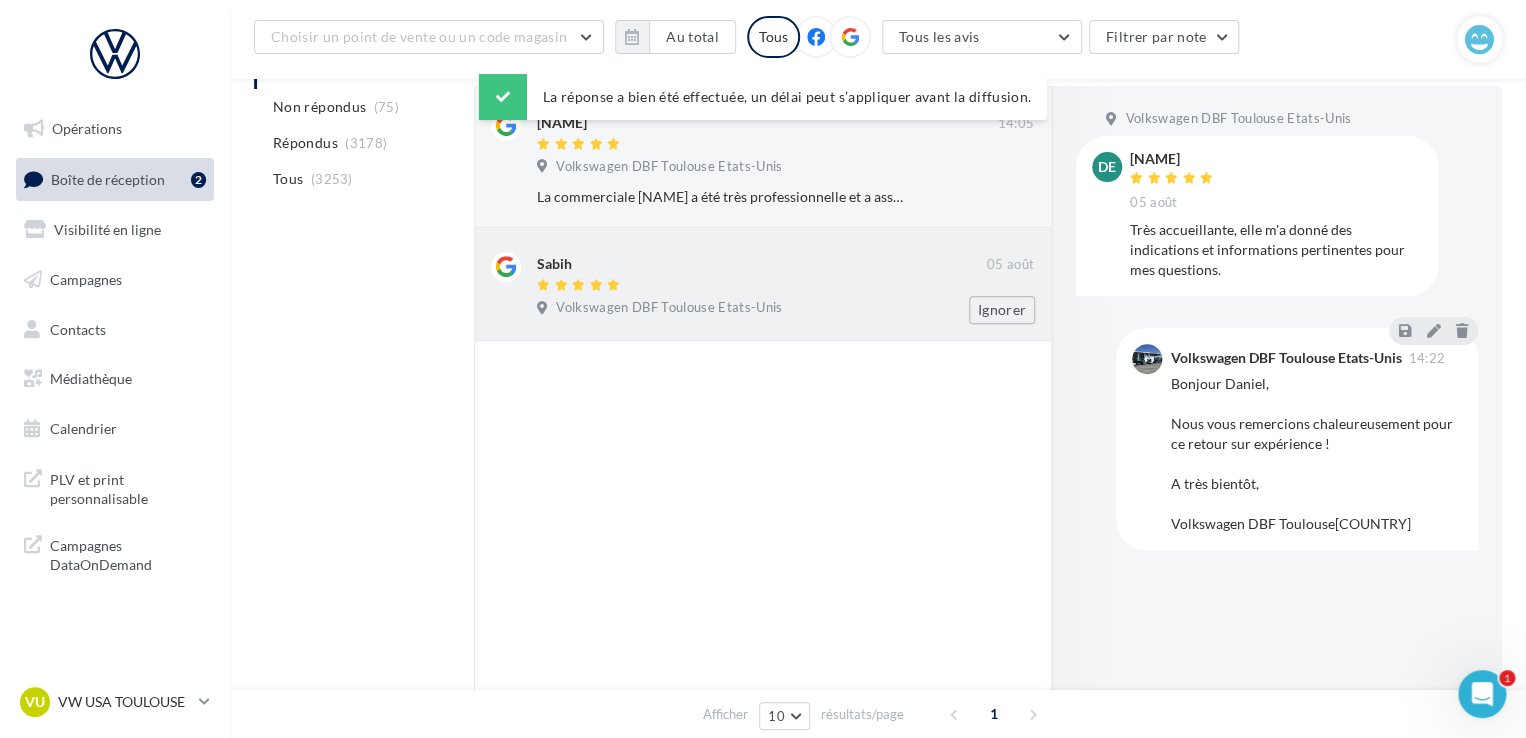 click at bounding box center (762, 286) 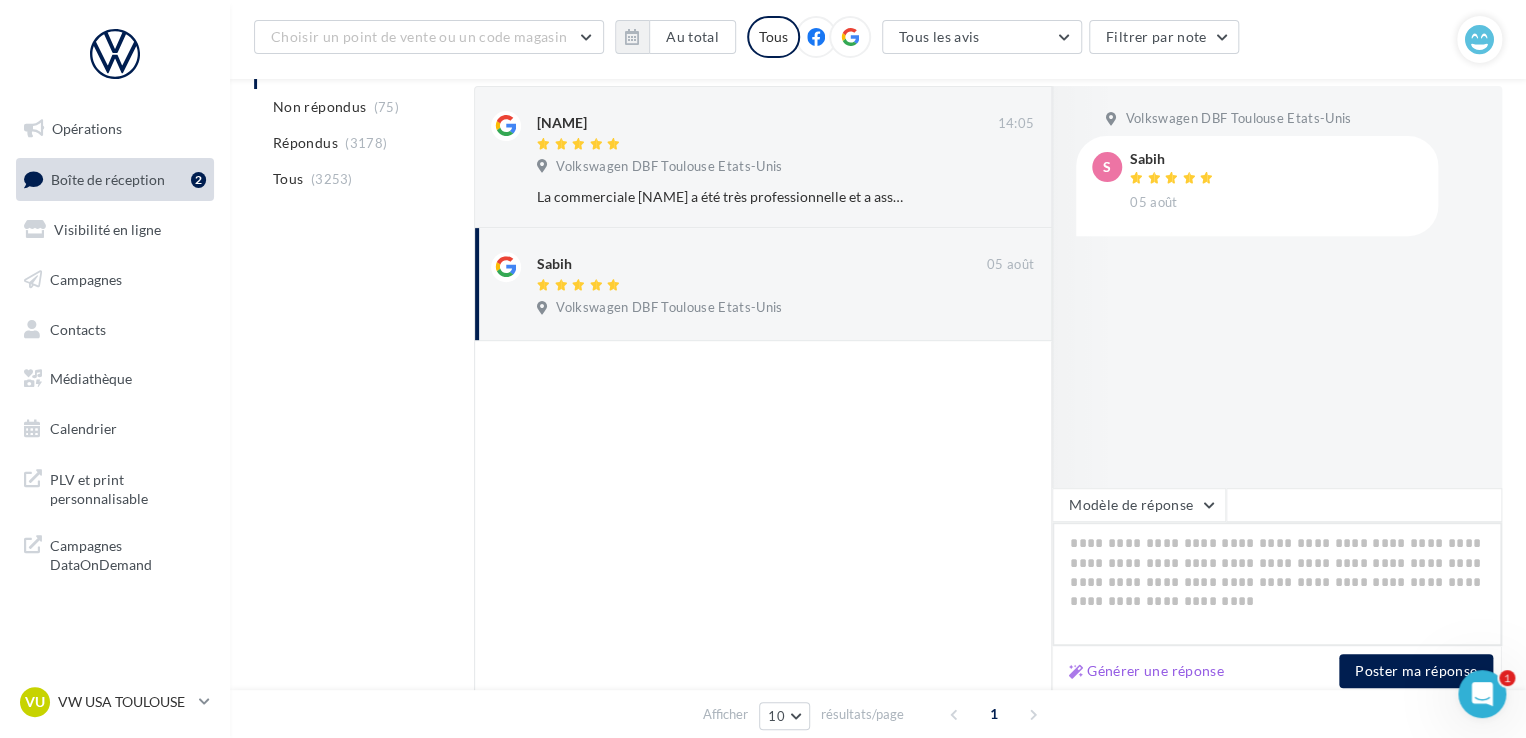 click at bounding box center (1277, 584) 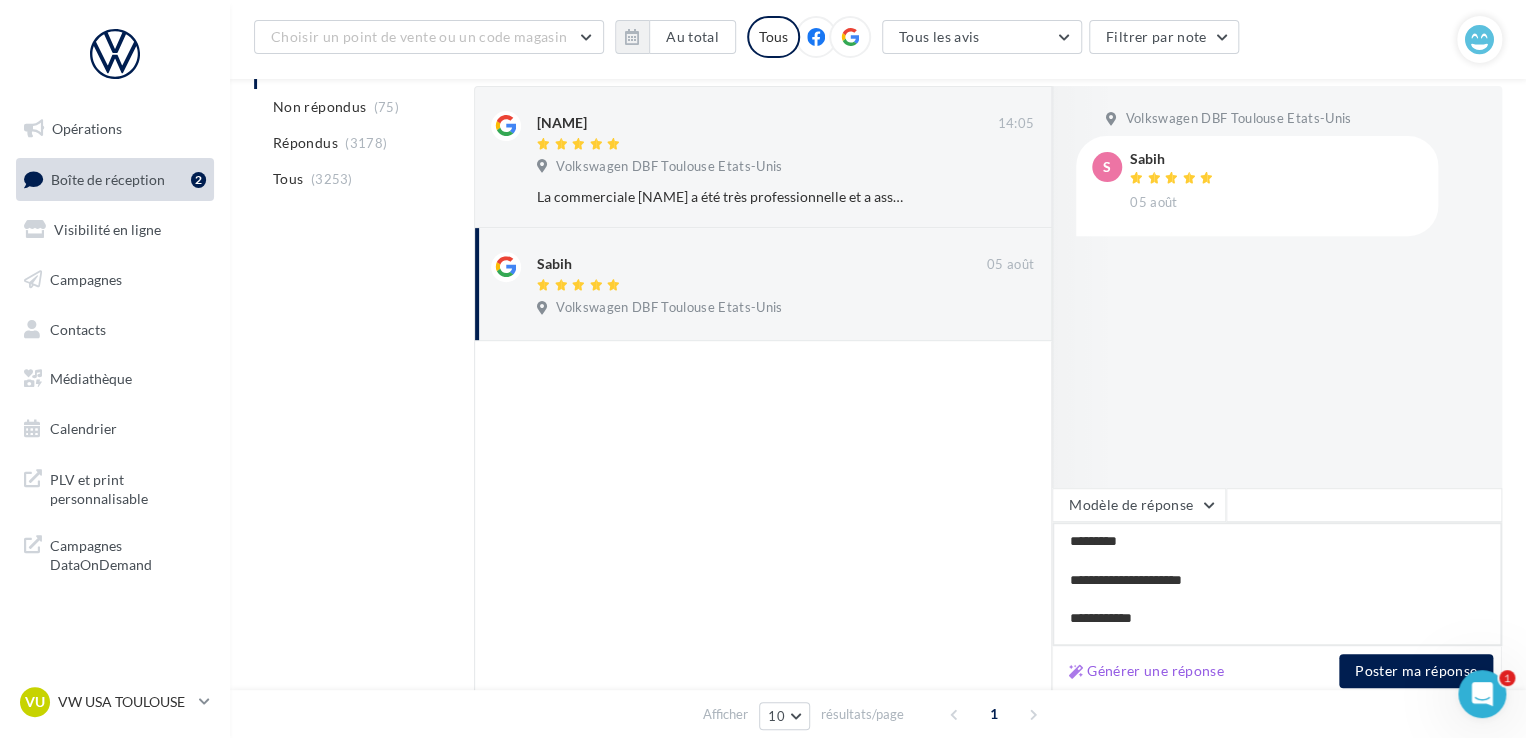 scroll, scrollTop: 20, scrollLeft: 0, axis: vertical 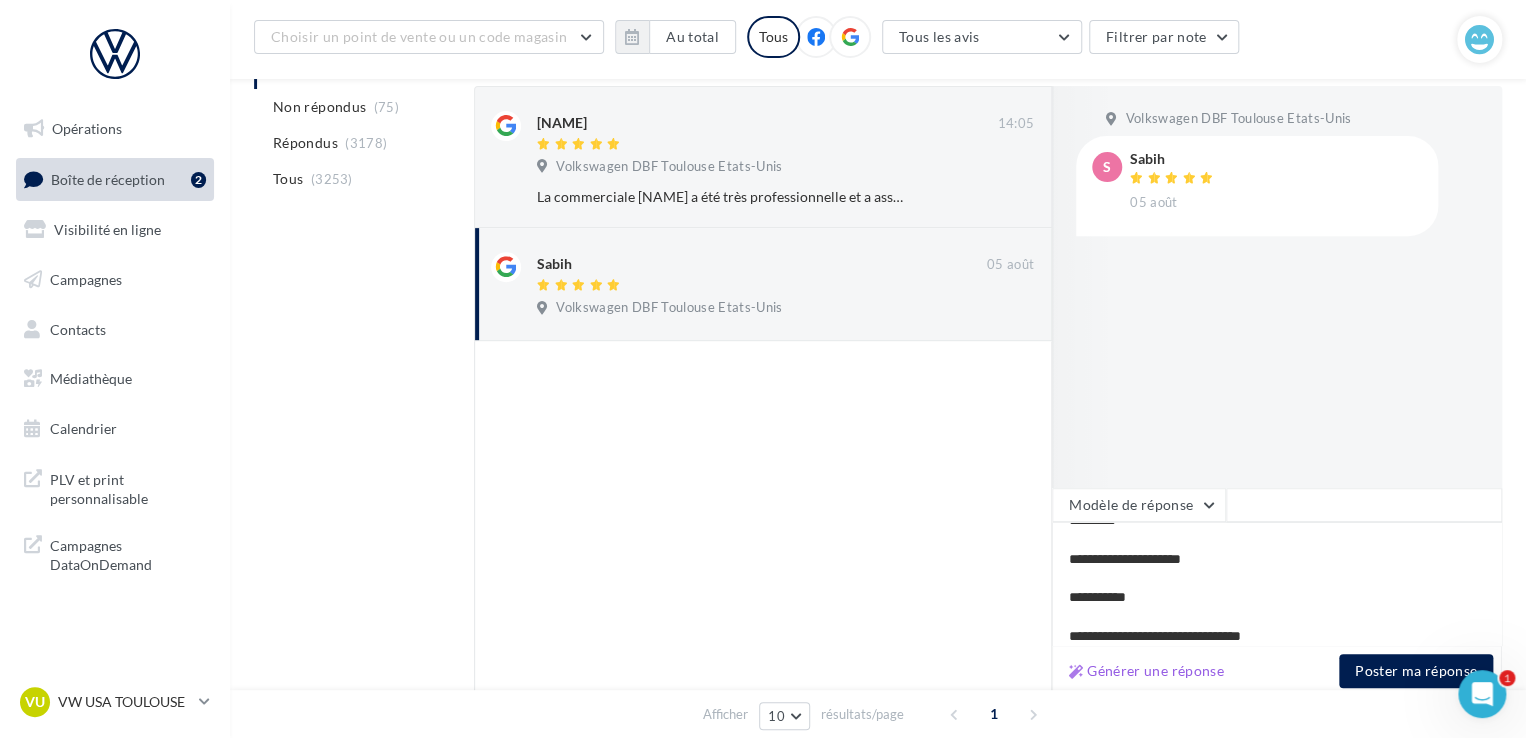 click on "Afficher   10         5     10     25     50         résultats/page     1" at bounding box center (878, 714) 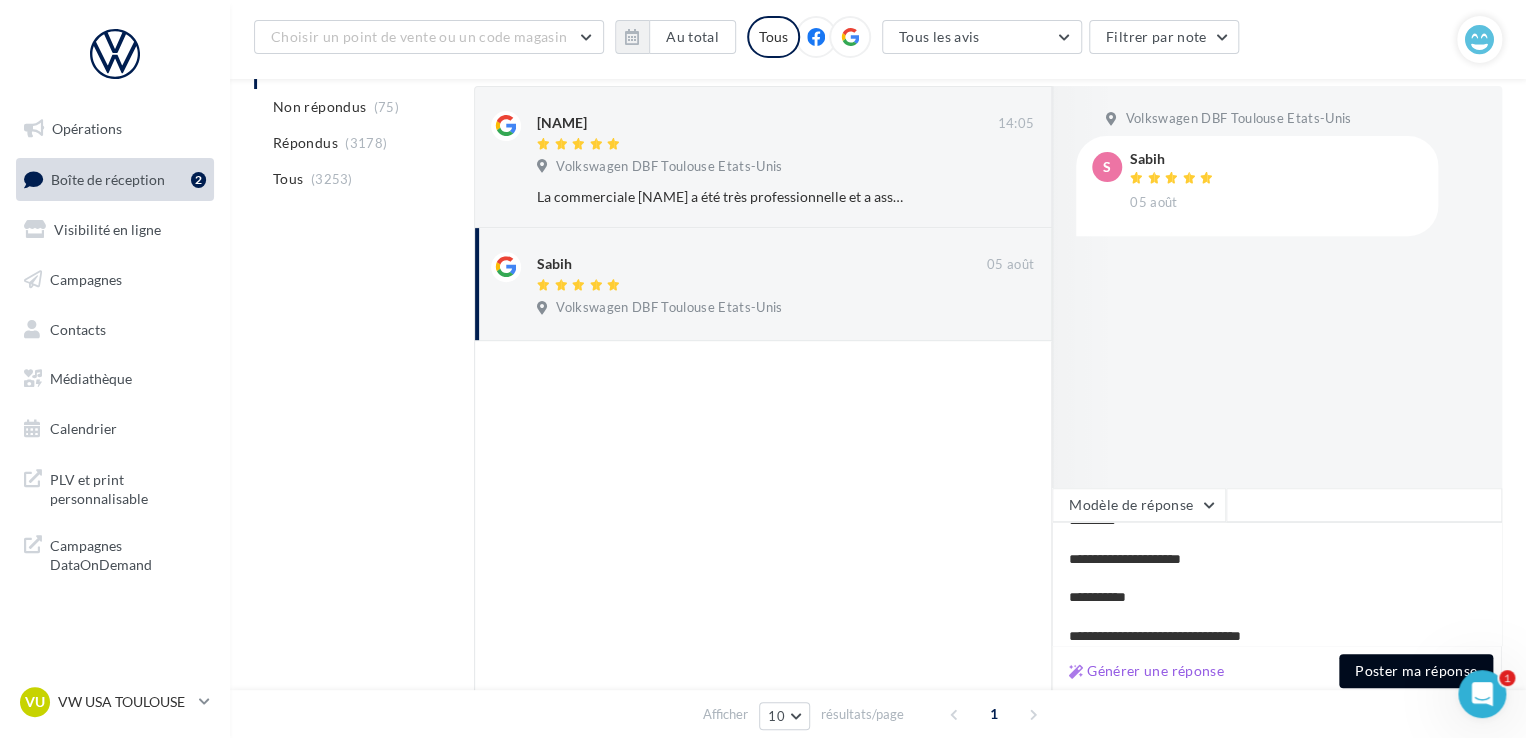 click on "Poster ma réponse" at bounding box center (1416, 671) 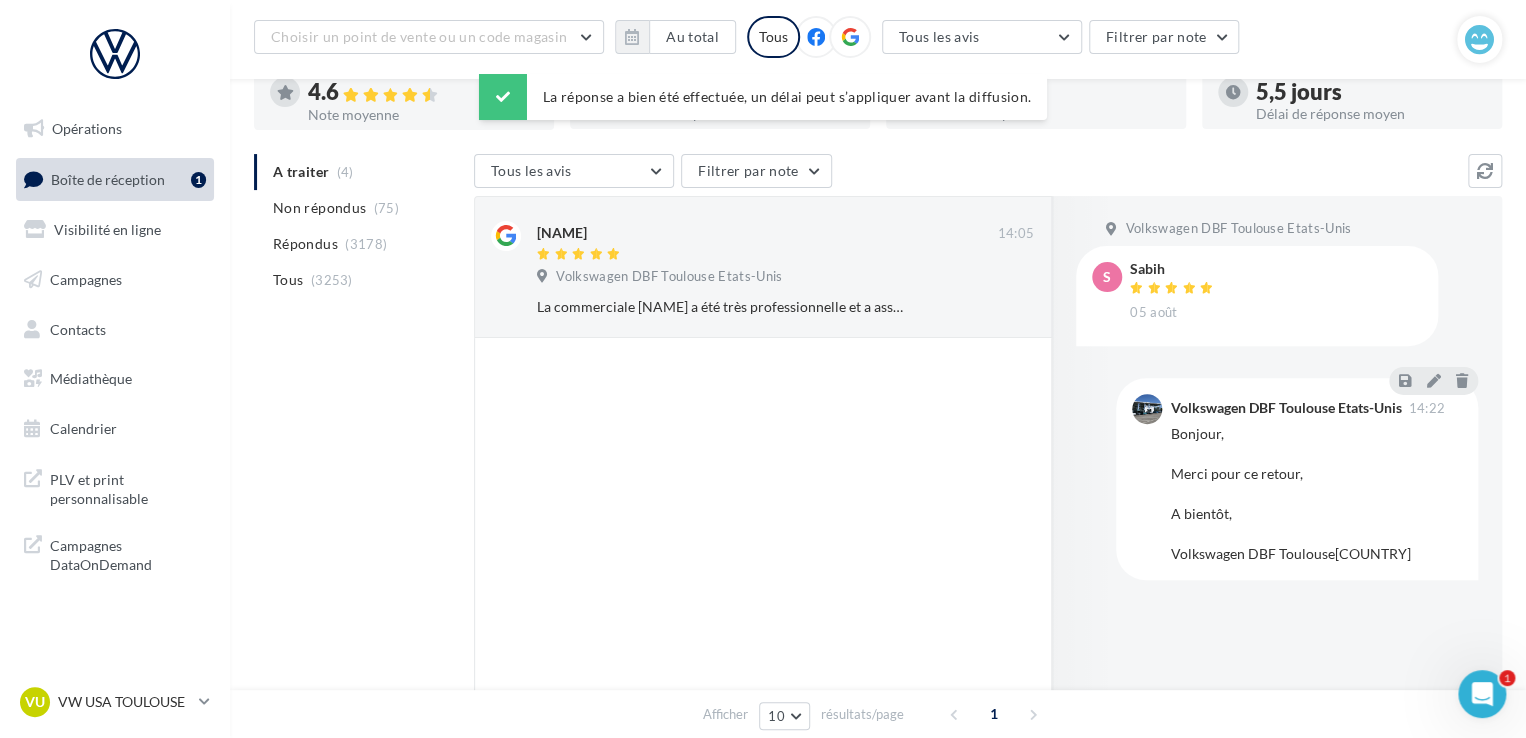 scroll, scrollTop: 132, scrollLeft: 0, axis: vertical 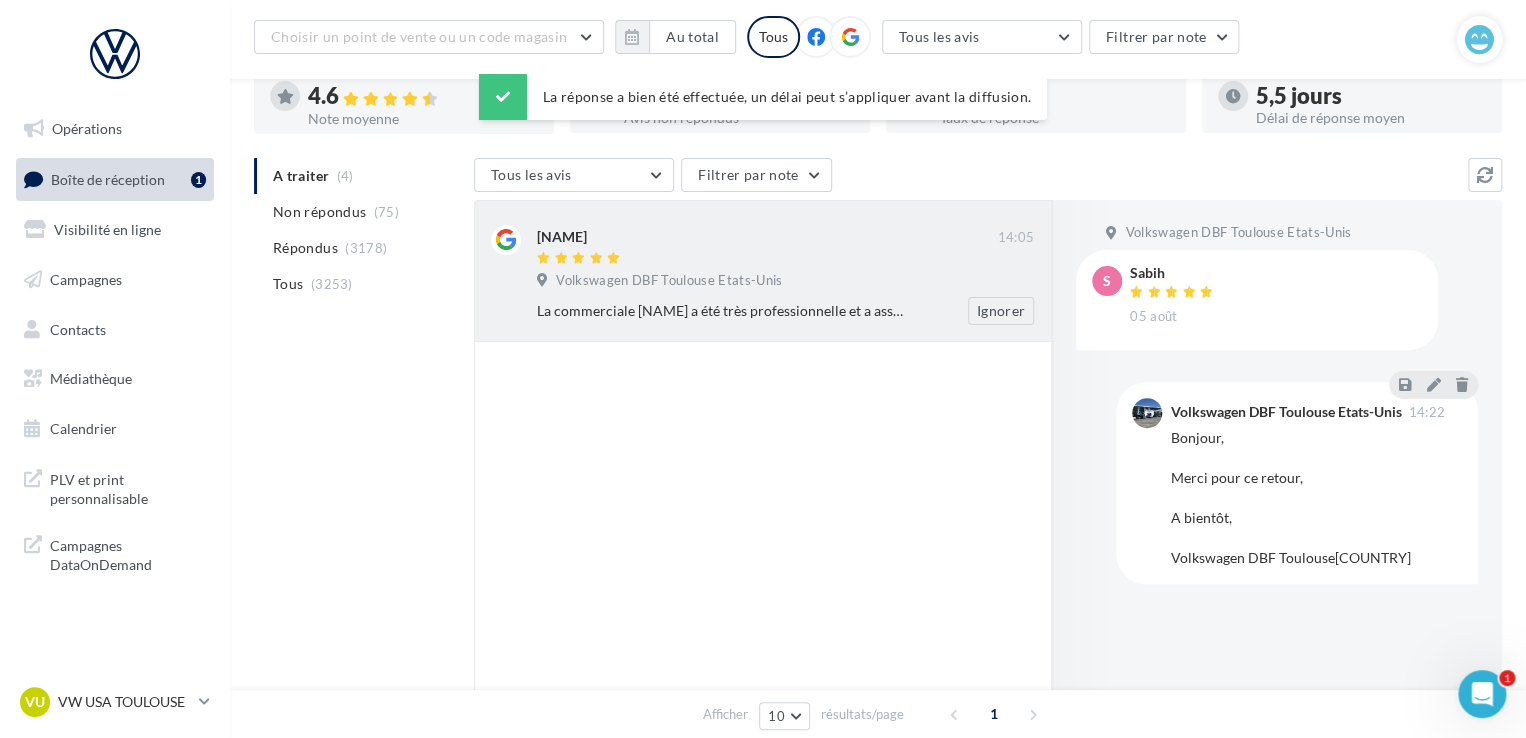 click on "Volkswagen DBF Toulouse Etats-Unis" at bounding box center [785, 283] 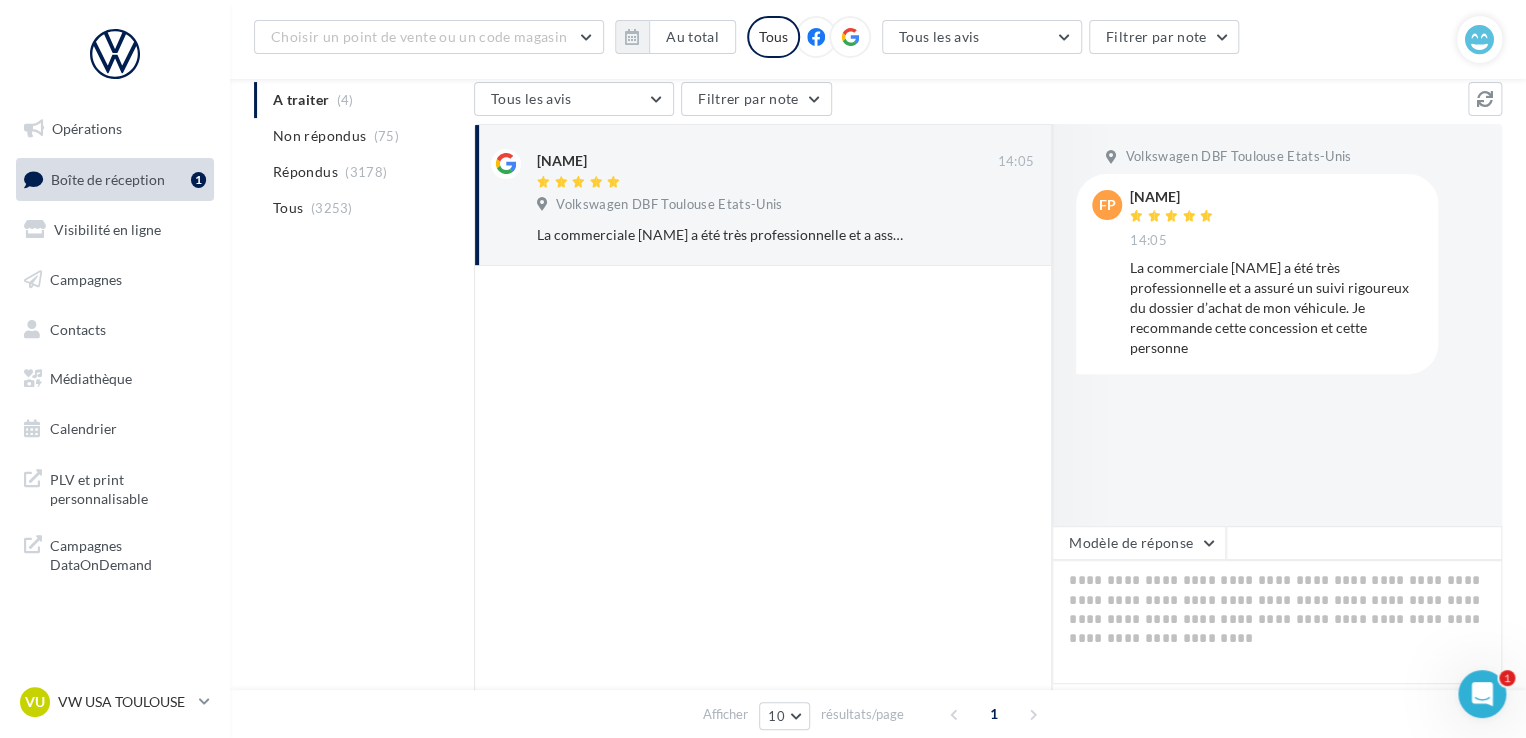 scroll, scrollTop: 234, scrollLeft: 0, axis: vertical 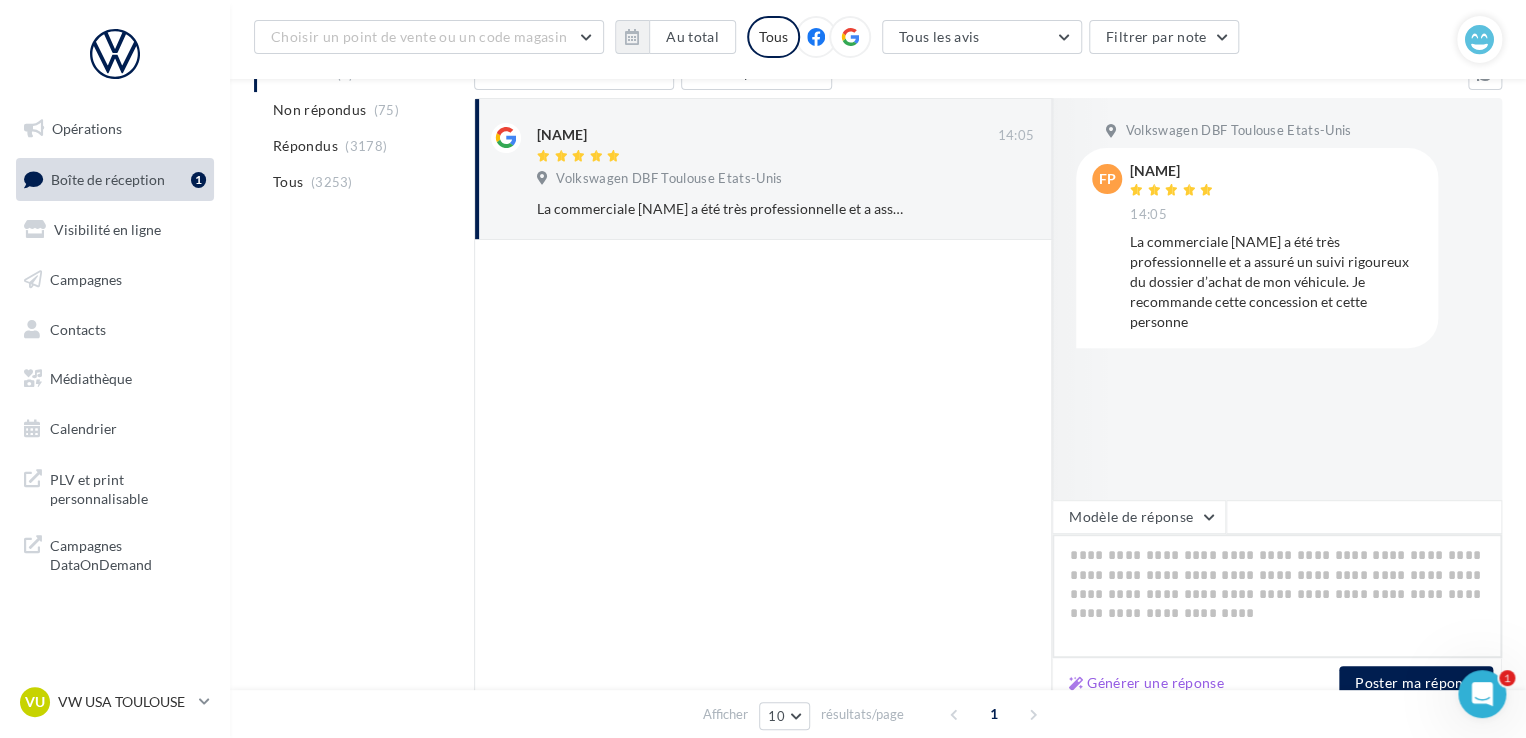 click at bounding box center (1277, 596) 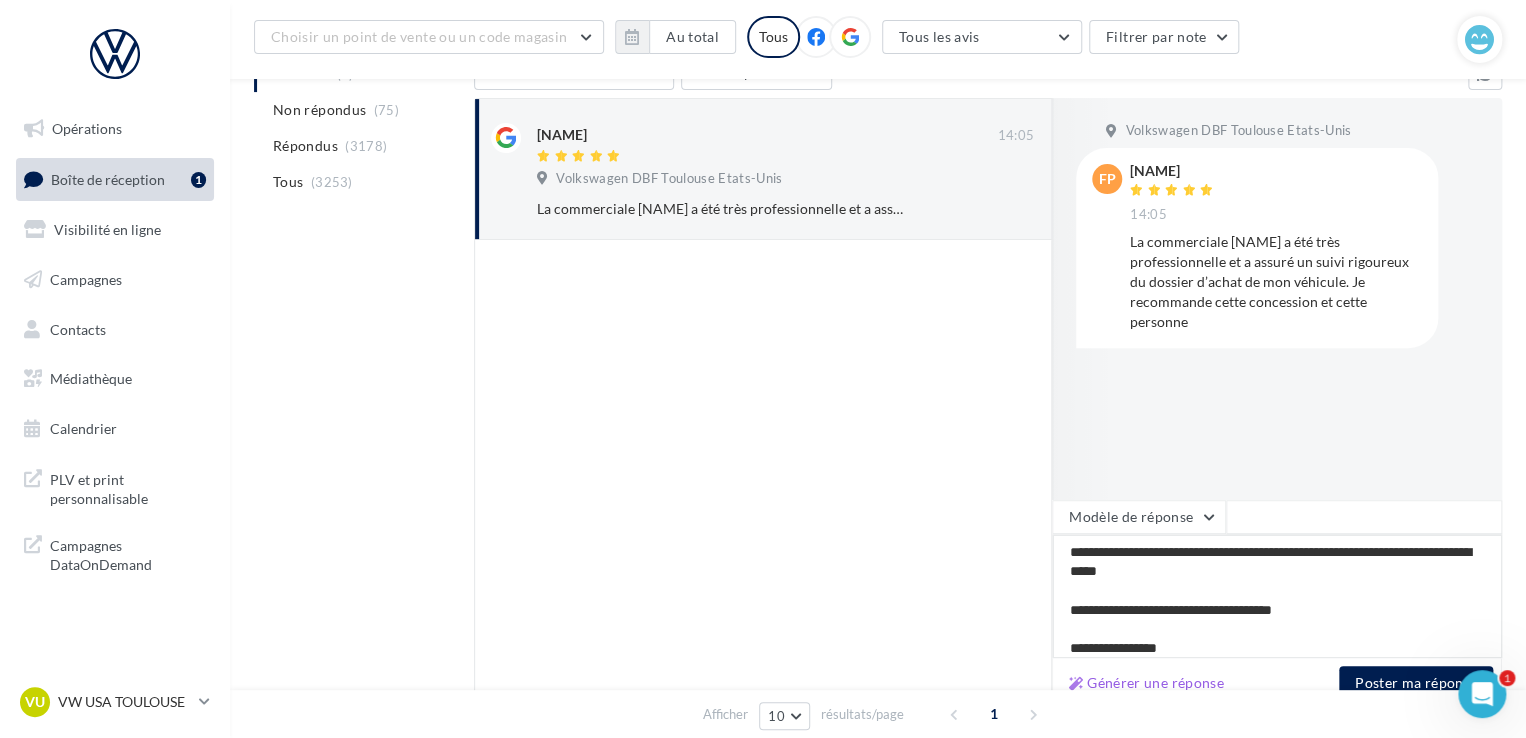 scroll, scrollTop: 79, scrollLeft: 0, axis: vertical 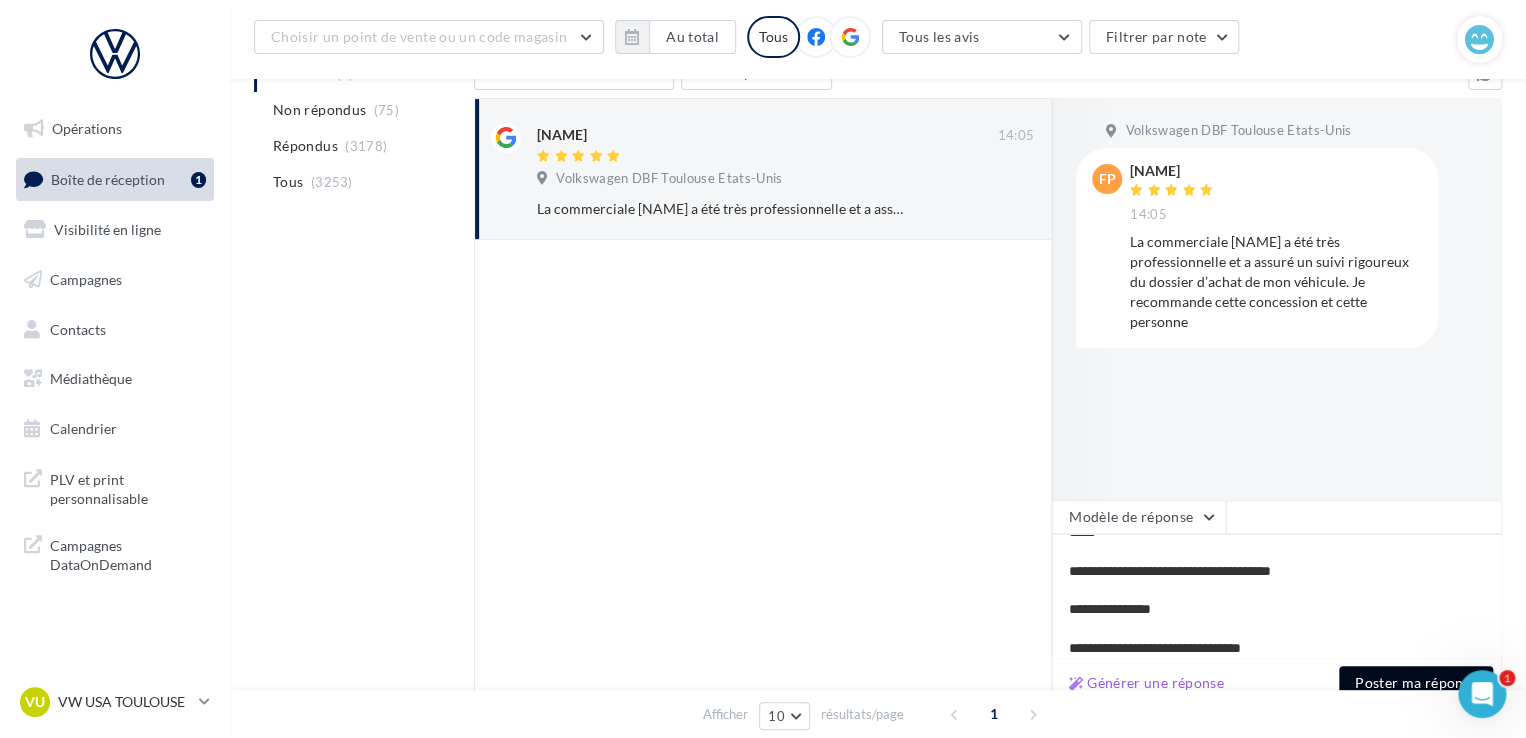 click on "Poster ma réponse" at bounding box center [1416, 683] 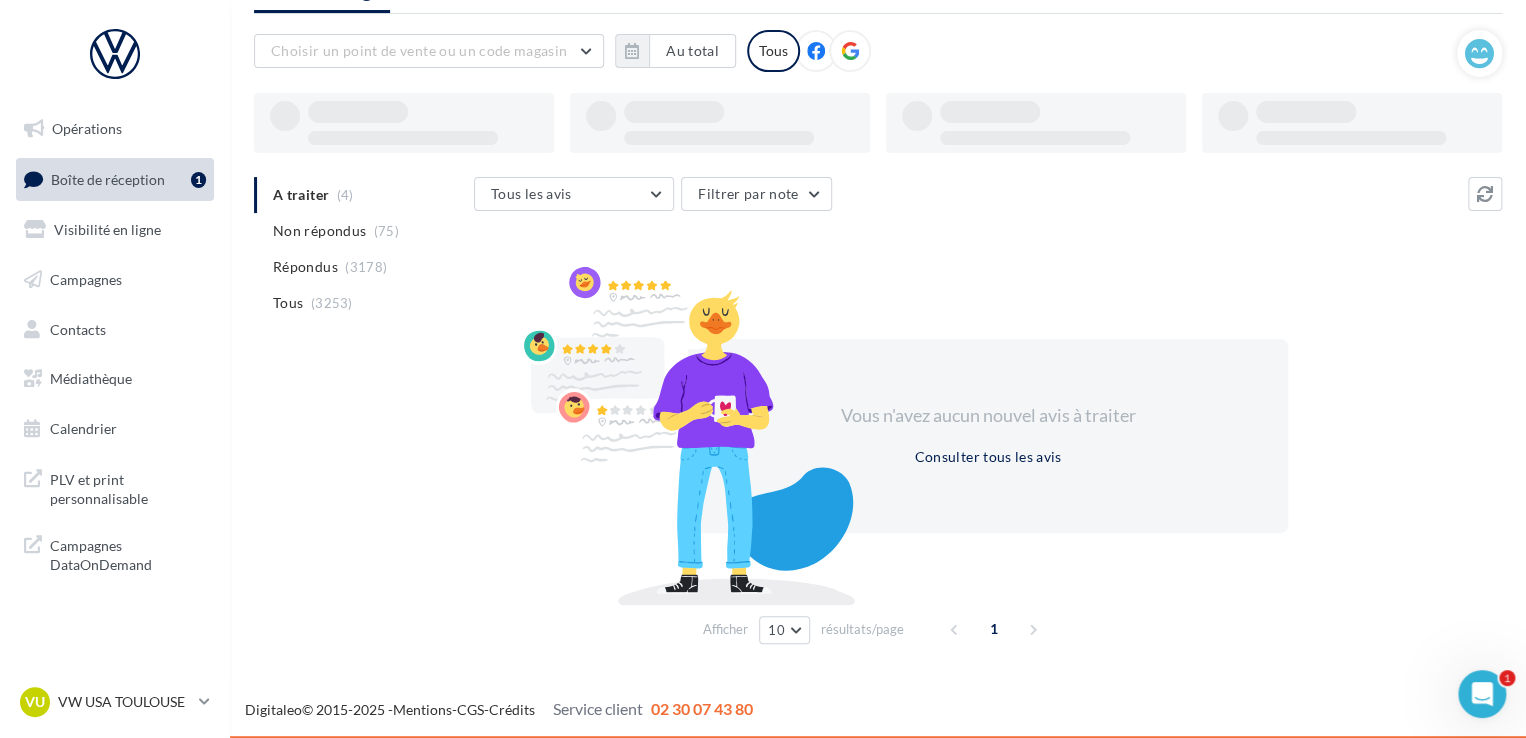 scroll, scrollTop: 97, scrollLeft: 0, axis: vertical 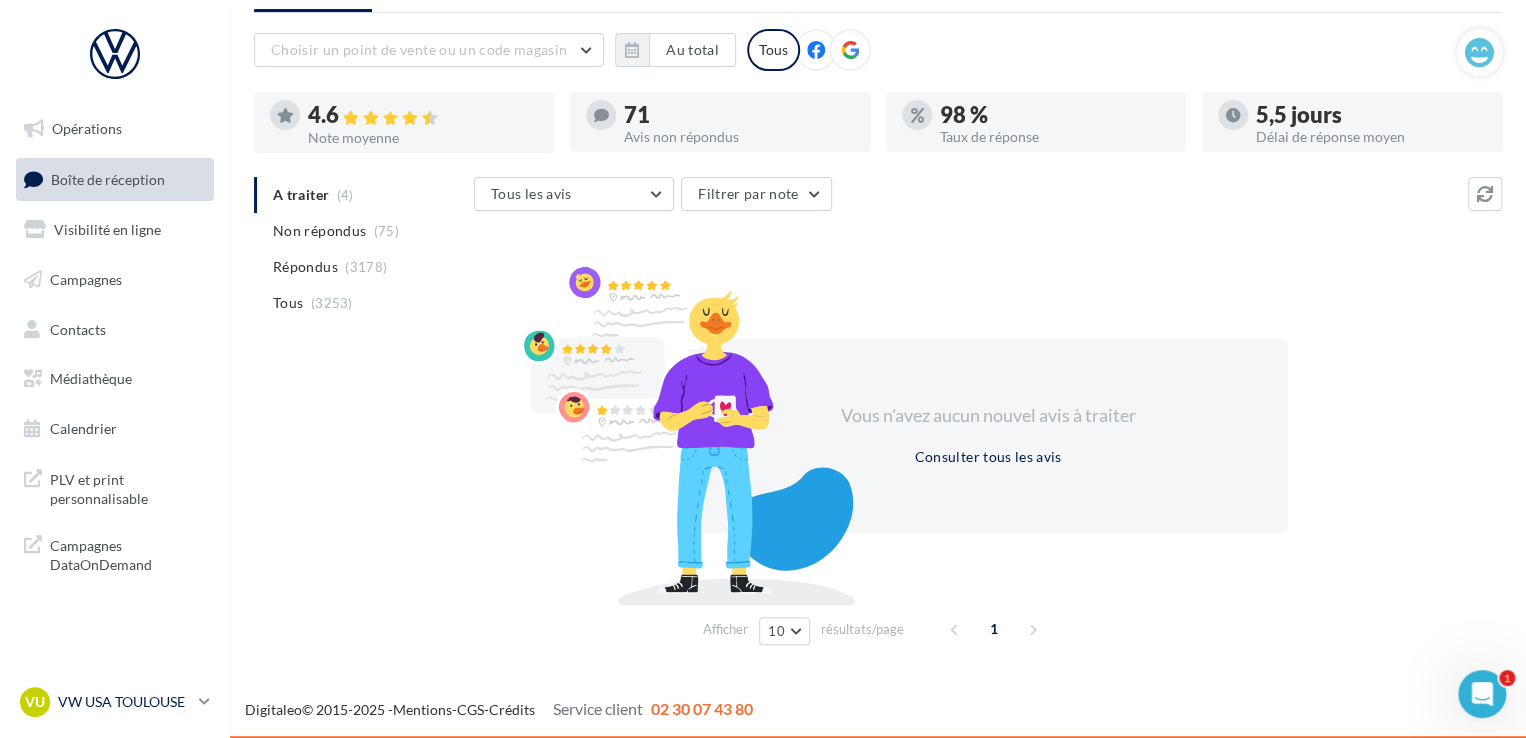 click on "VU VW USA TOULOUSE vw-tou-mad" at bounding box center (115, 702) 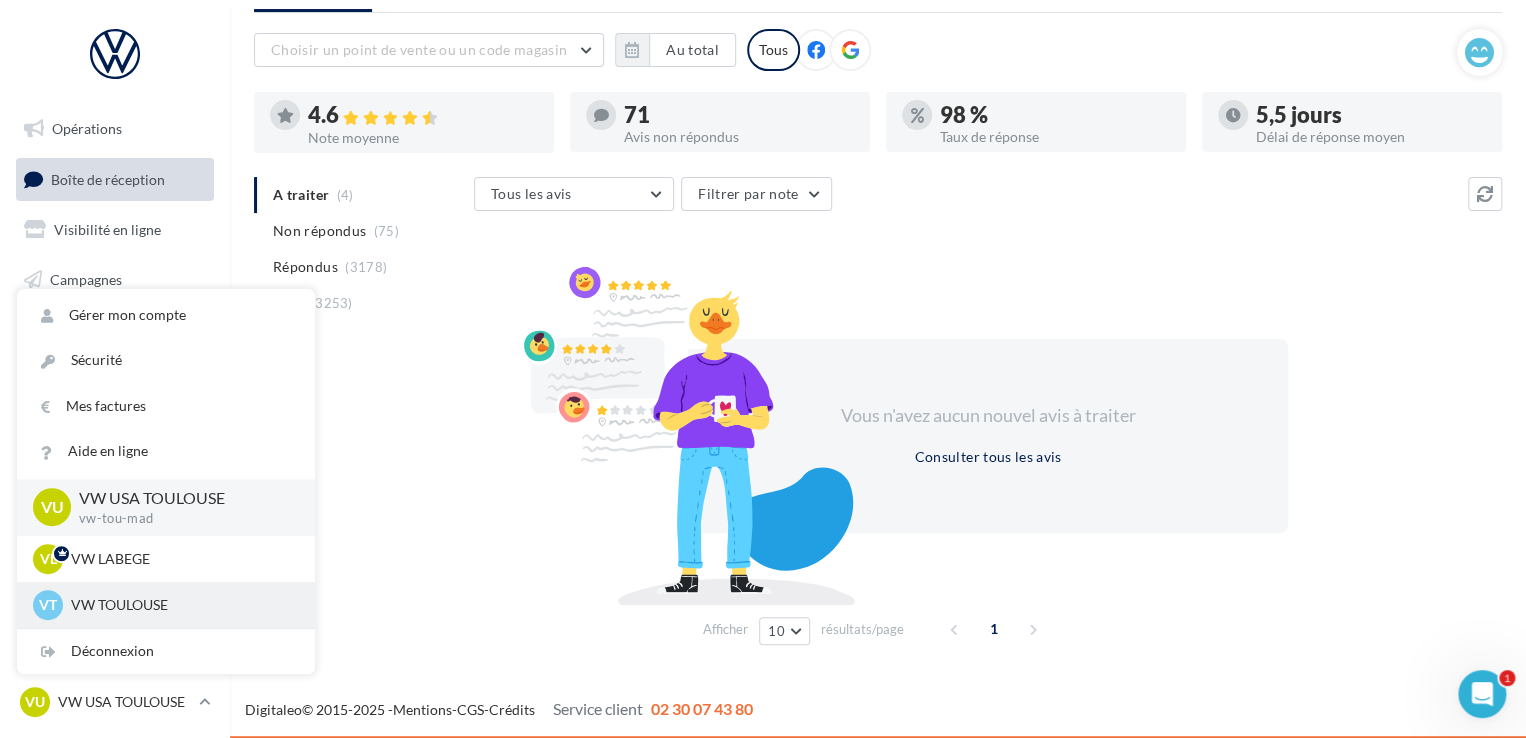 click on "VW TOULOUSE" at bounding box center (181, 605) 